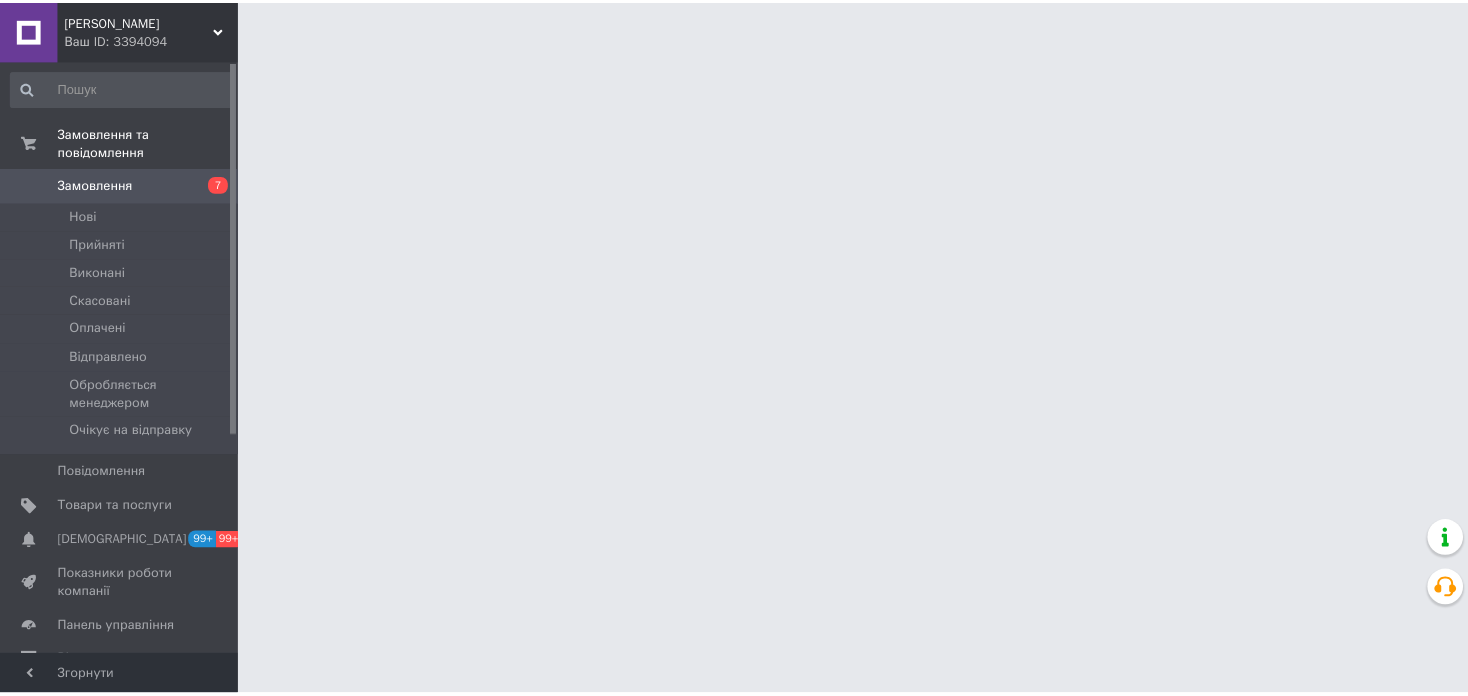 scroll, scrollTop: 0, scrollLeft: 0, axis: both 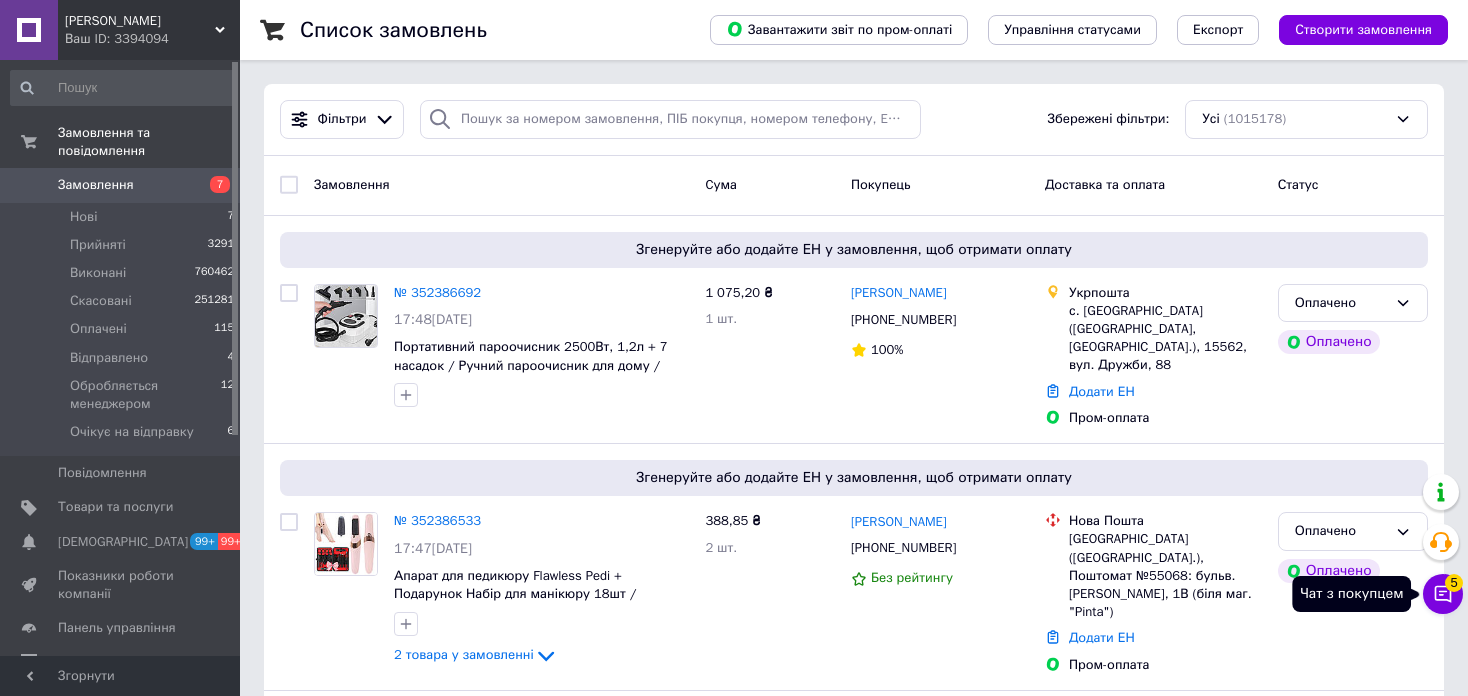 click on "Чат з покупцем 5" at bounding box center [1443, 594] 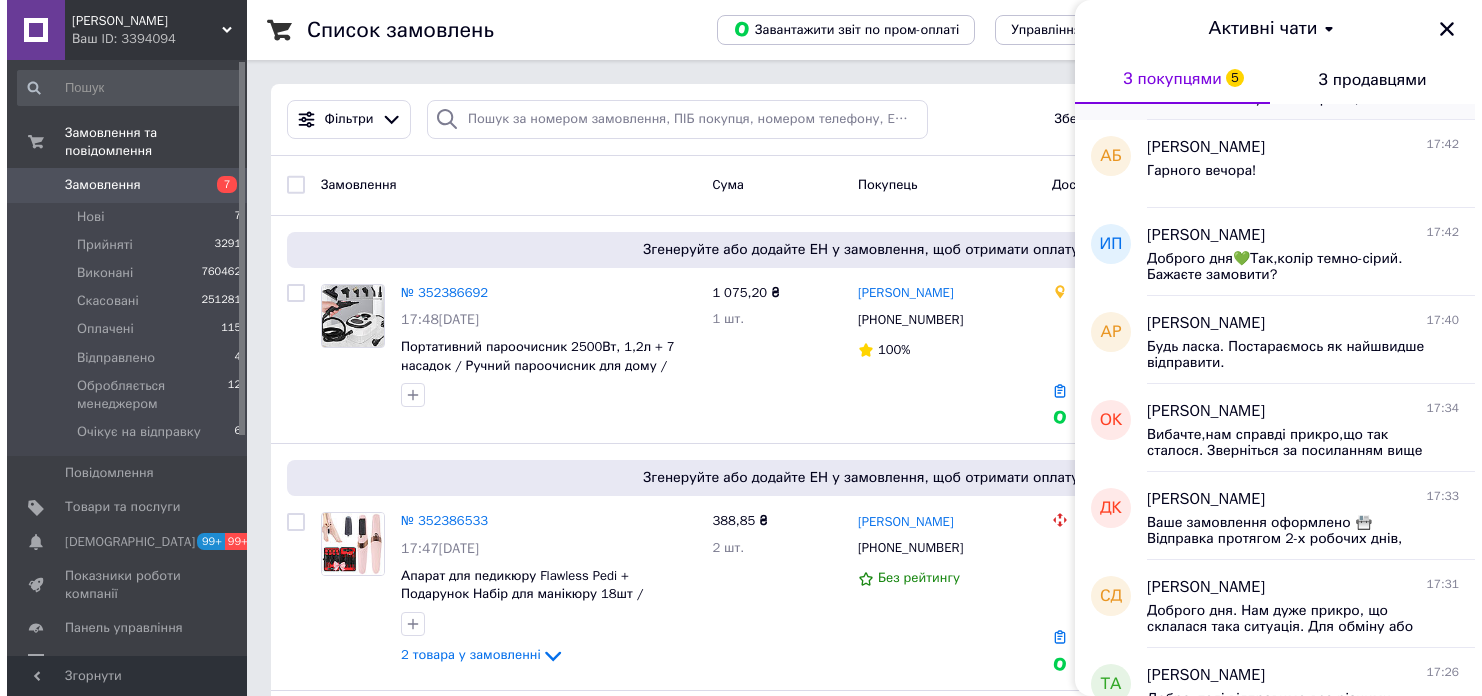 scroll, scrollTop: 800, scrollLeft: 0, axis: vertical 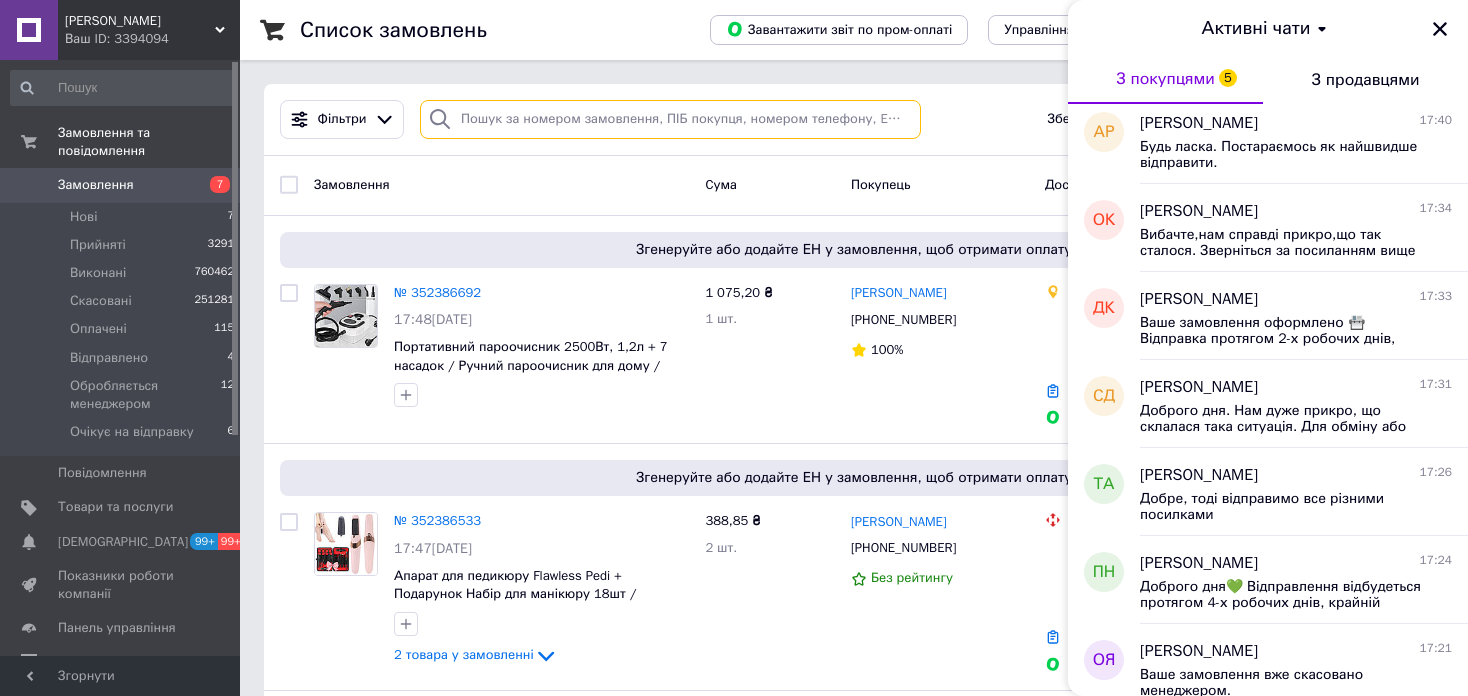 click at bounding box center [670, 119] 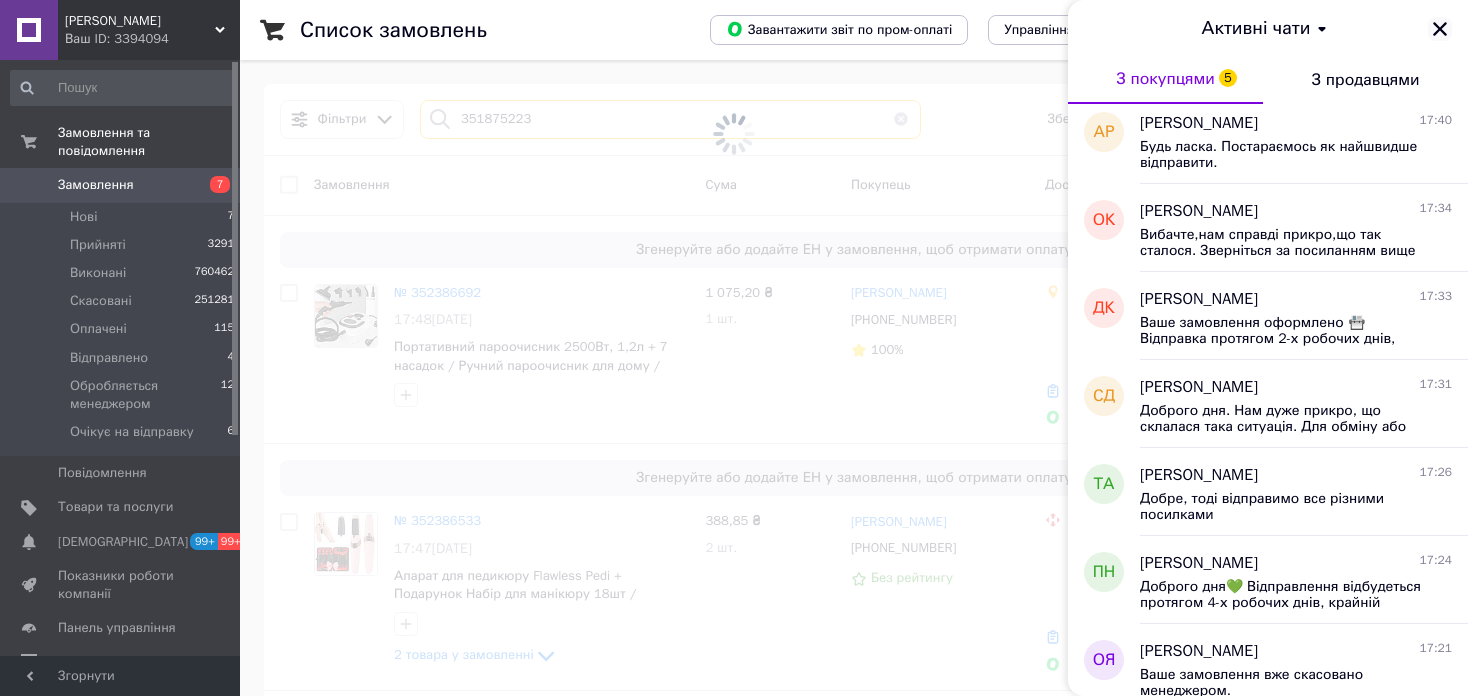 type on "351875223" 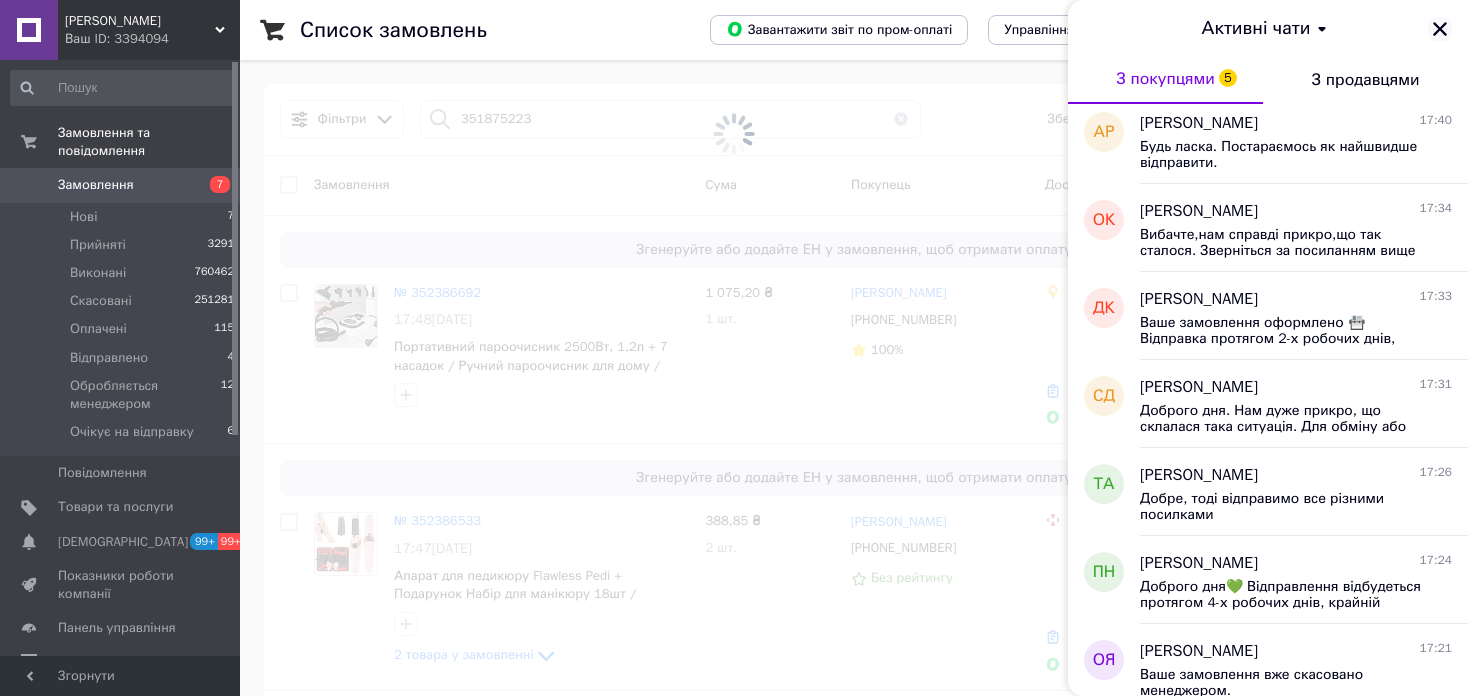 click 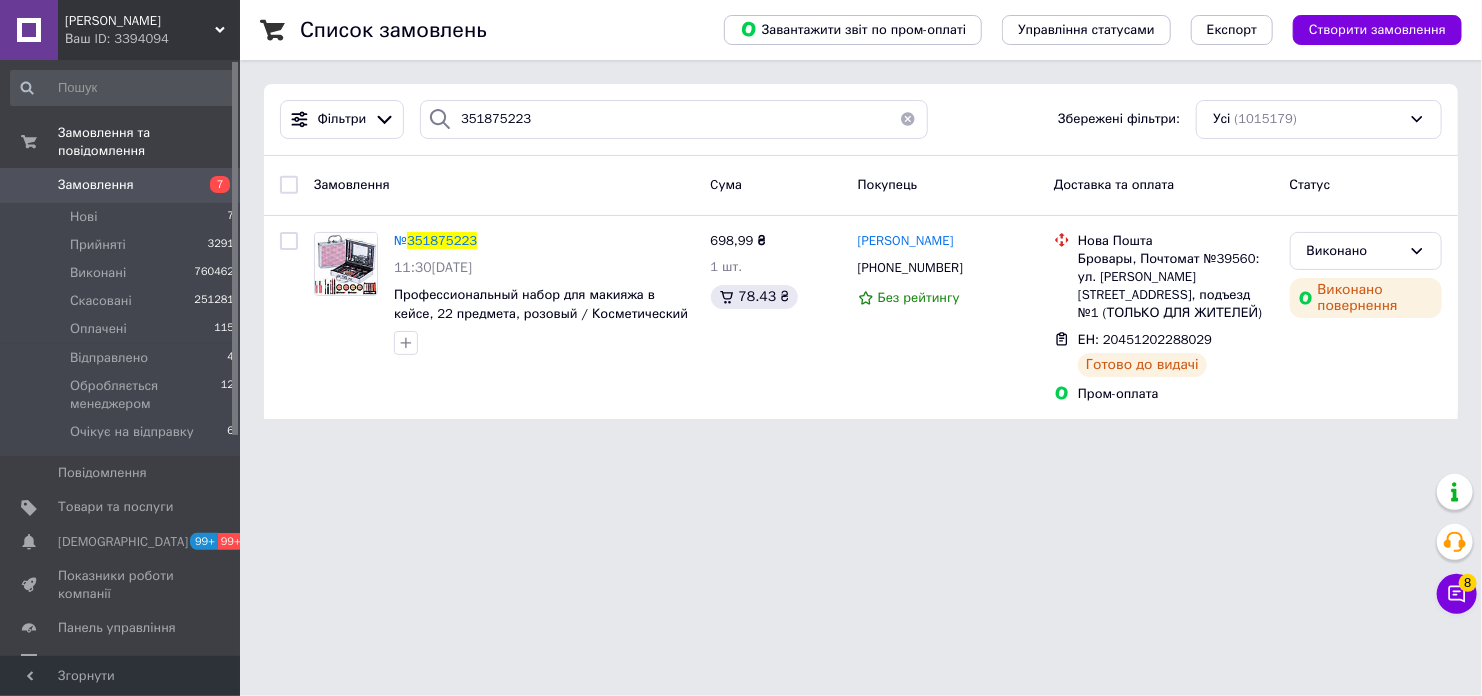 click on "Ваш ID: 3394094" at bounding box center [152, 39] 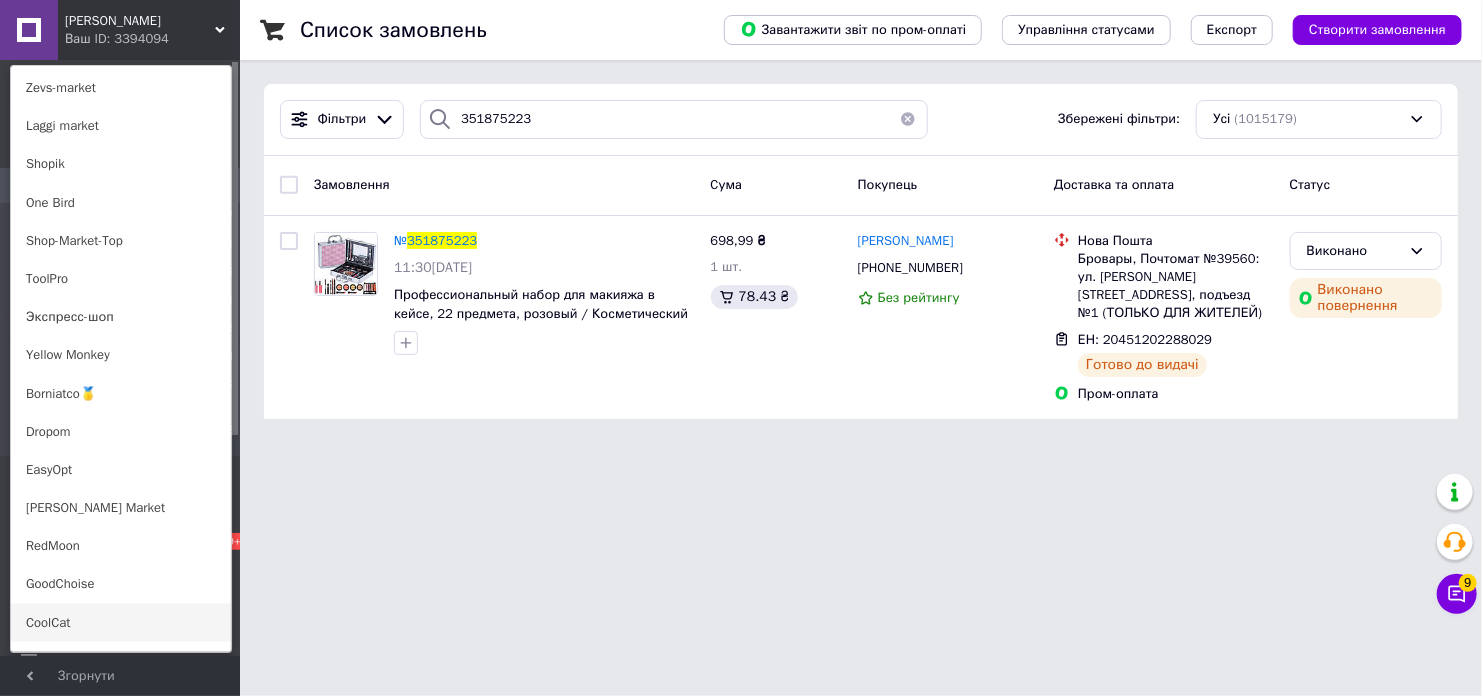 scroll, scrollTop: 1400, scrollLeft: 0, axis: vertical 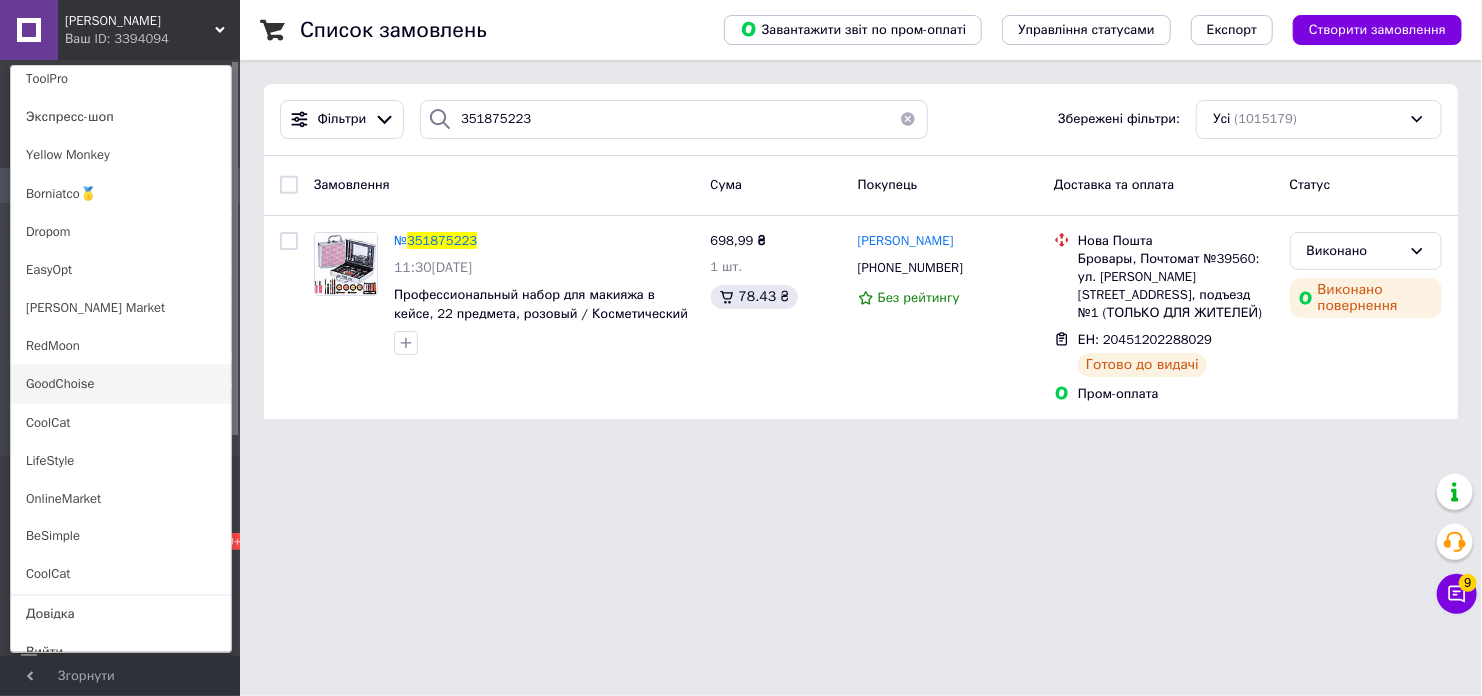 click on "GoodChoise" at bounding box center [121, 384] 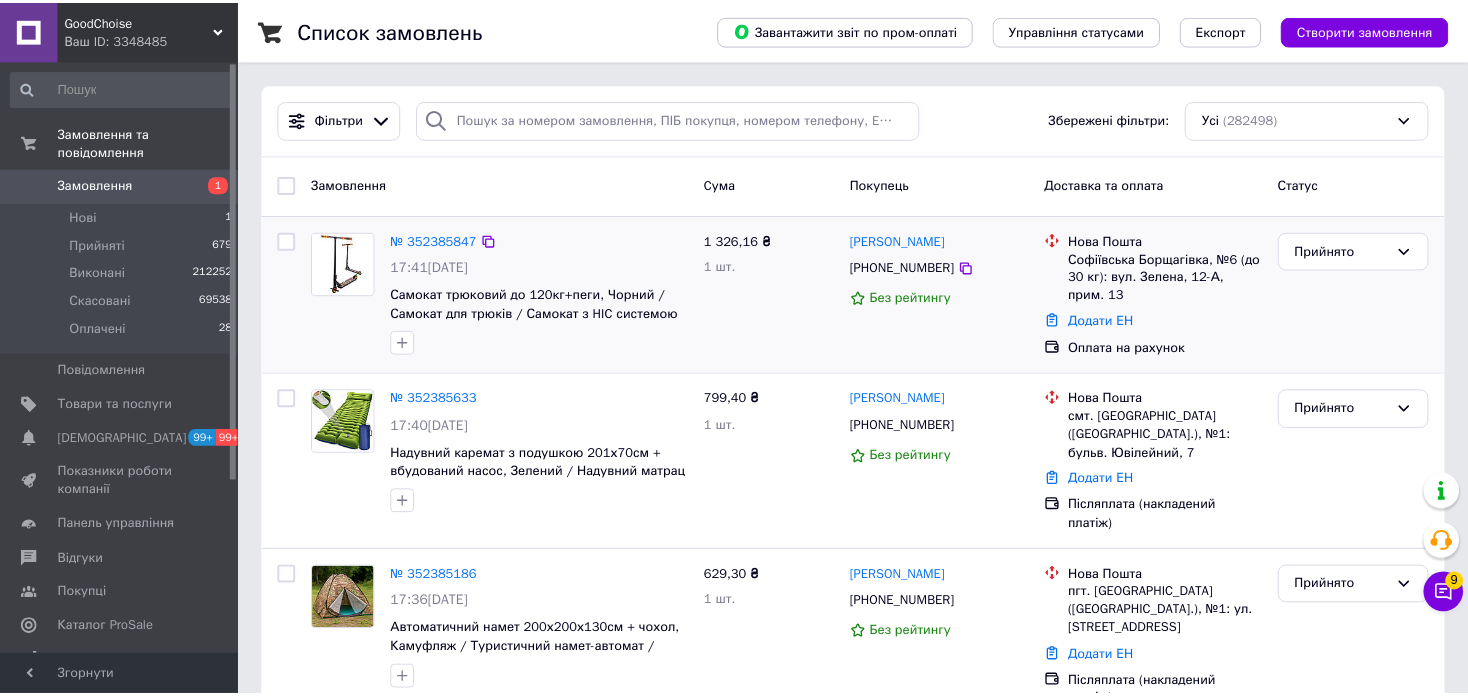 scroll, scrollTop: 0, scrollLeft: 0, axis: both 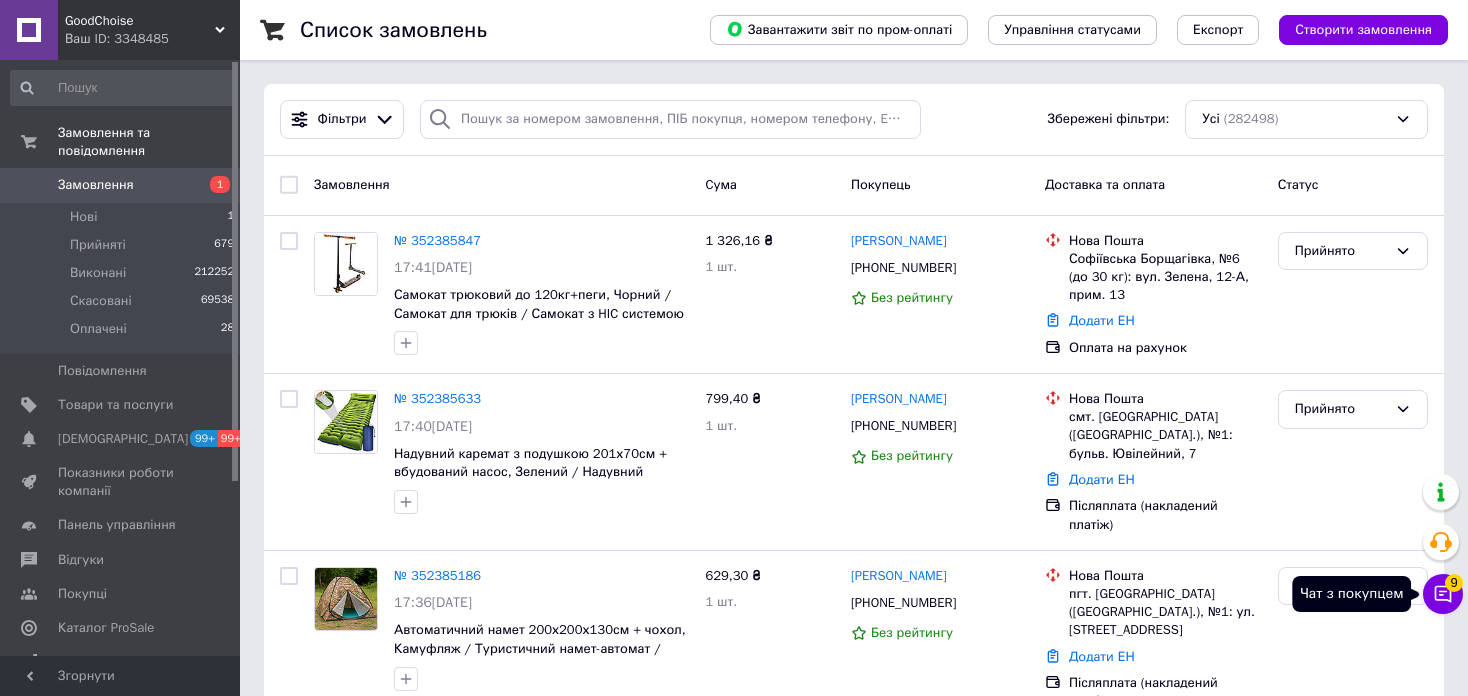 click 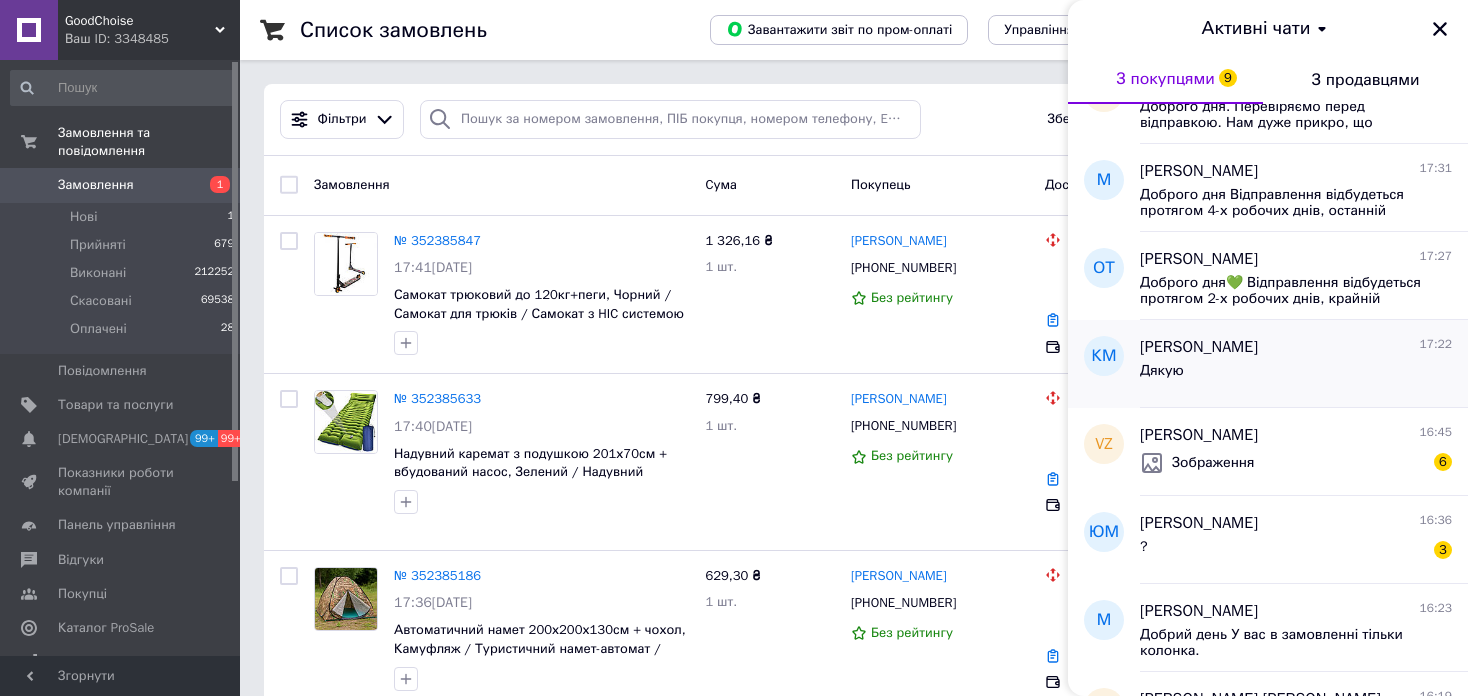 scroll, scrollTop: 700, scrollLeft: 0, axis: vertical 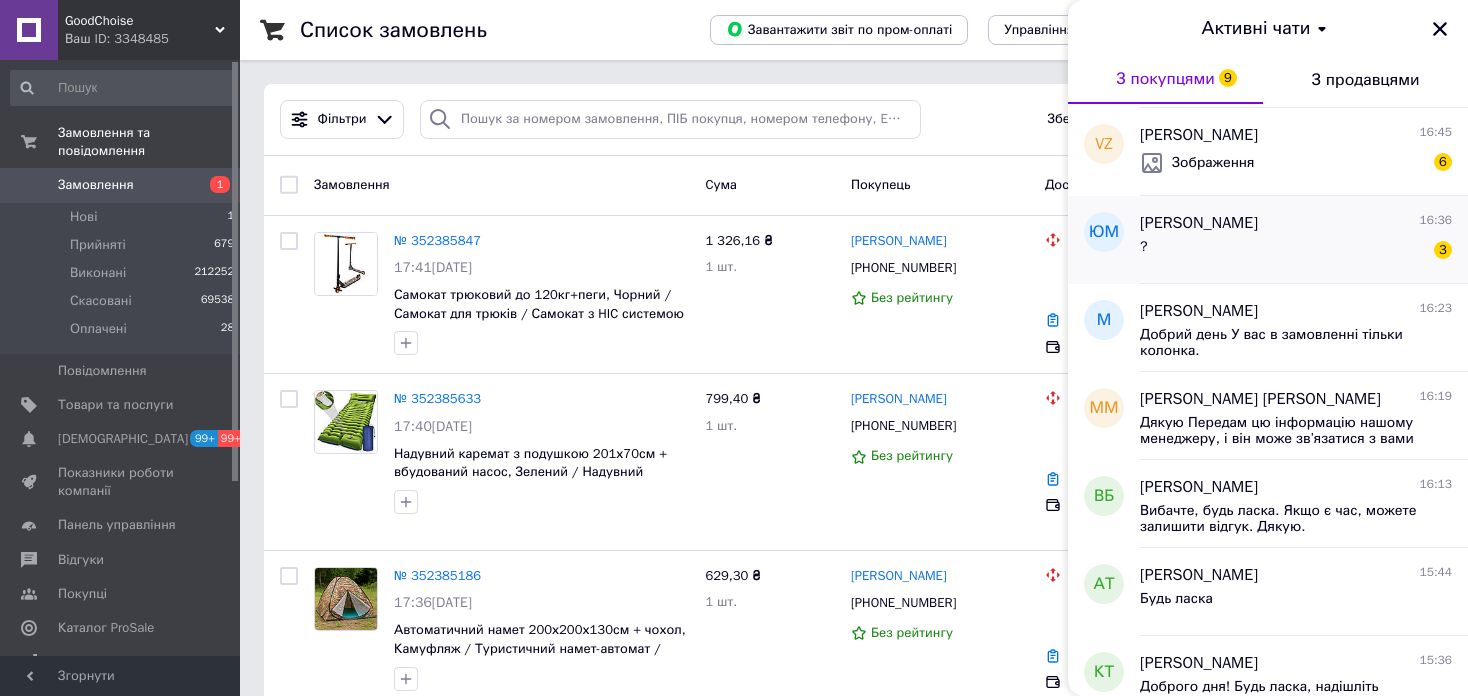 click on "Юлия Мацукатова 16:36 ? 3" at bounding box center [1304, 240] 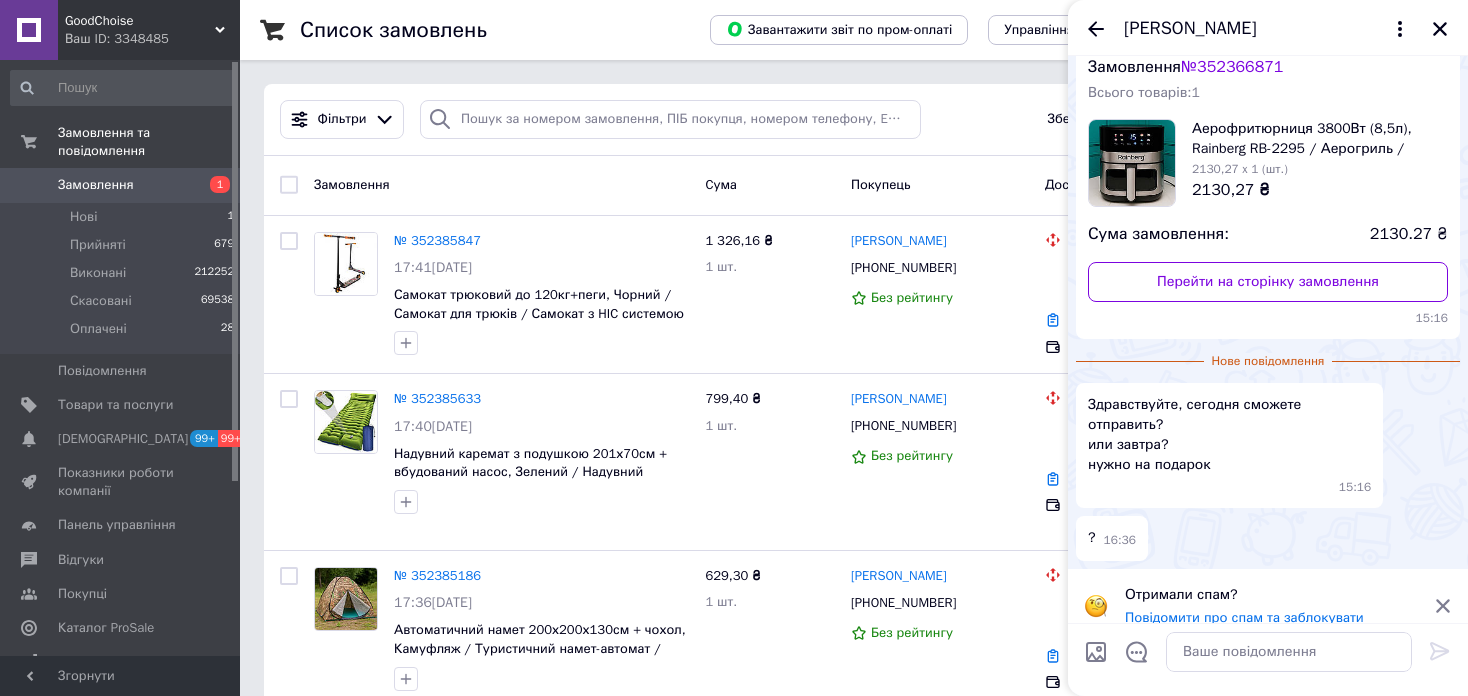 scroll, scrollTop: 0, scrollLeft: 0, axis: both 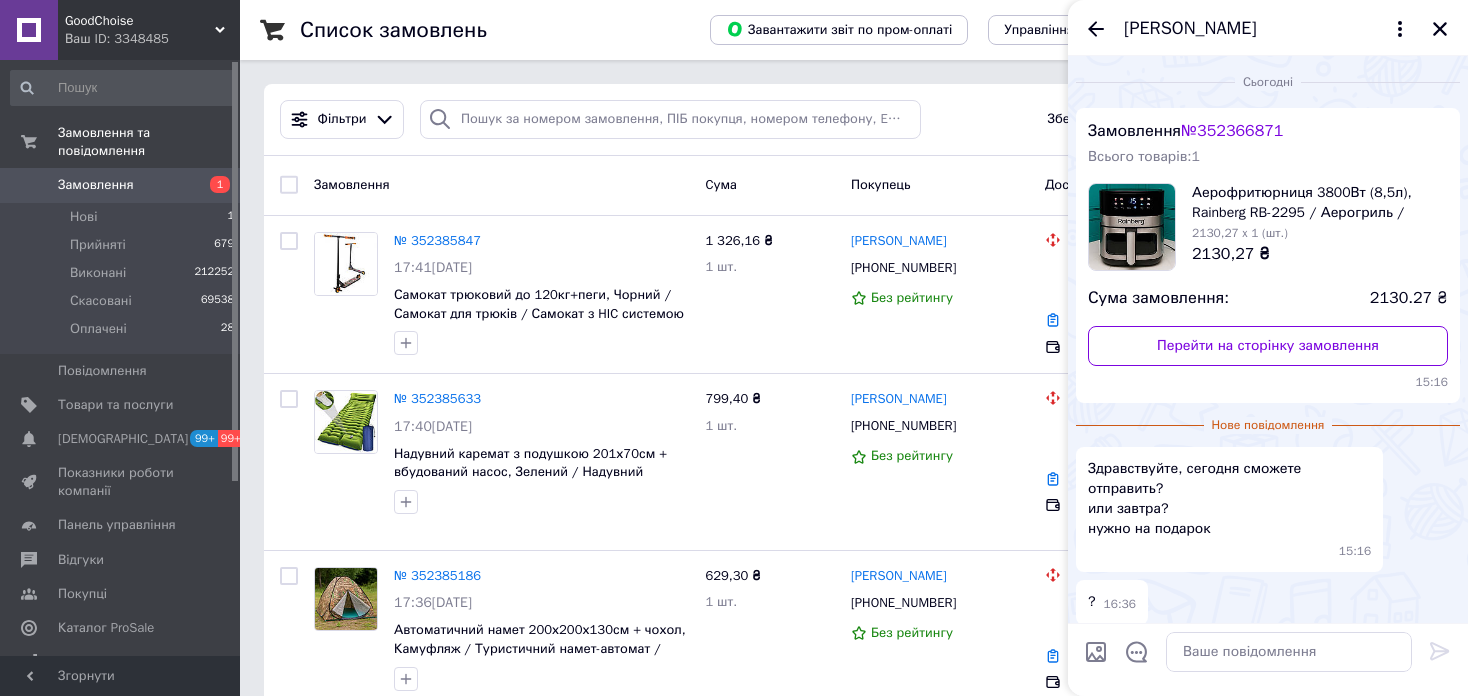 click on "№ 352366871" at bounding box center (1232, 131) 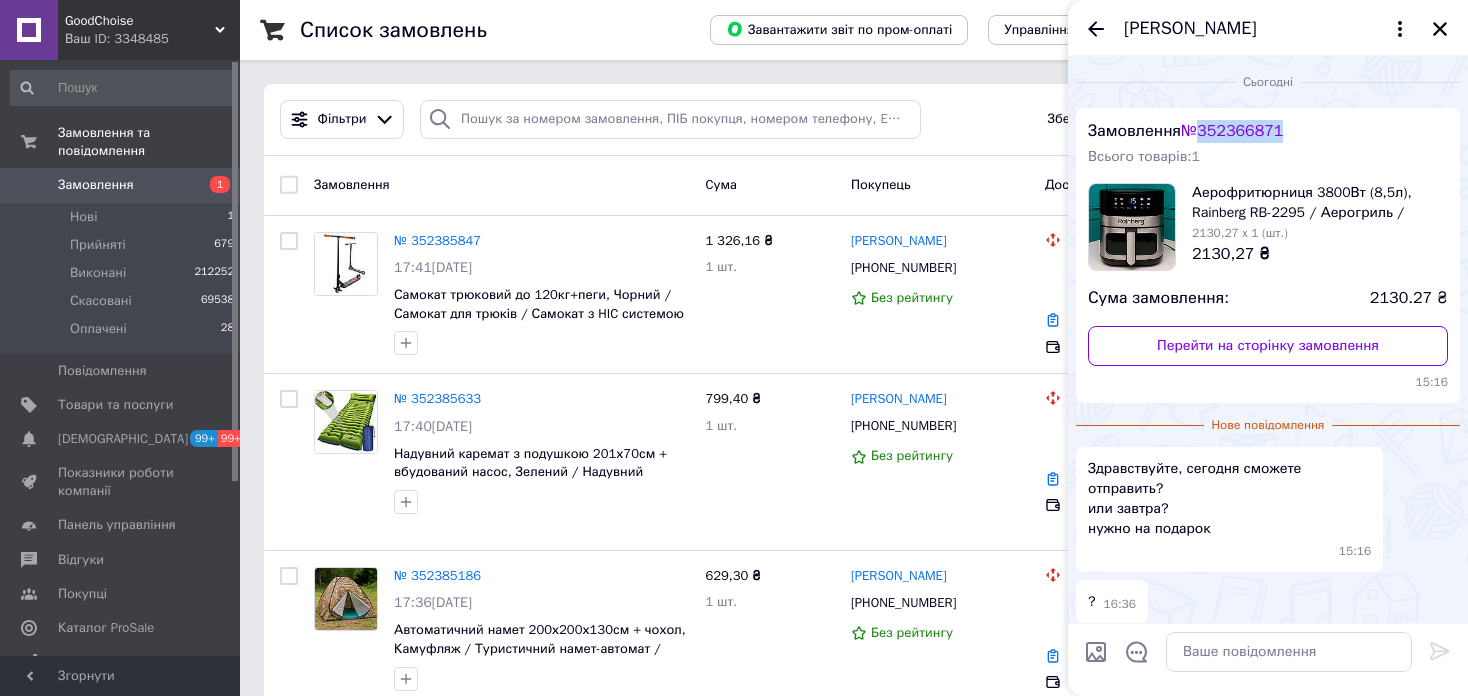 click on "№ 352366871" at bounding box center (1232, 131) 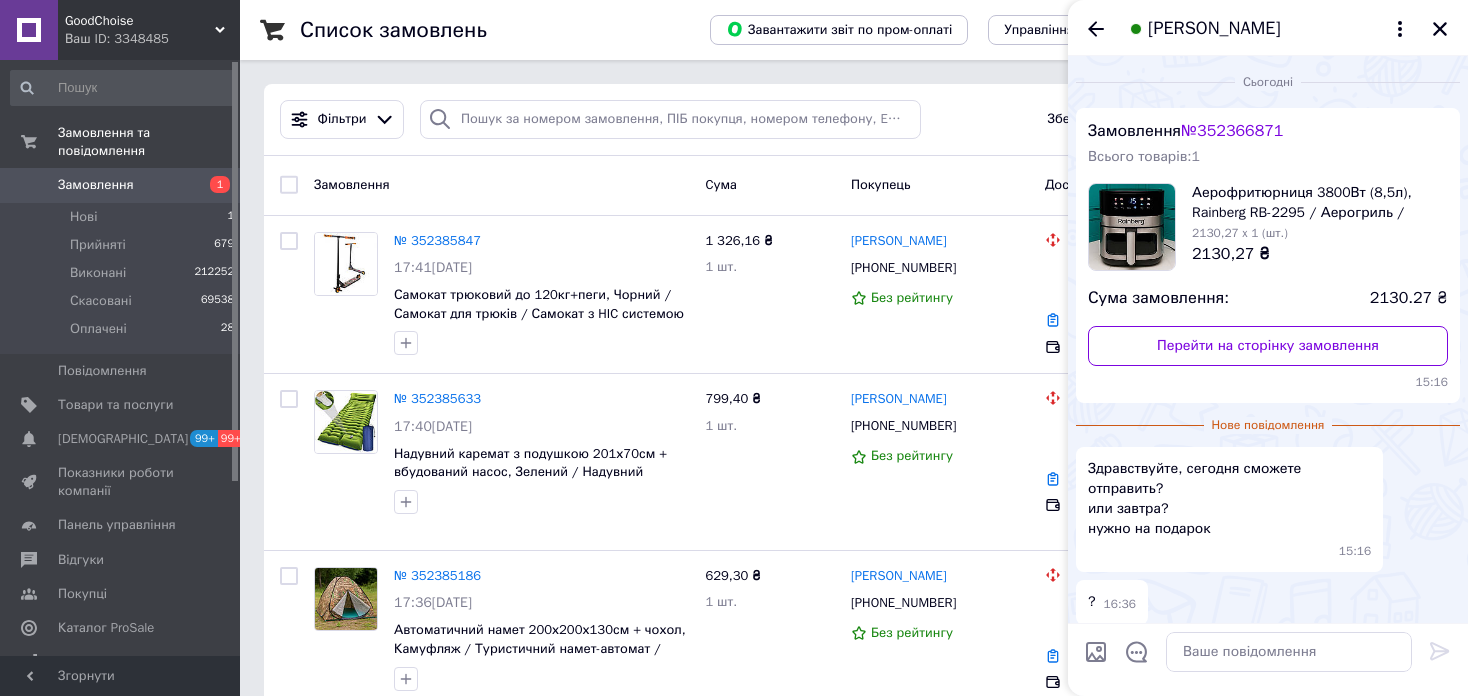 click on "GoodChoise" at bounding box center (140, 21) 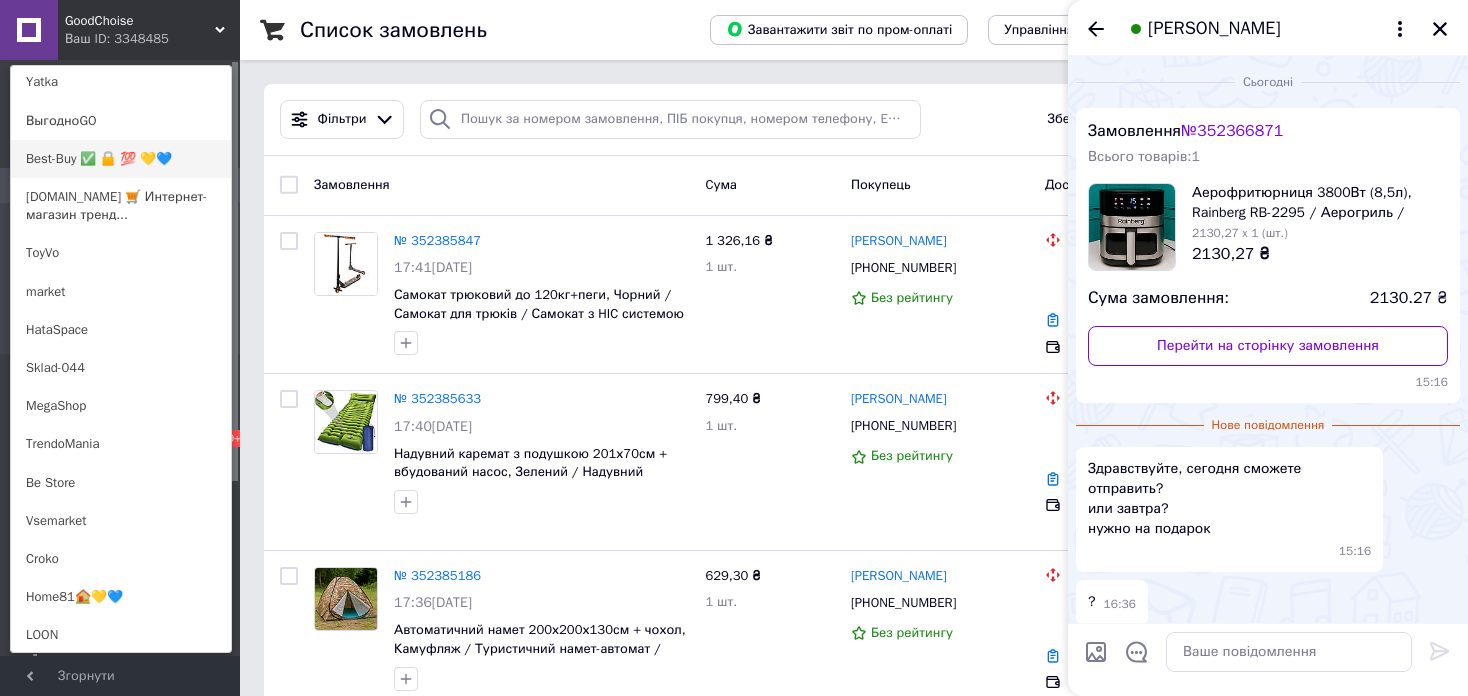 scroll, scrollTop: 300, scrollLeft: 0, axis: vertical 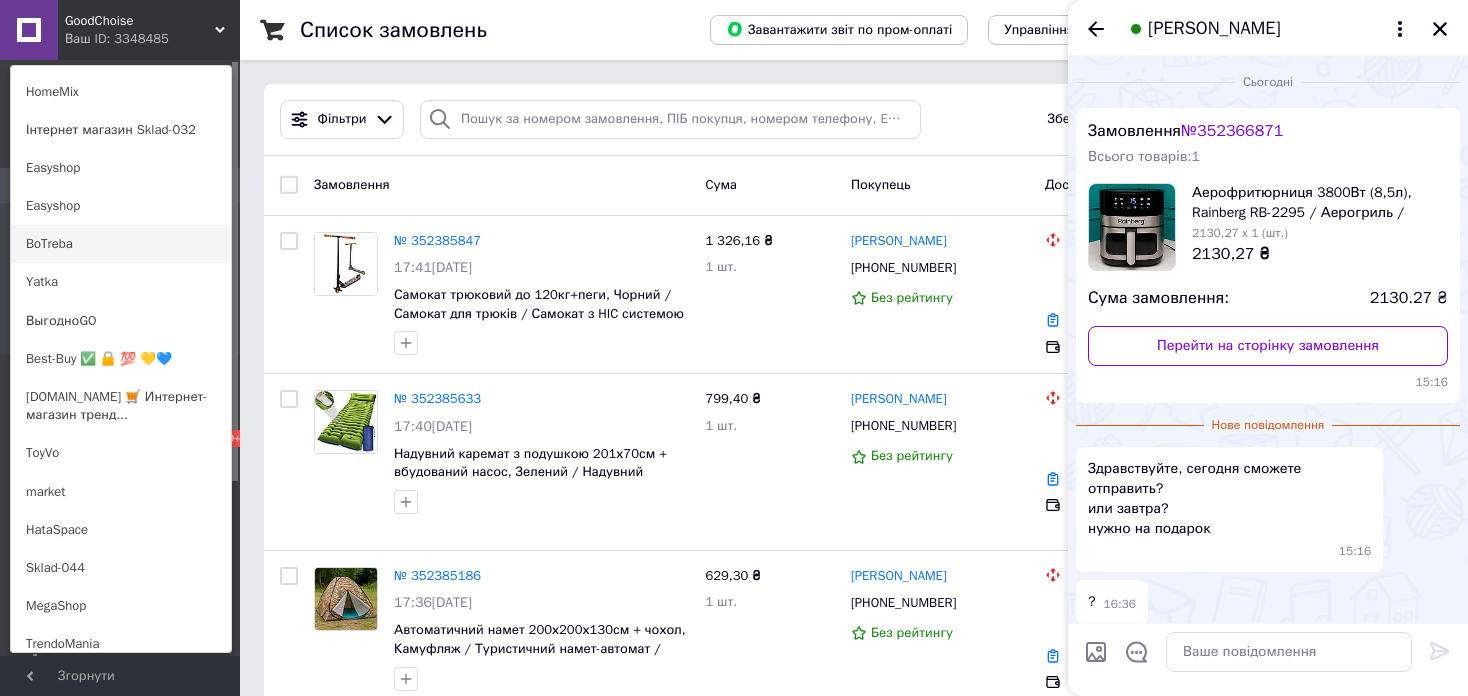 click on "BoTreba" at bounding box center (121, 244) 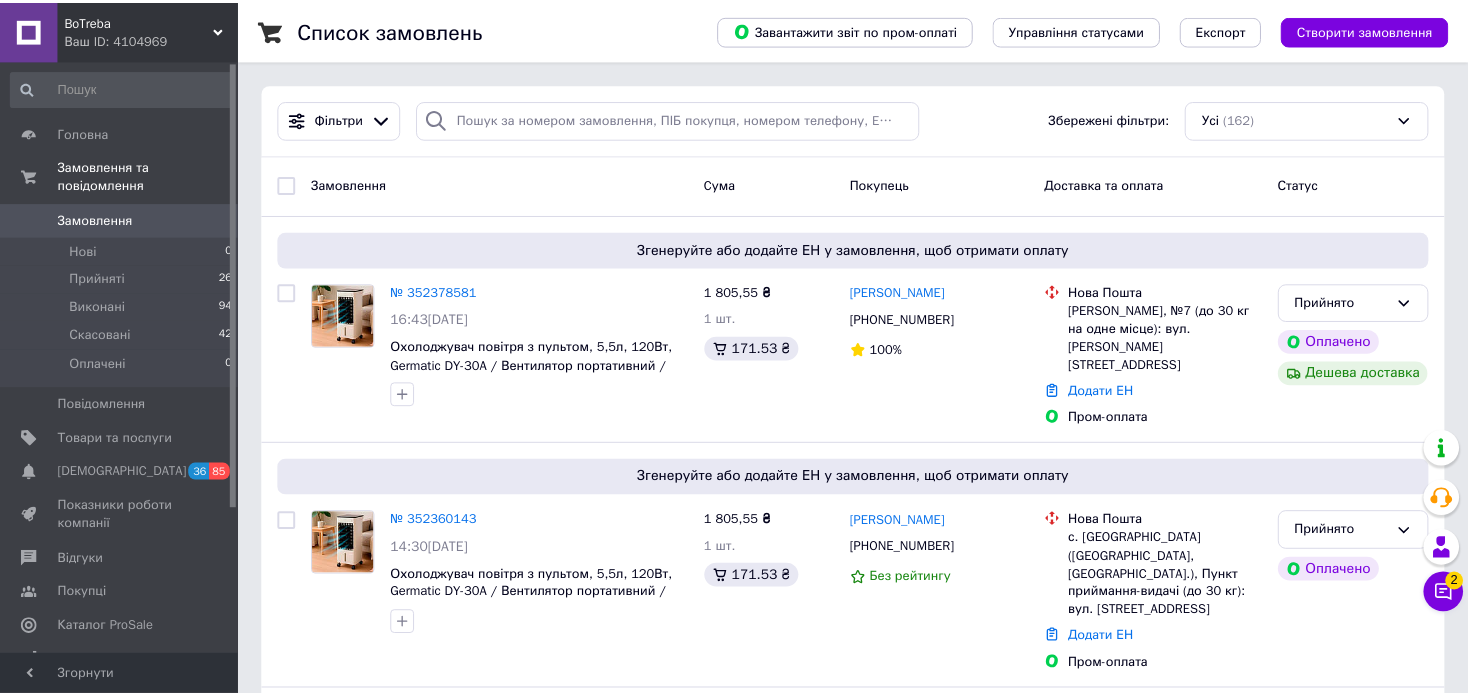 scroll, scrollTop: 0, scrollLeft: 0, axis: both 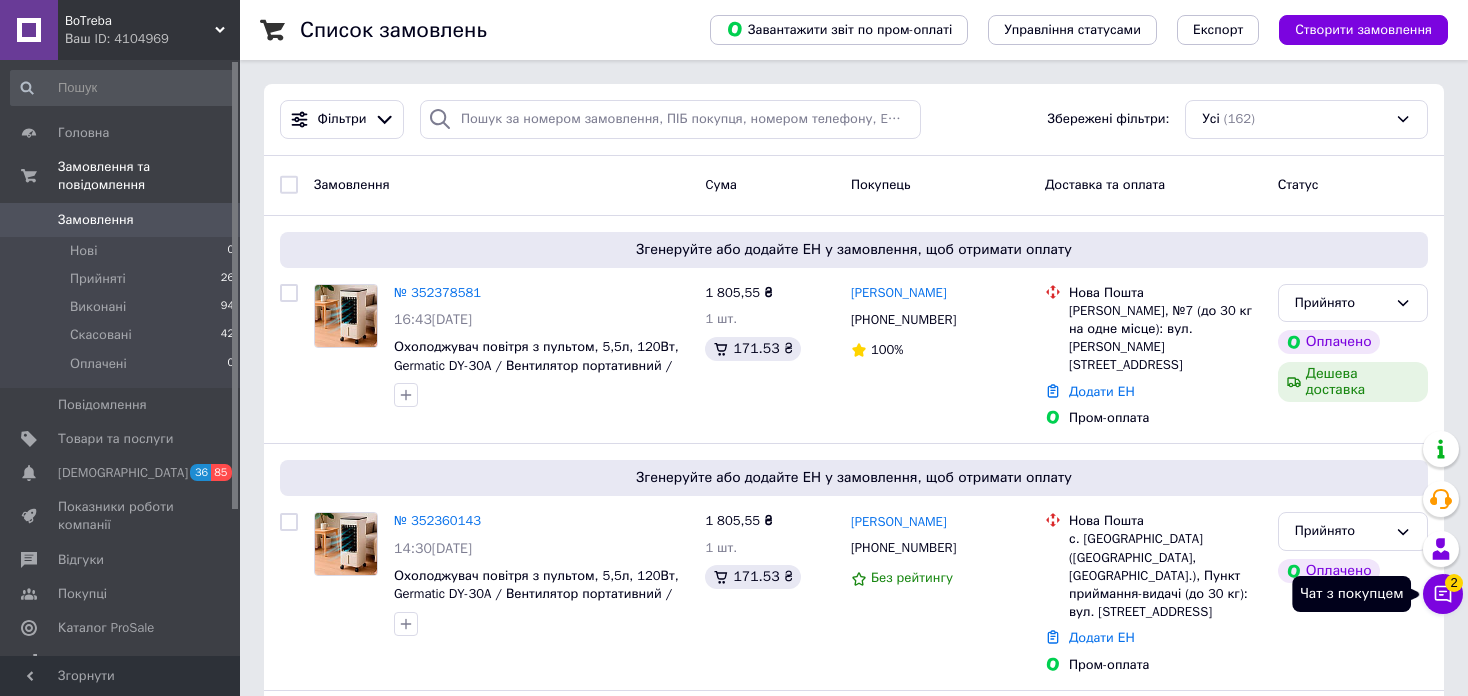 click 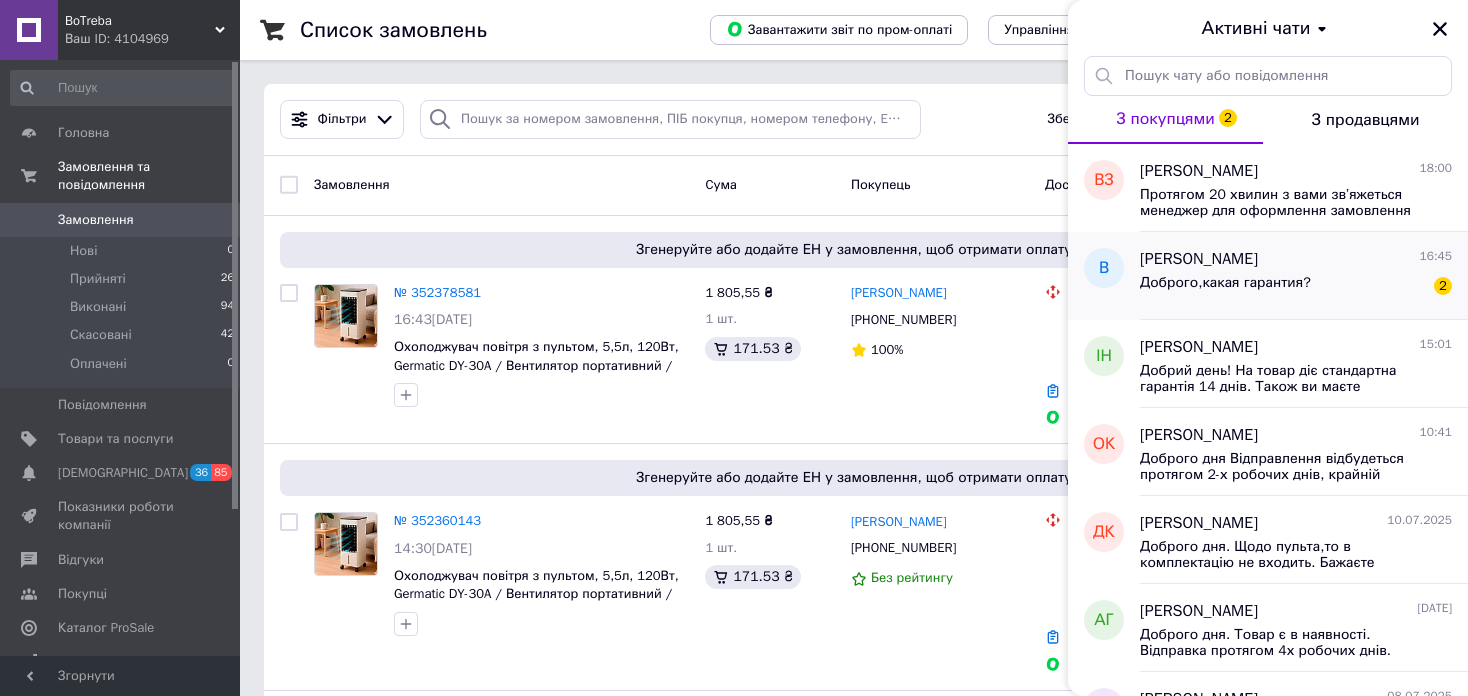 click on "Доброго,какая гарантия? 2" at bounding box center [1296, 287] 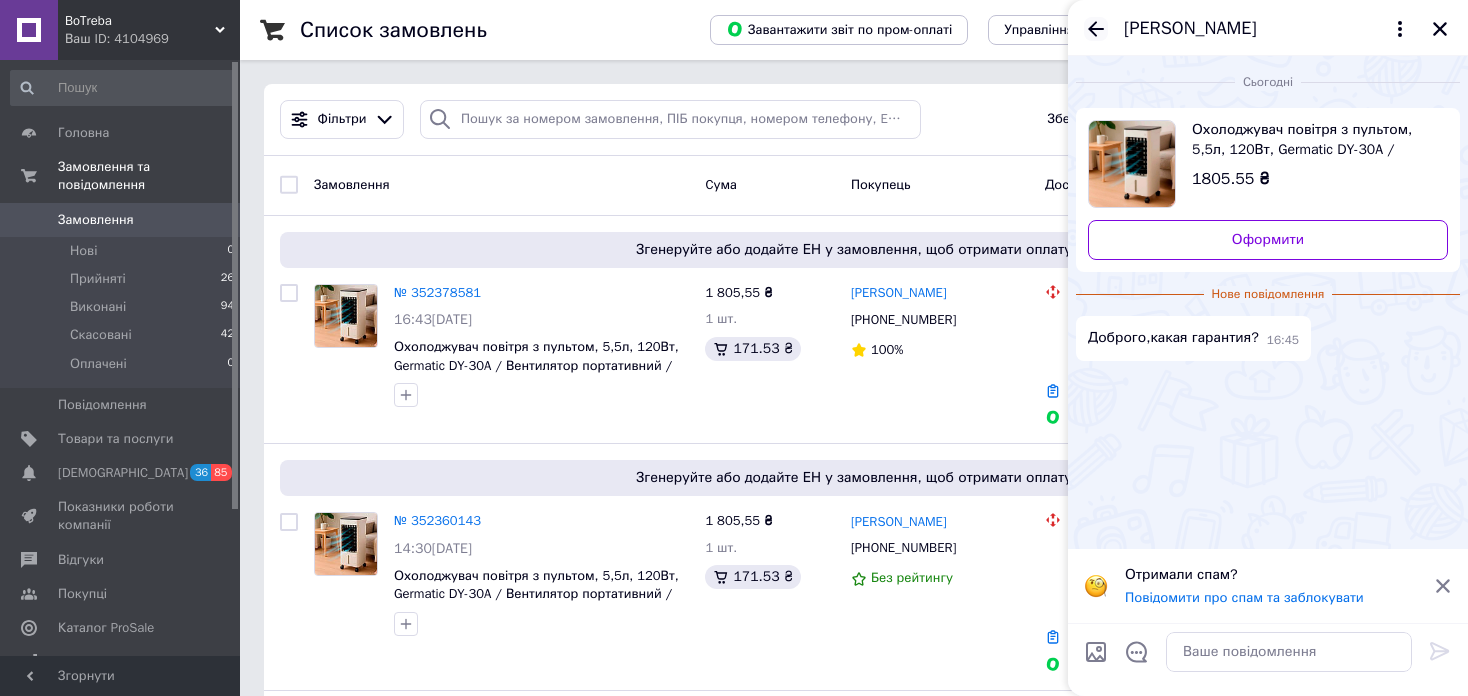 click 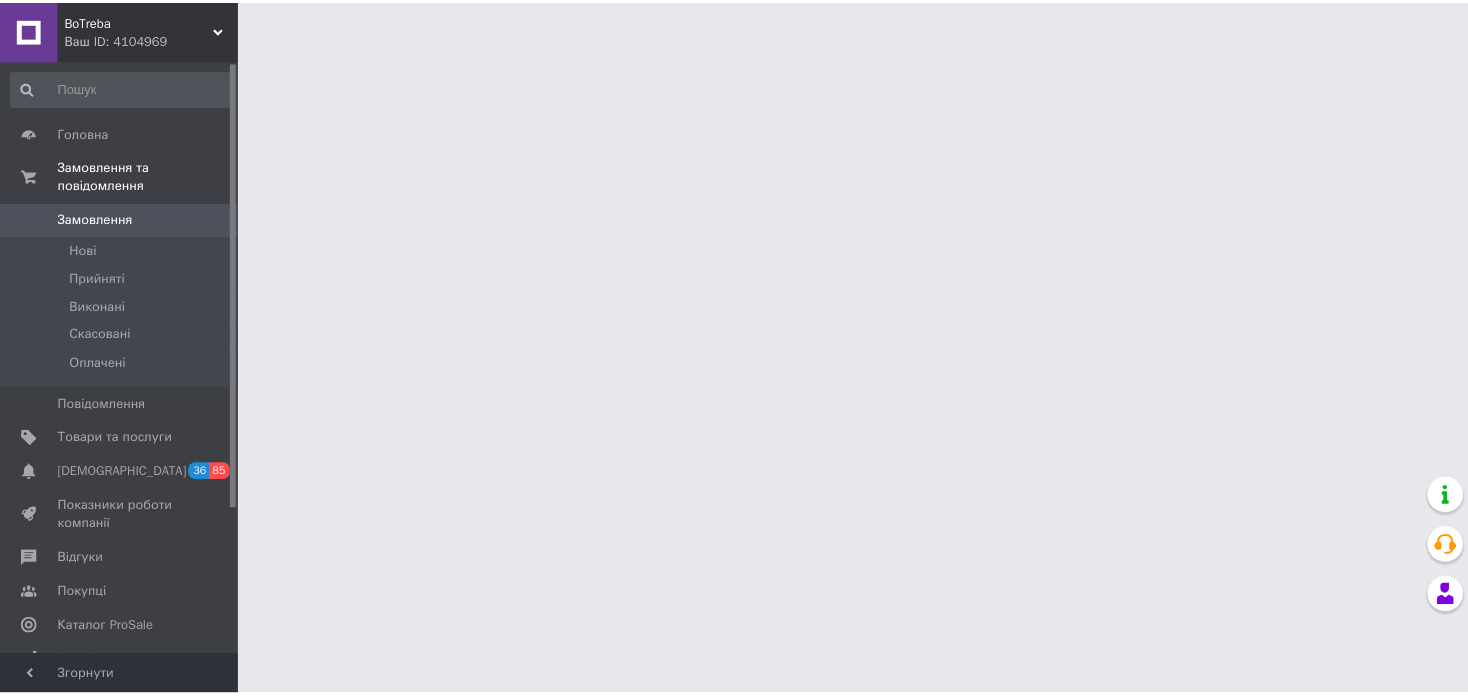 scroll, scrollTop: 0, scrollLeft: 0, axis: both 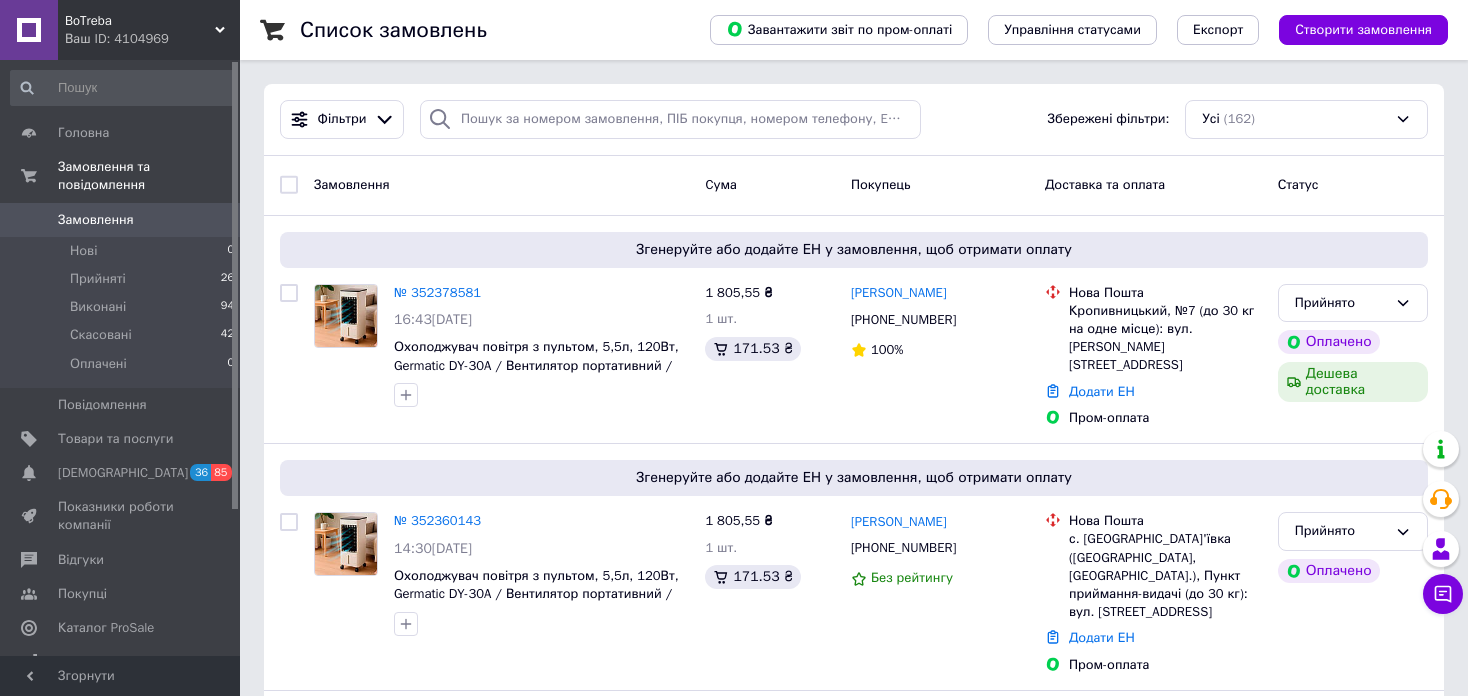 click on "Ваш ID: 4104969" at bounding box center (152, 39) 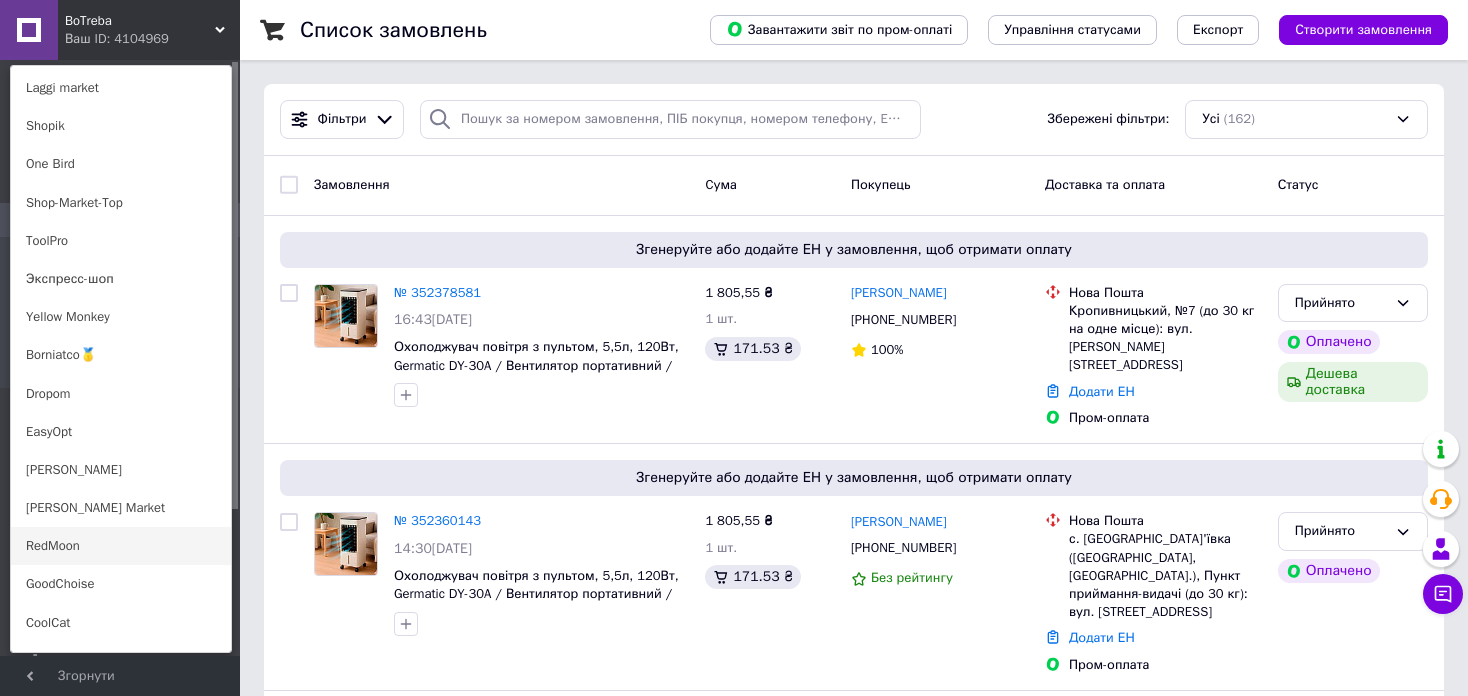 scroll, scrollTop: 1400, scrollLeft: 0, axis: vertical 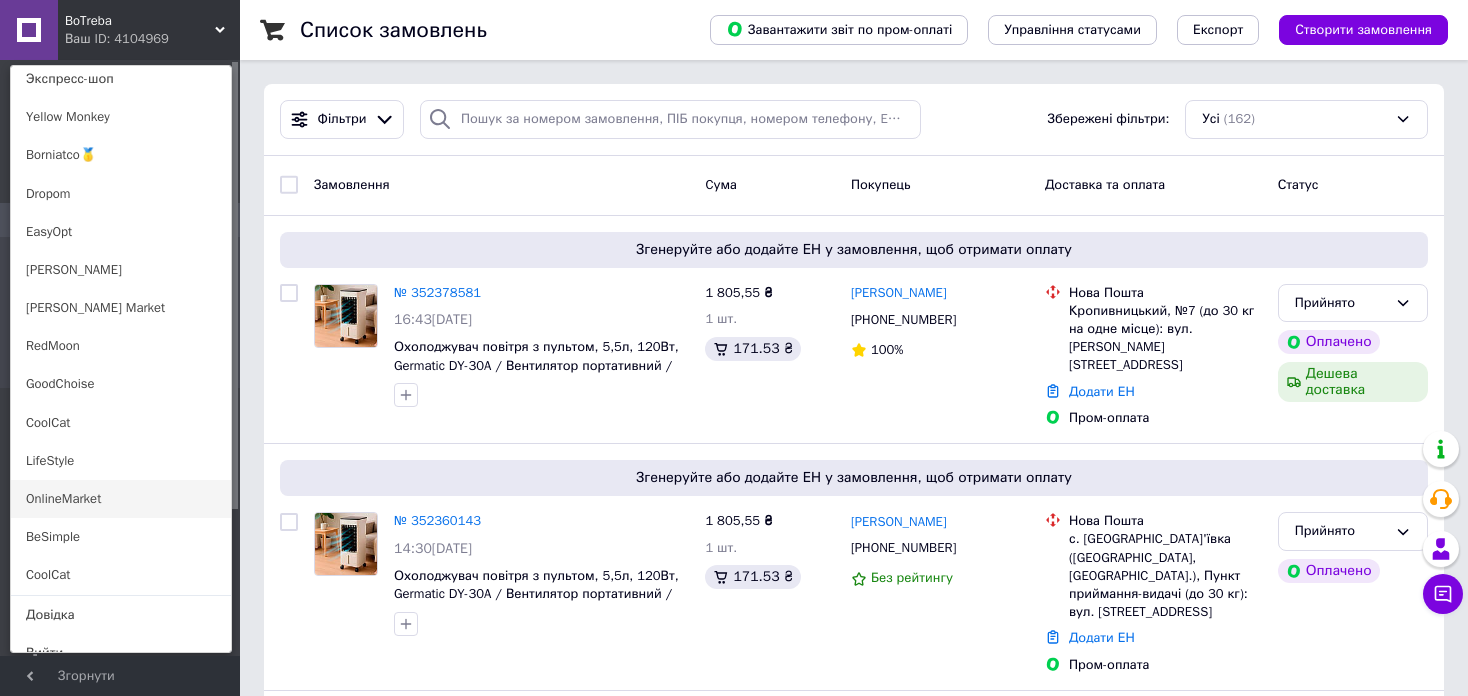 click on "OnlineMarket" at bounding box center (121, 499) 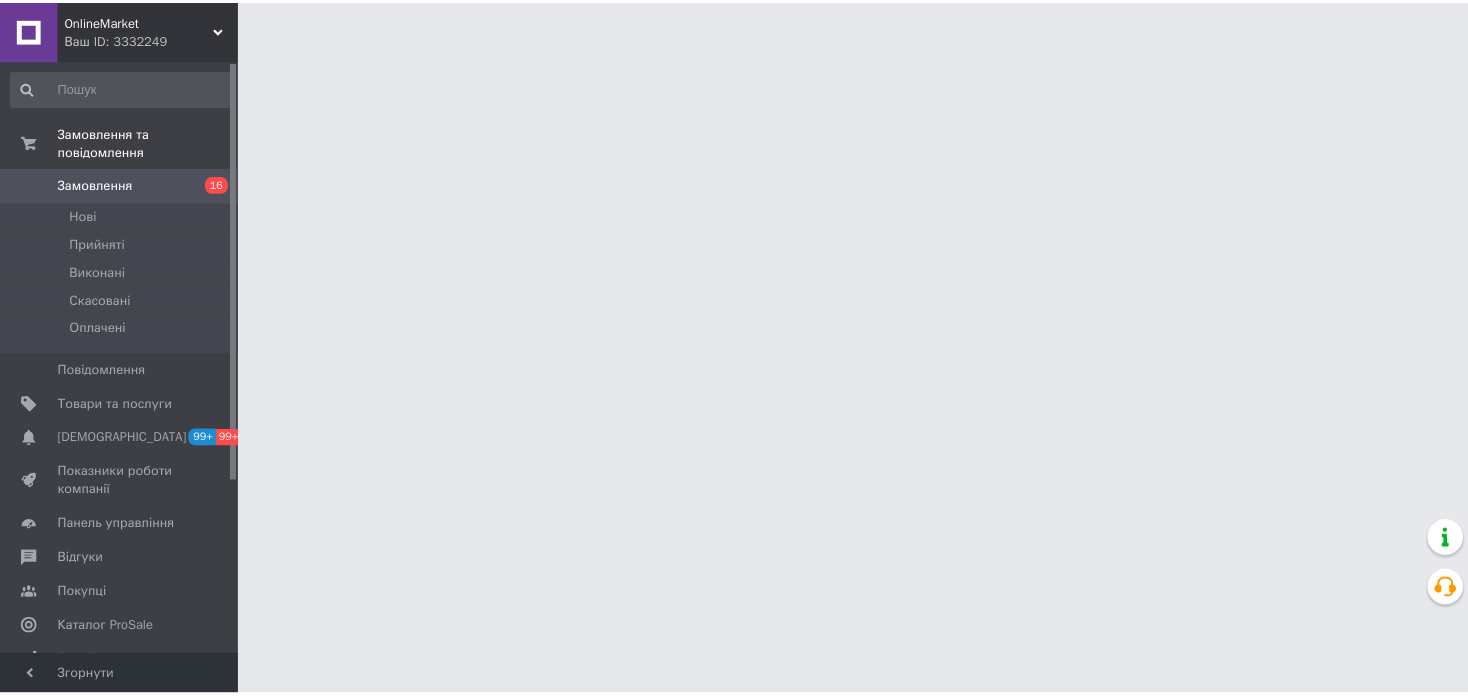 scroll, scrollTop: 0, scrollLeft: 0, axis: both 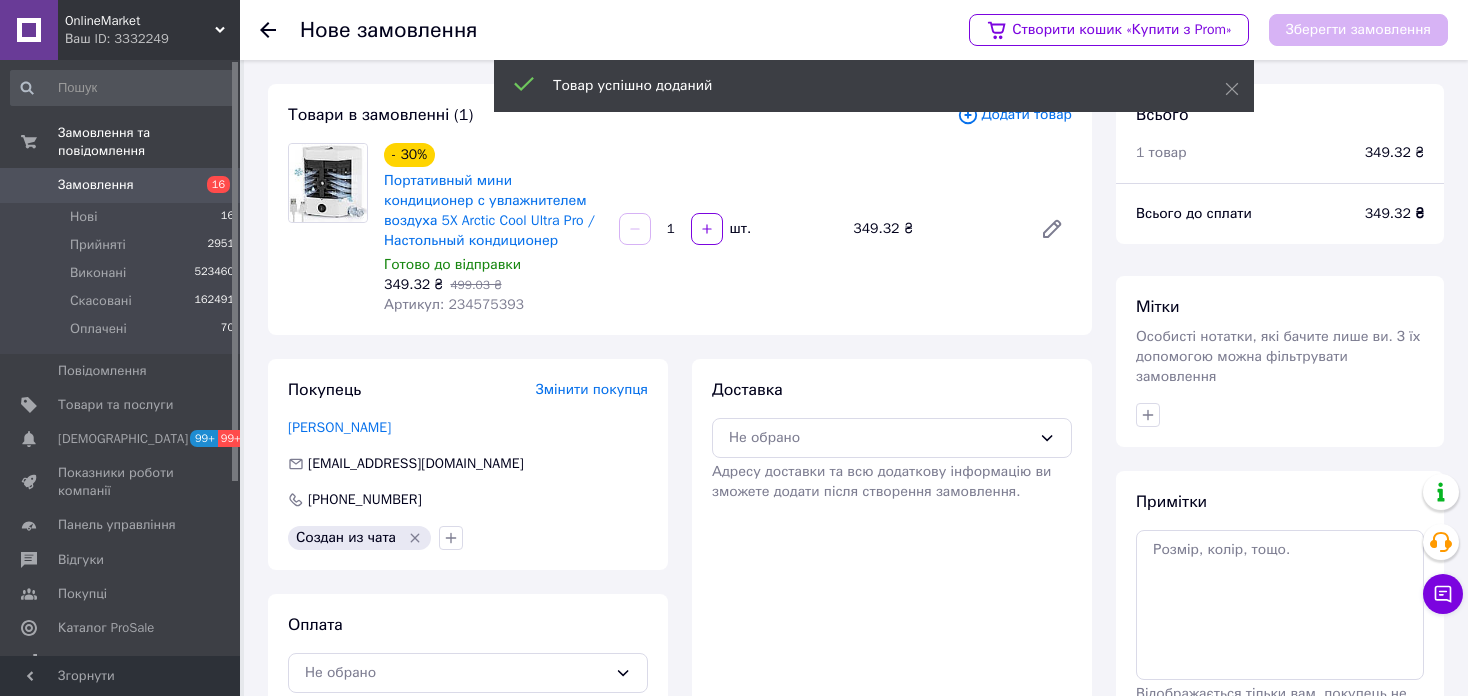 click on "Артикул: 234575393" at bounding box center (454, 304) 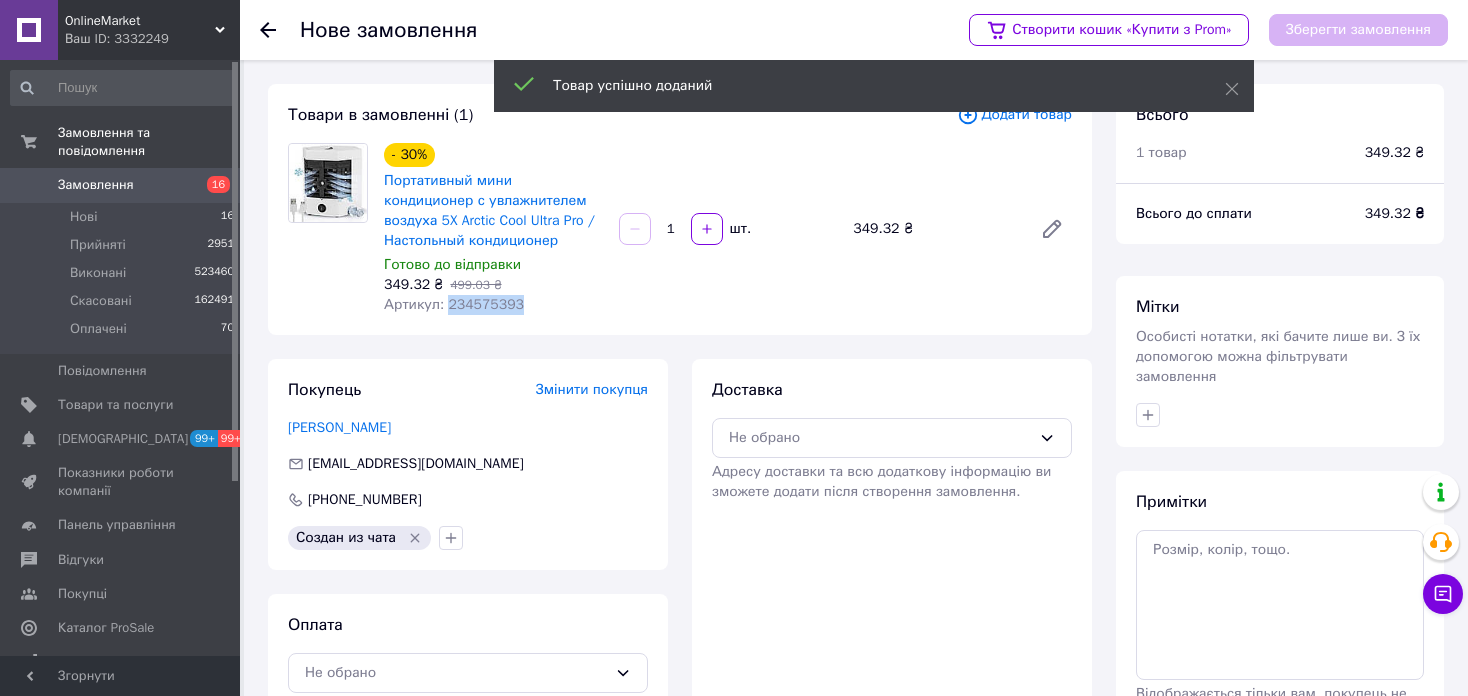 click on "Артикул: 234575393" at bounding box center (454, 304) 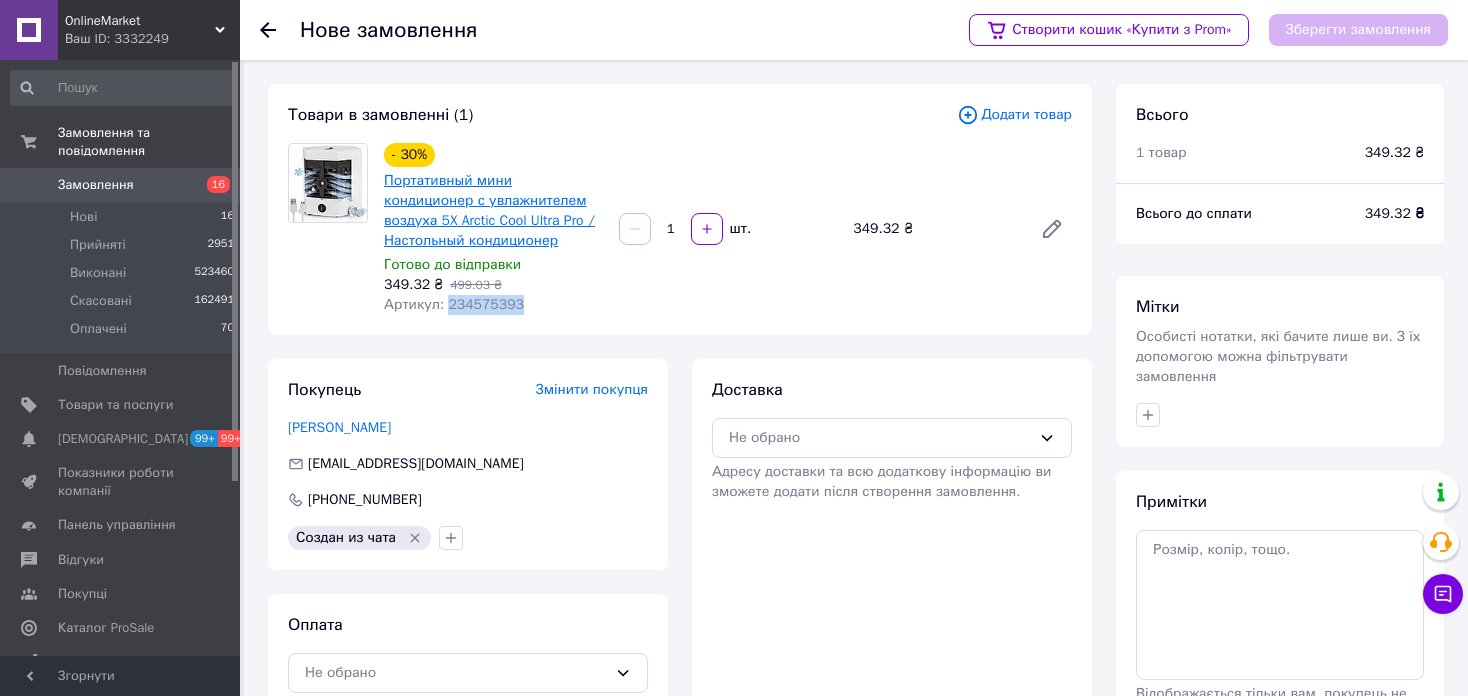 click on "Портативный мини кондиционер с увлажнителем воздуха 5X Arctic Cool Ultra Pro / Настольный кондиционер" at bounding box center (489, 210) 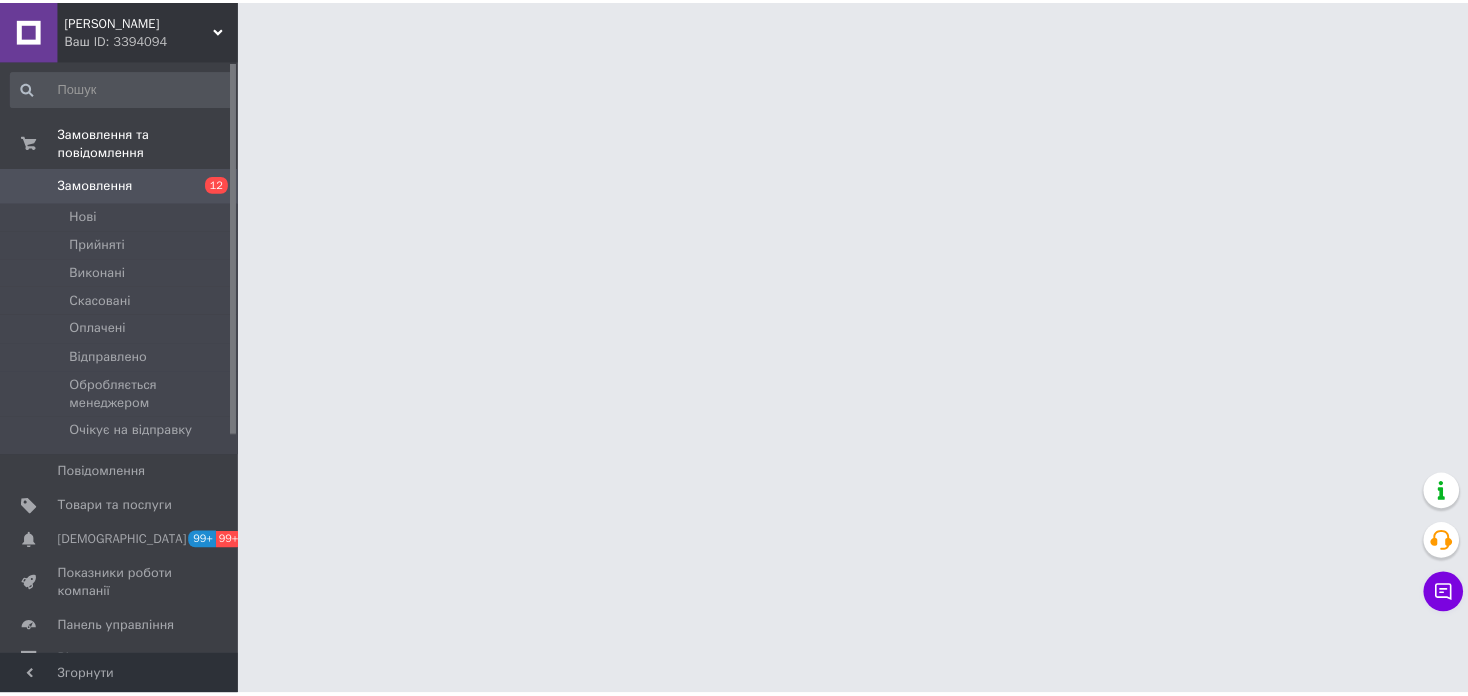 scroll, scrollTop: 0, scrollLeft: 0, axis: both 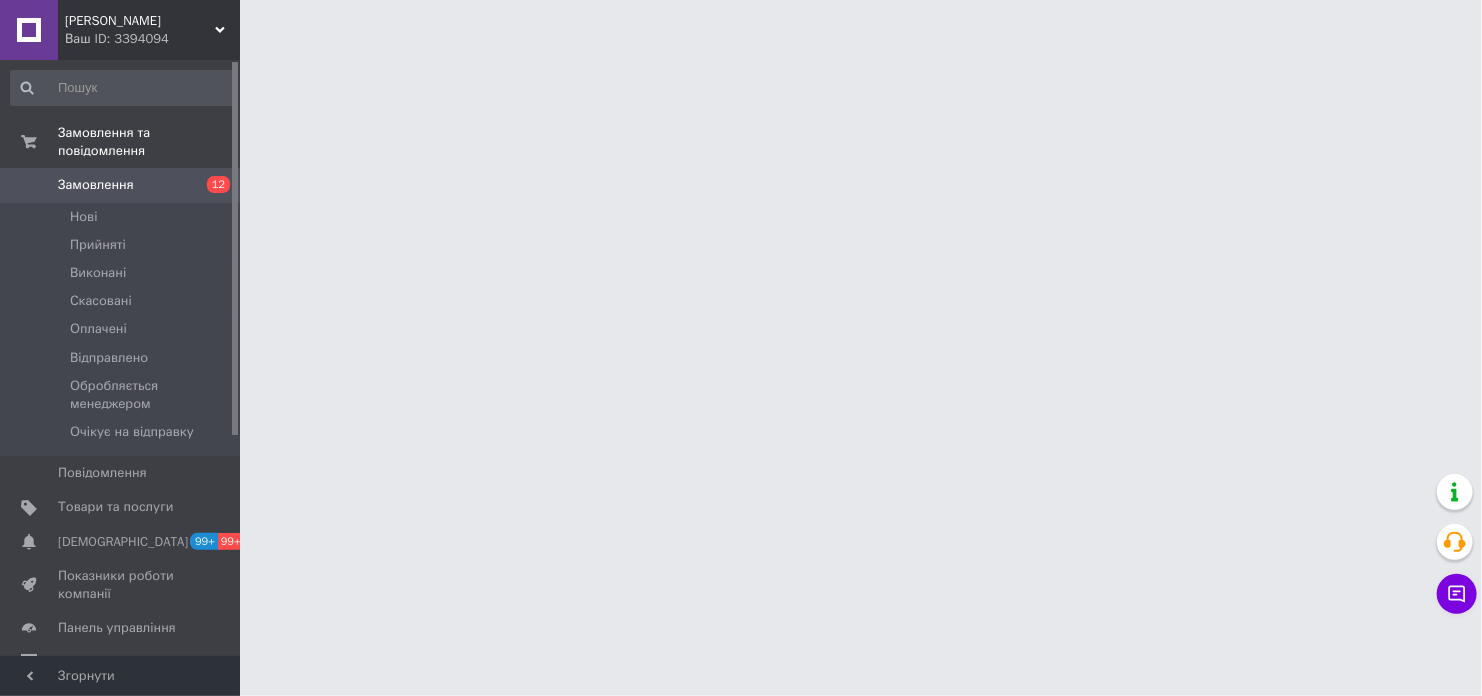 click on "Ваш ID: 3394094" at bounding box center (152, 39) 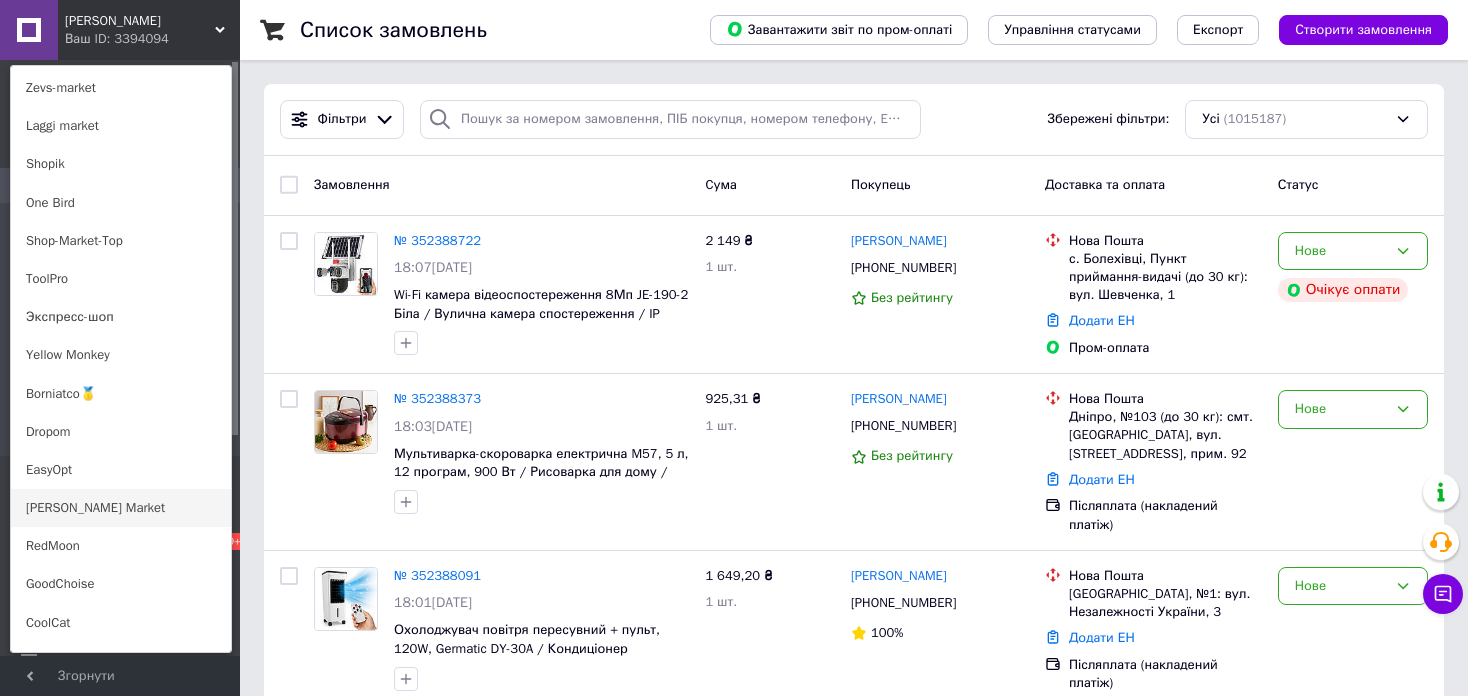 scroll, scrollTop: 1400, scrollLeft: 0, axis: vertical 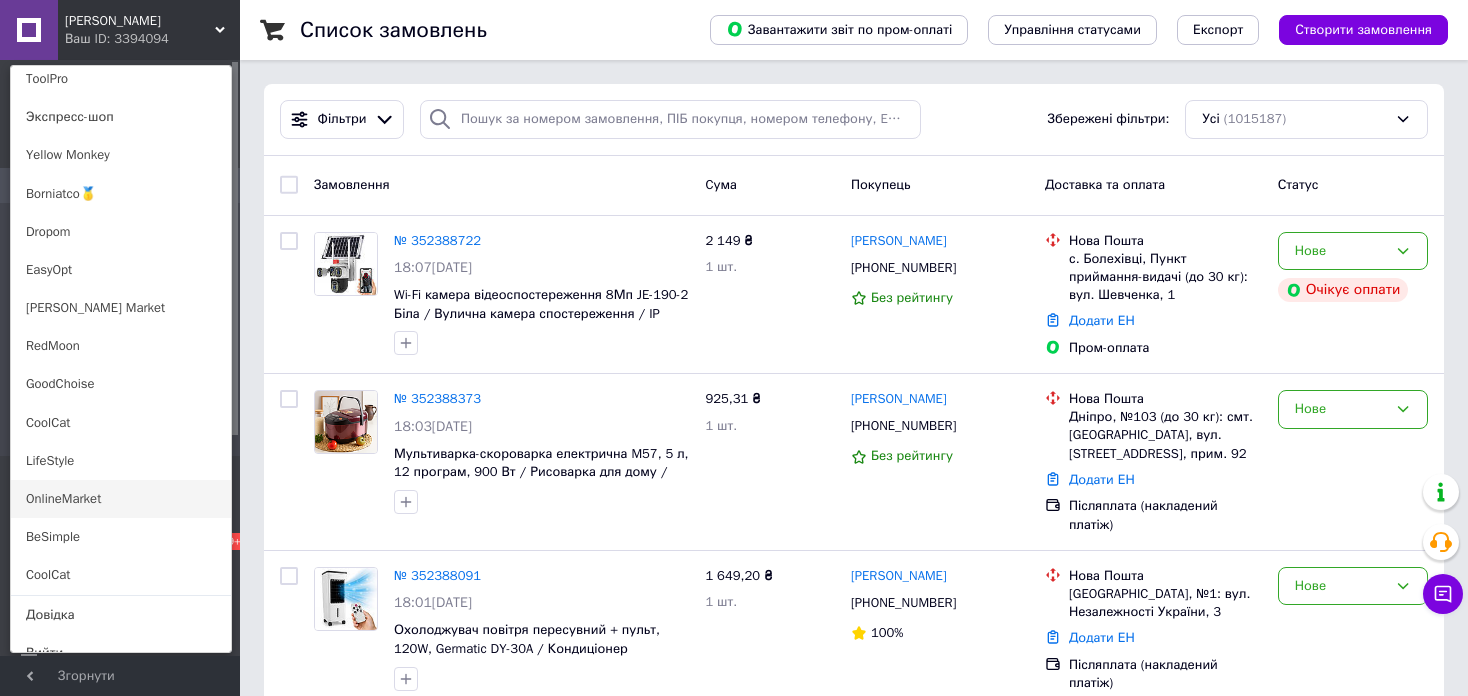 click on "OnlineMarket" at bounding box center (121, 499) 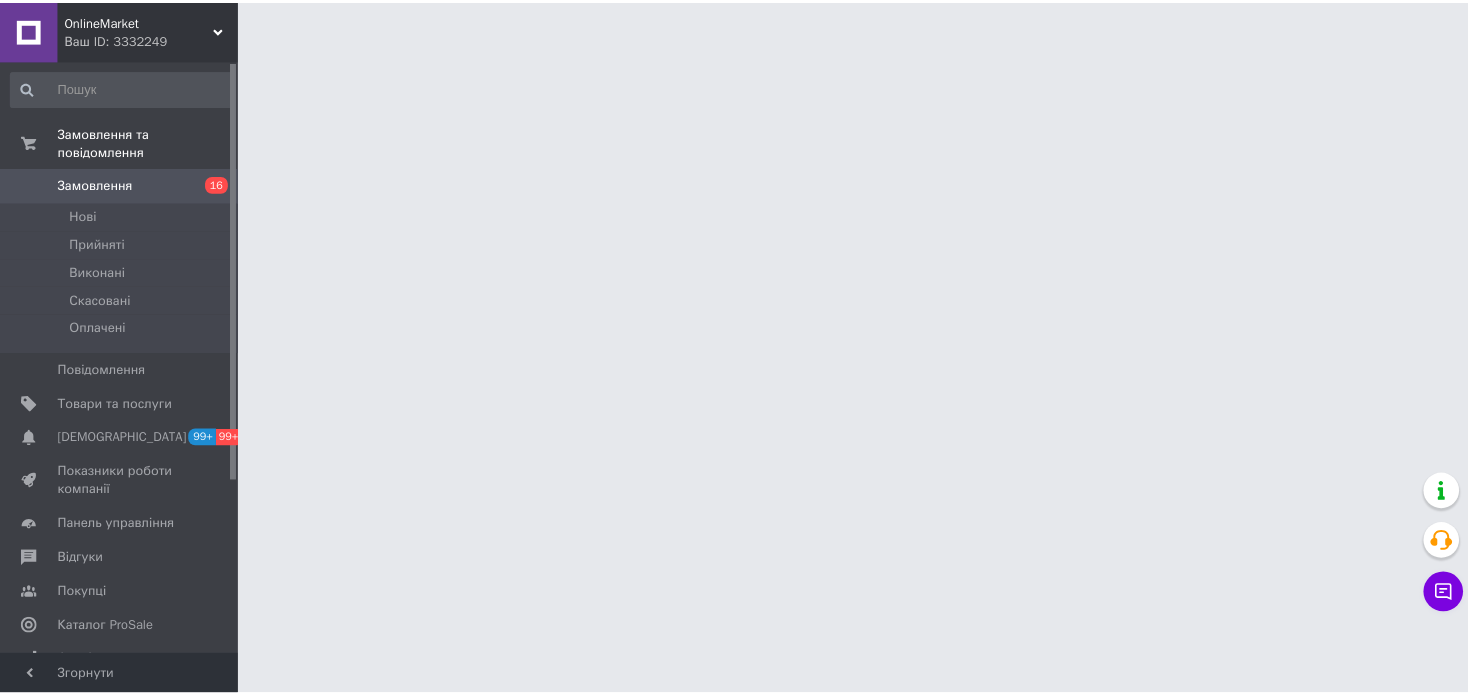 scroll, scrollTop: 0, scrollLeft: 0, axis: both 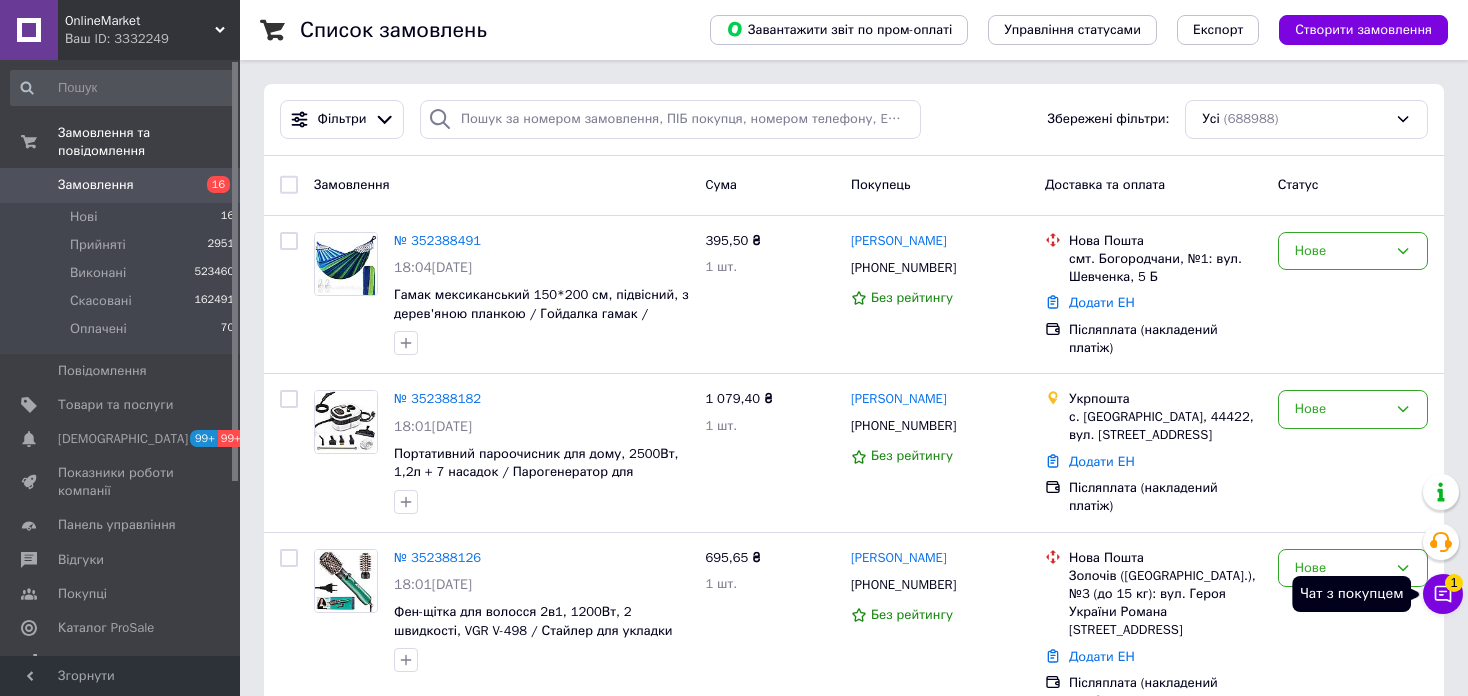 click on "Чат з покупцем 1" at bounding box center [1443, 594] 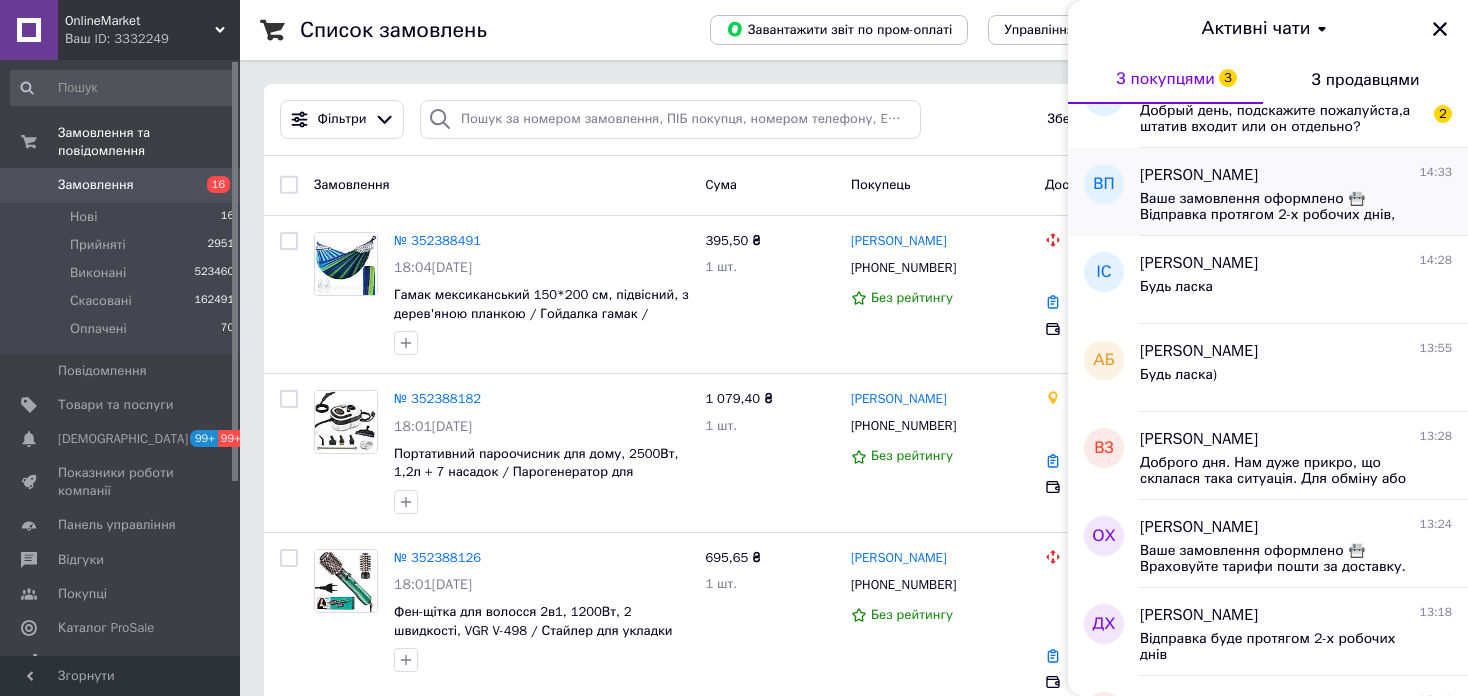 scroll, scrollTop: 1868, scrollLeft: 0, axis: vertical 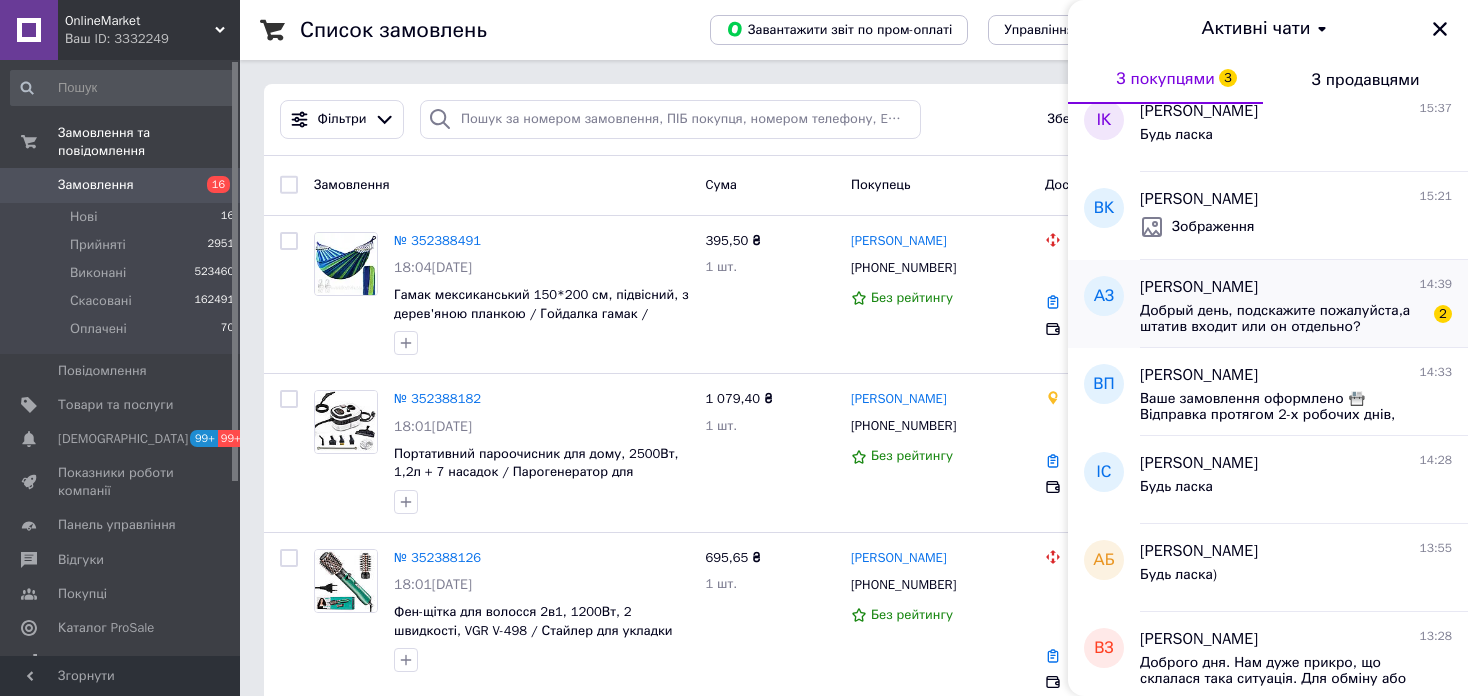 click on "Добрый день, подскажите пожалуйста,а штатив входит или он отдельно?" at bounding box center [1282, 319] 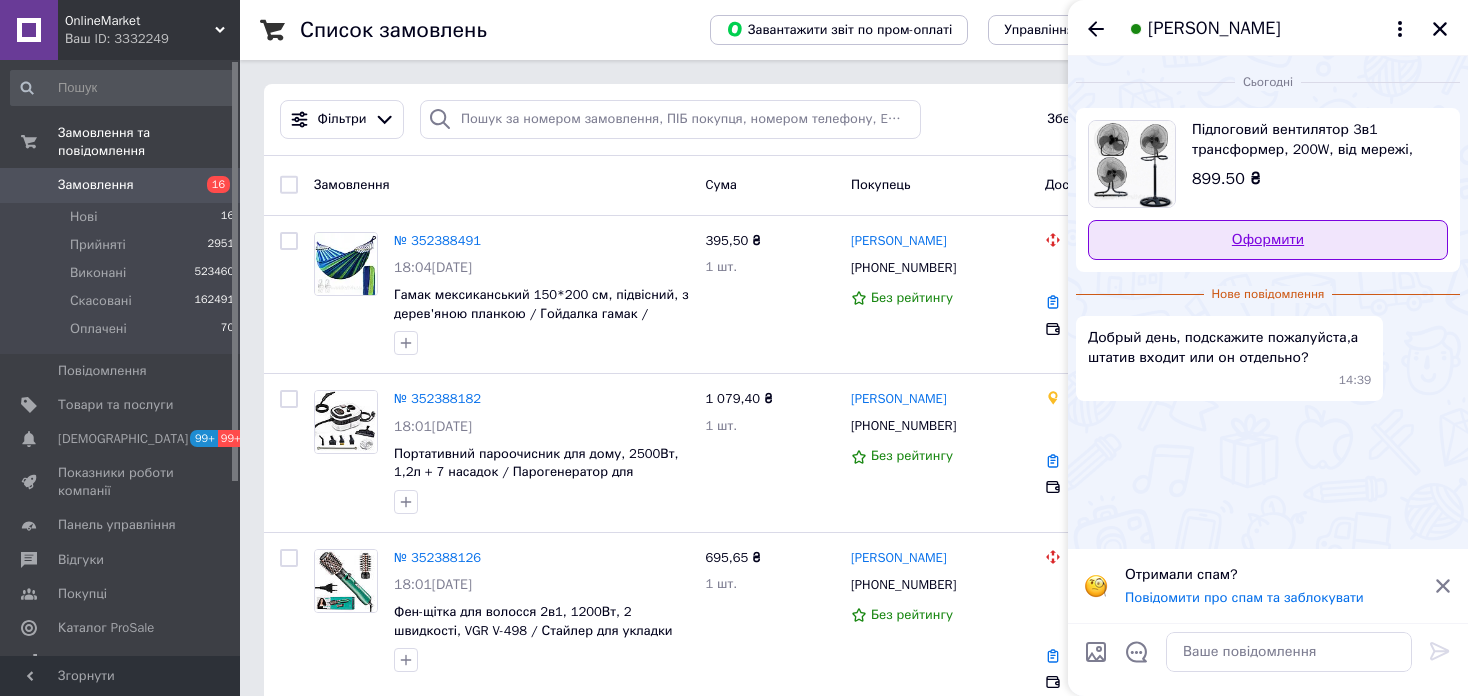 click on "Оформити" at bounding box center (1268, 240) 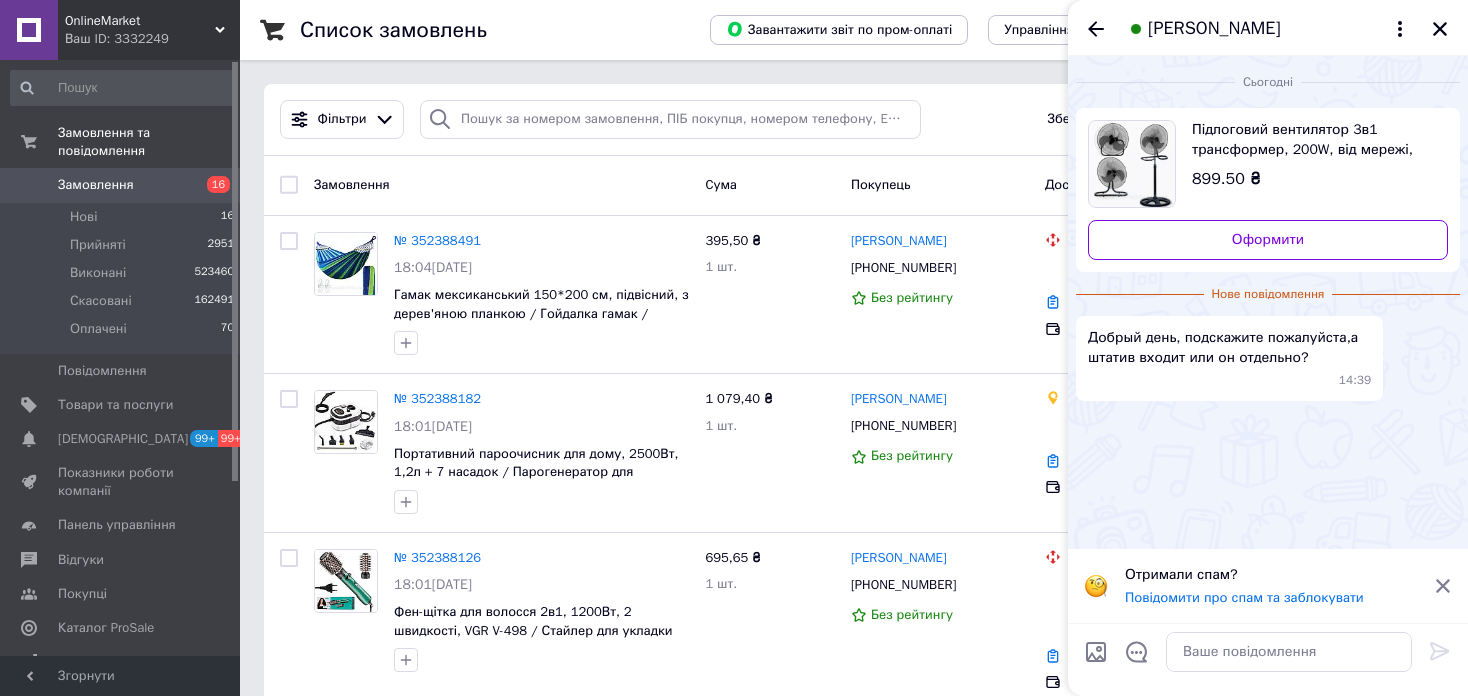 click at bounding box center (1289, 652) 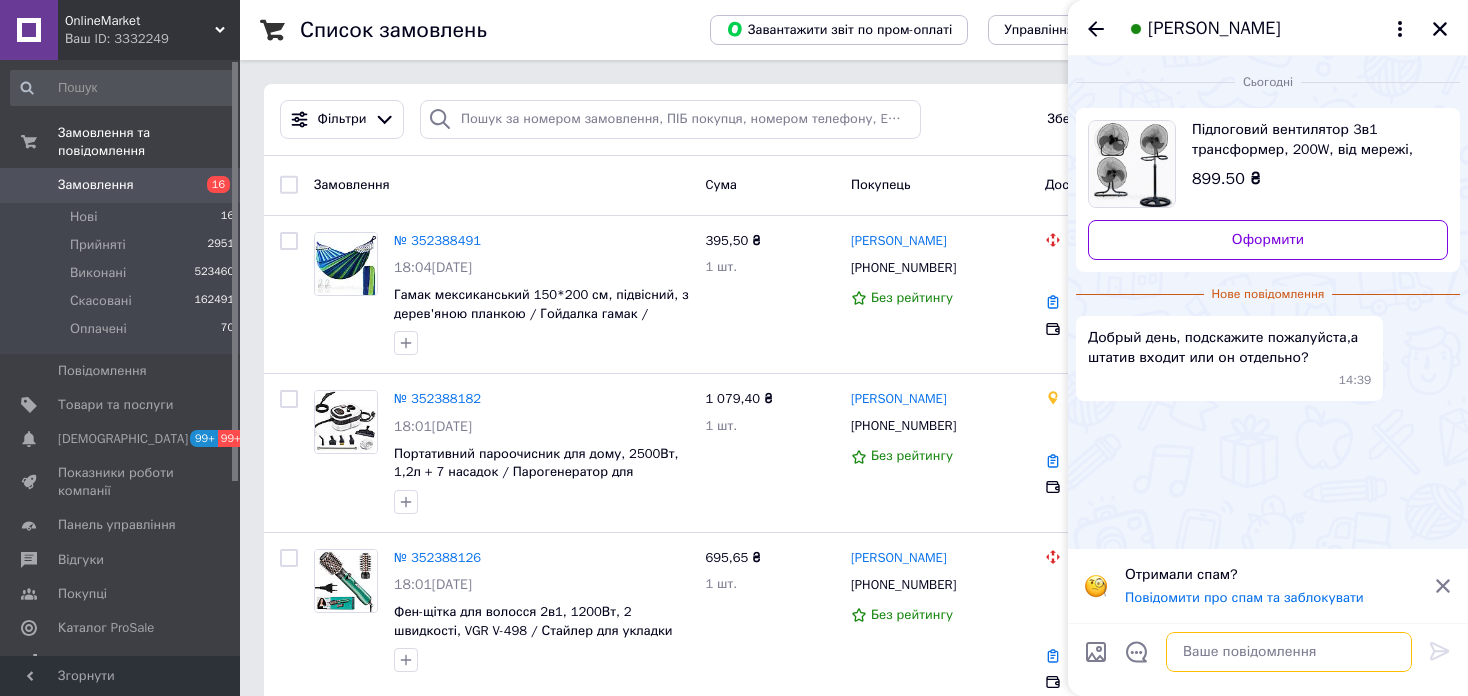 click at bounding box center (1289, 652) 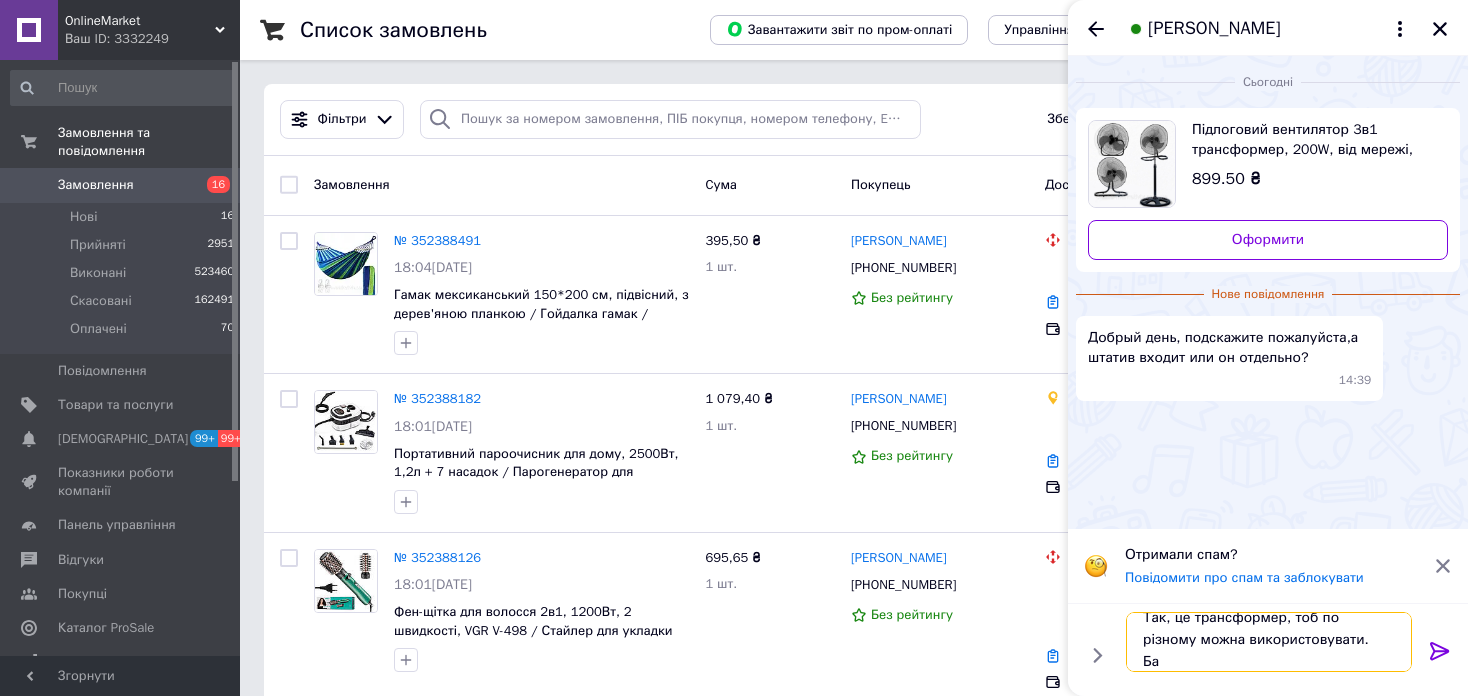 scroll, scrollTop: 23, scrollLeft: 0, axis: vertical 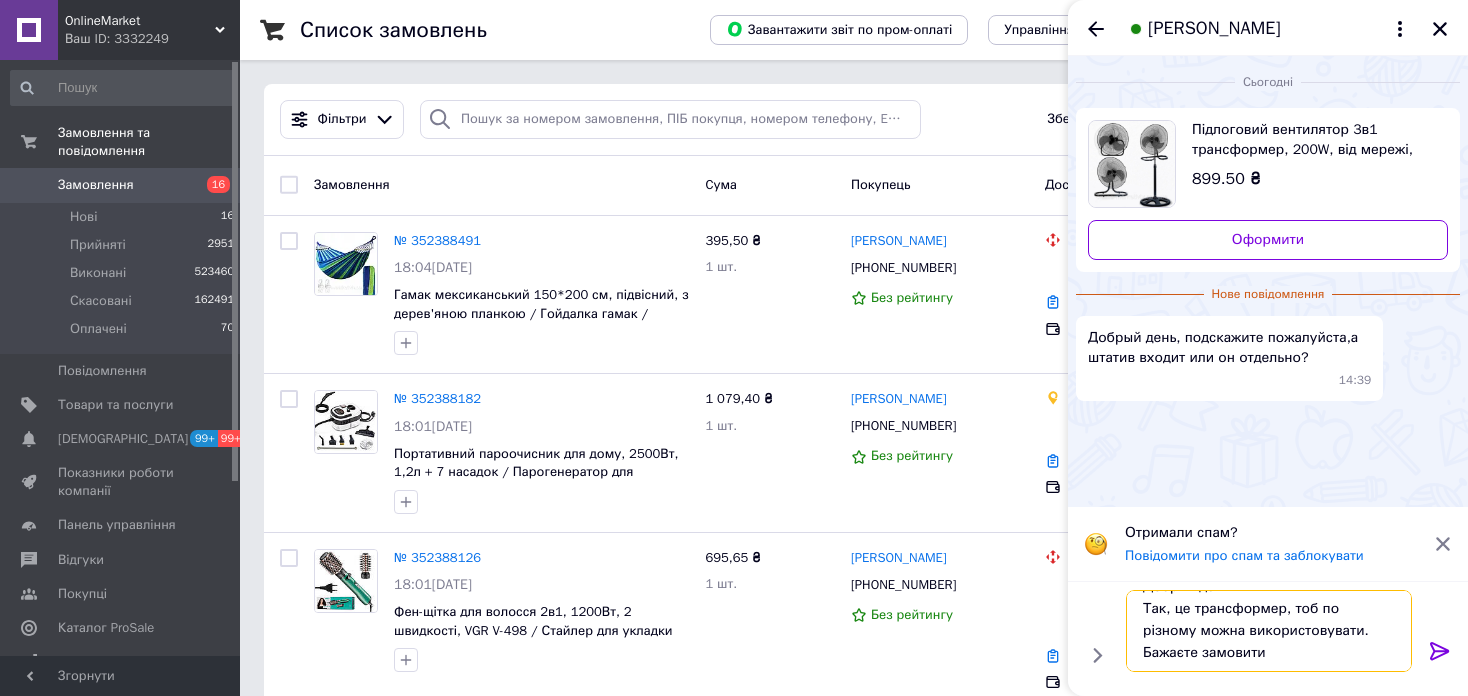 type on "Добрий день
Так, це трансформер, тоб по різному можна використовувати.
Бажаєте замовити?" 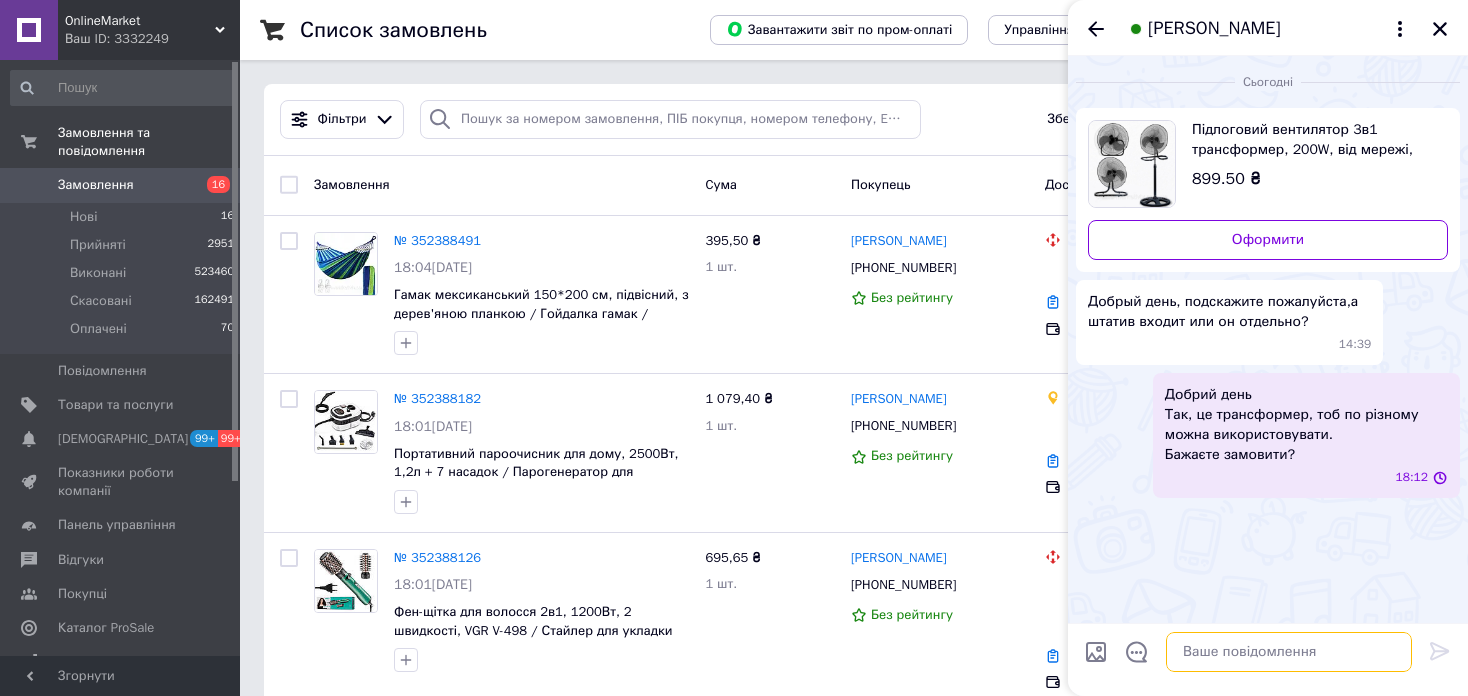 scroll, scrollTop: 0, scrollLeft: 0, axis: both 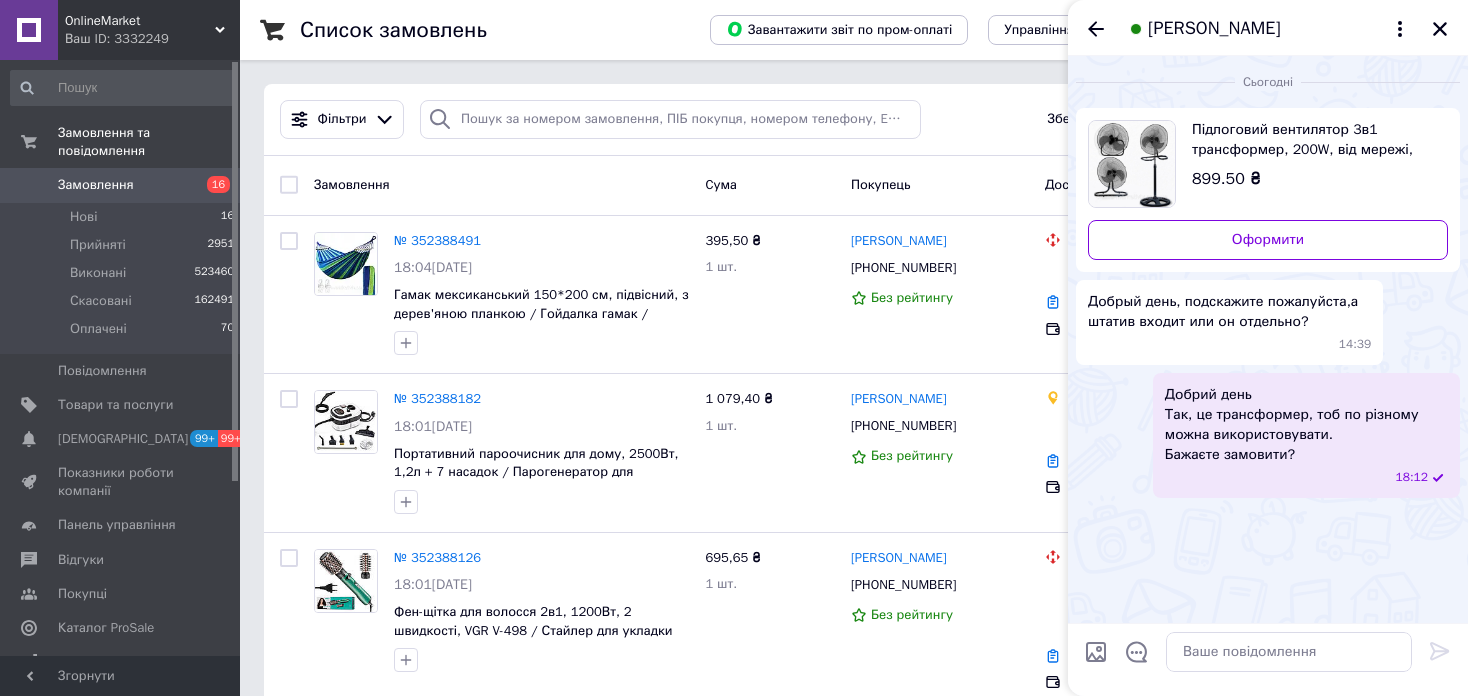 drag, startPoint x: 1251, startPoint y: 458, endPoint x: 1300, endPoint y: 464, distance: 49.365982 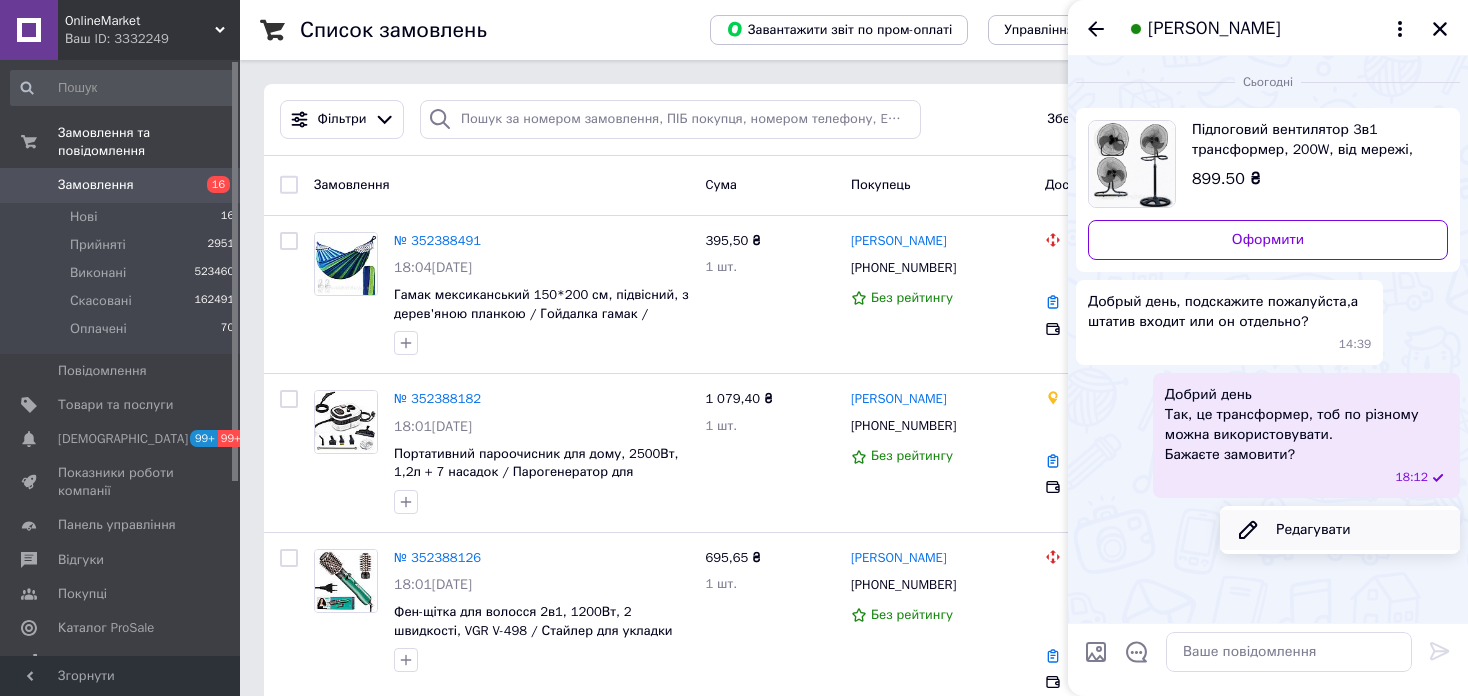 click on "Редагувати" at bounding box center (1340, 530) 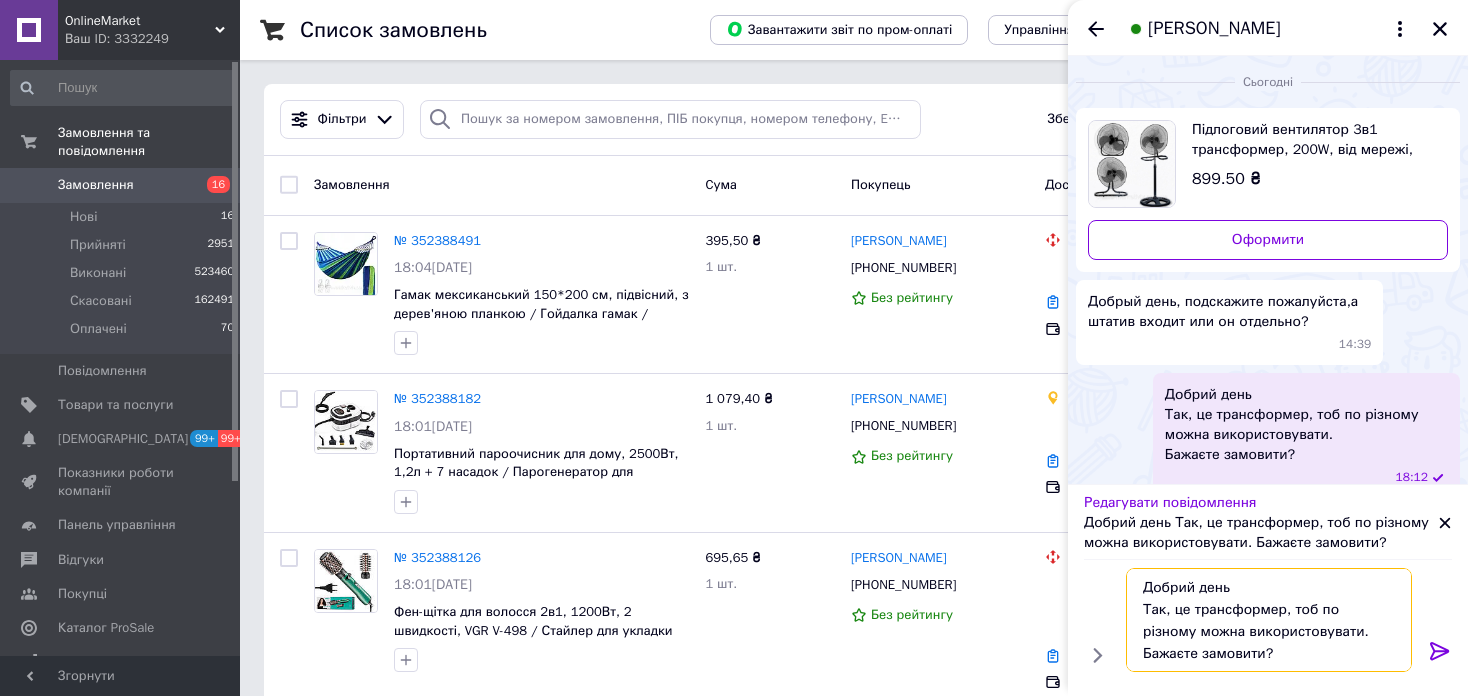 click on "Добрий день
Так, це трансформер, тоб по різному можна використовувати.
Бажаєте замовити?" at bounding box center [1269, 620] 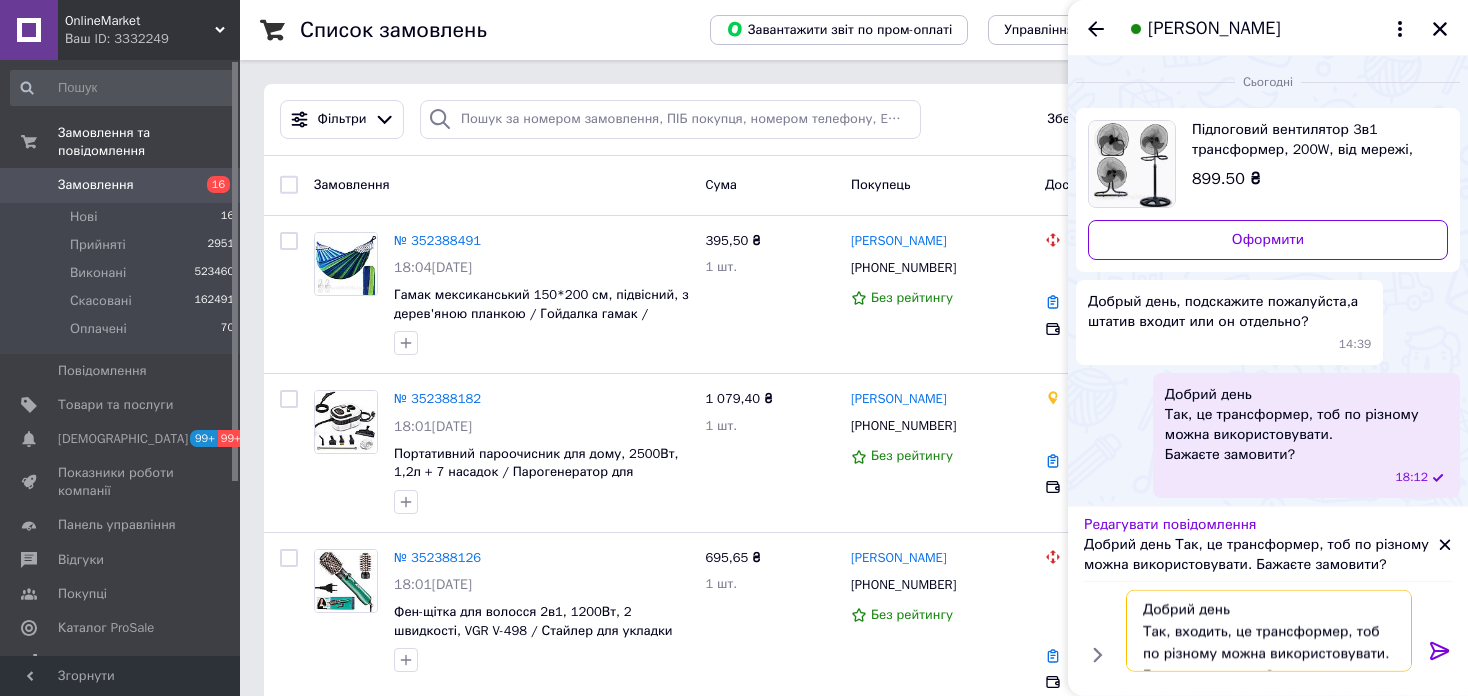 type on "Добрий день
Так, входить, це трансформер, тоб по різному можна використовувати.
Бажаєте замовити?" 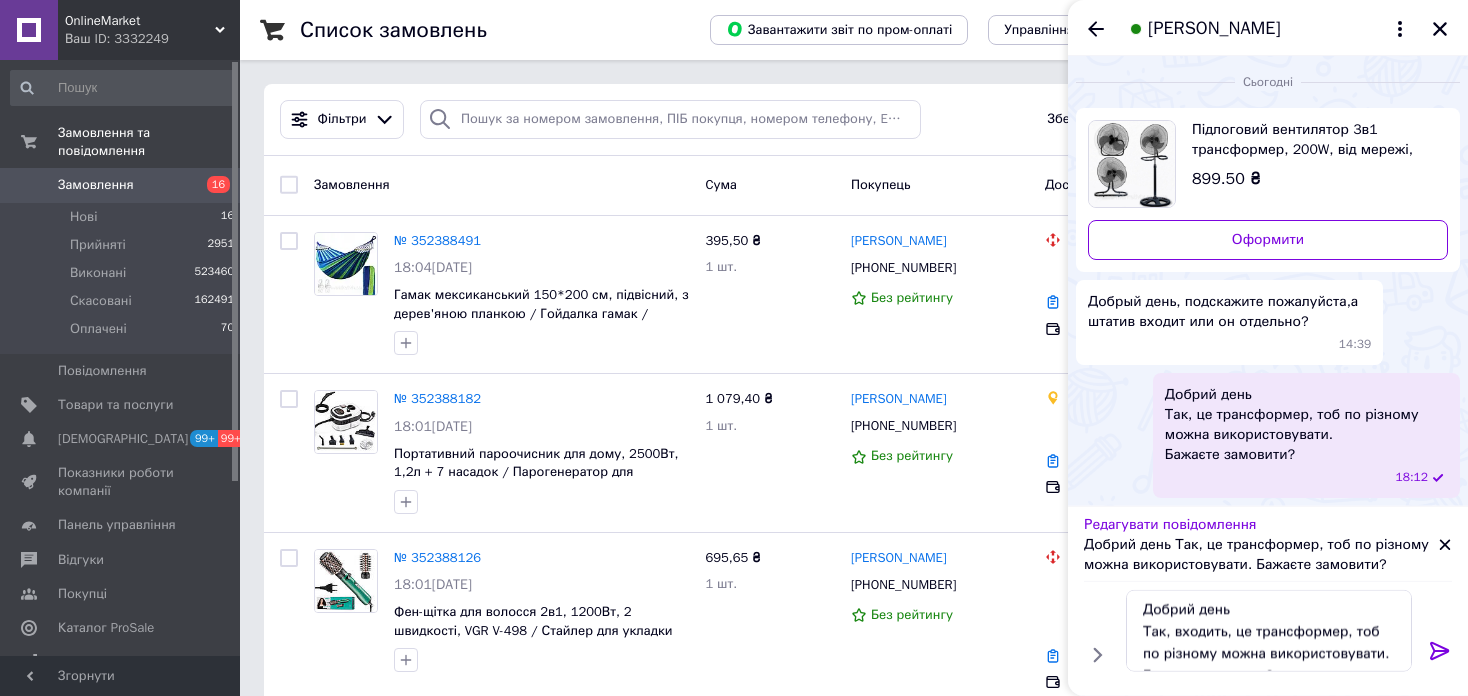 click 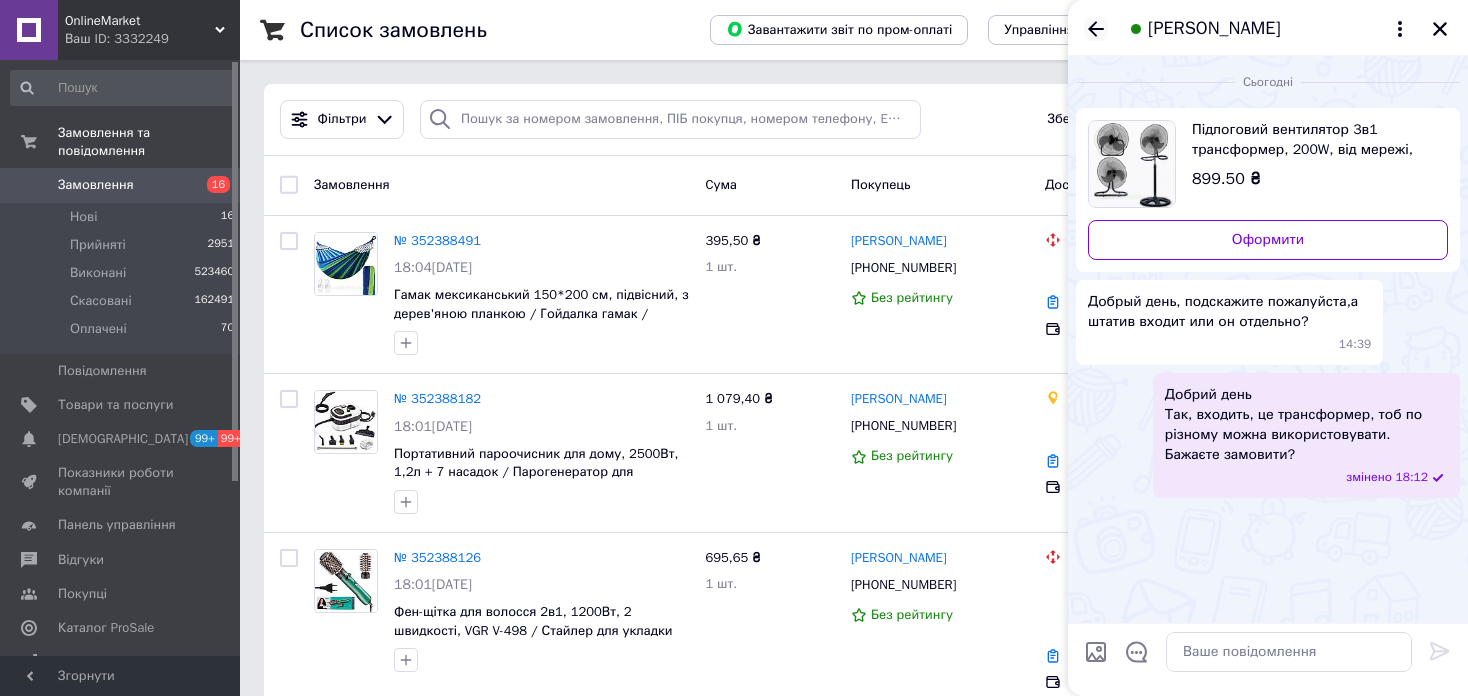click 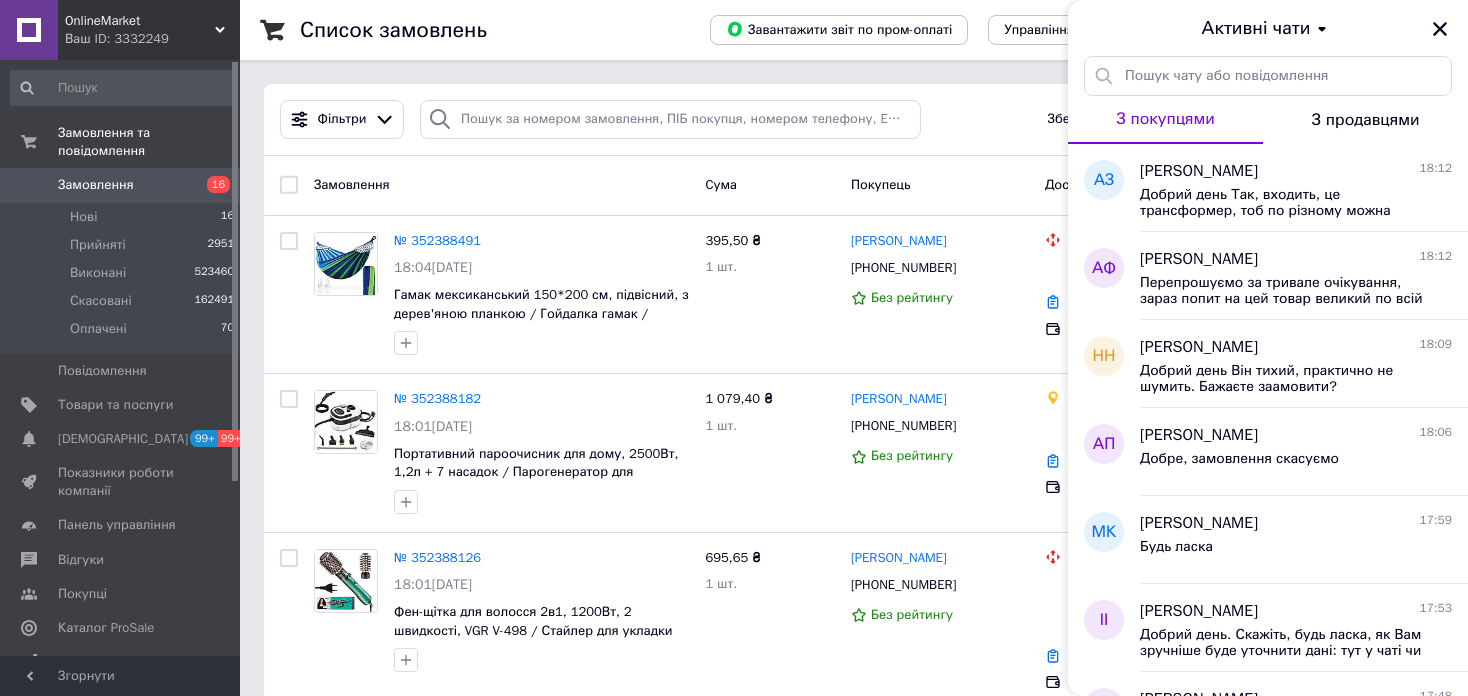 click on "OnlineMarket" at bounding box center (140, 21) 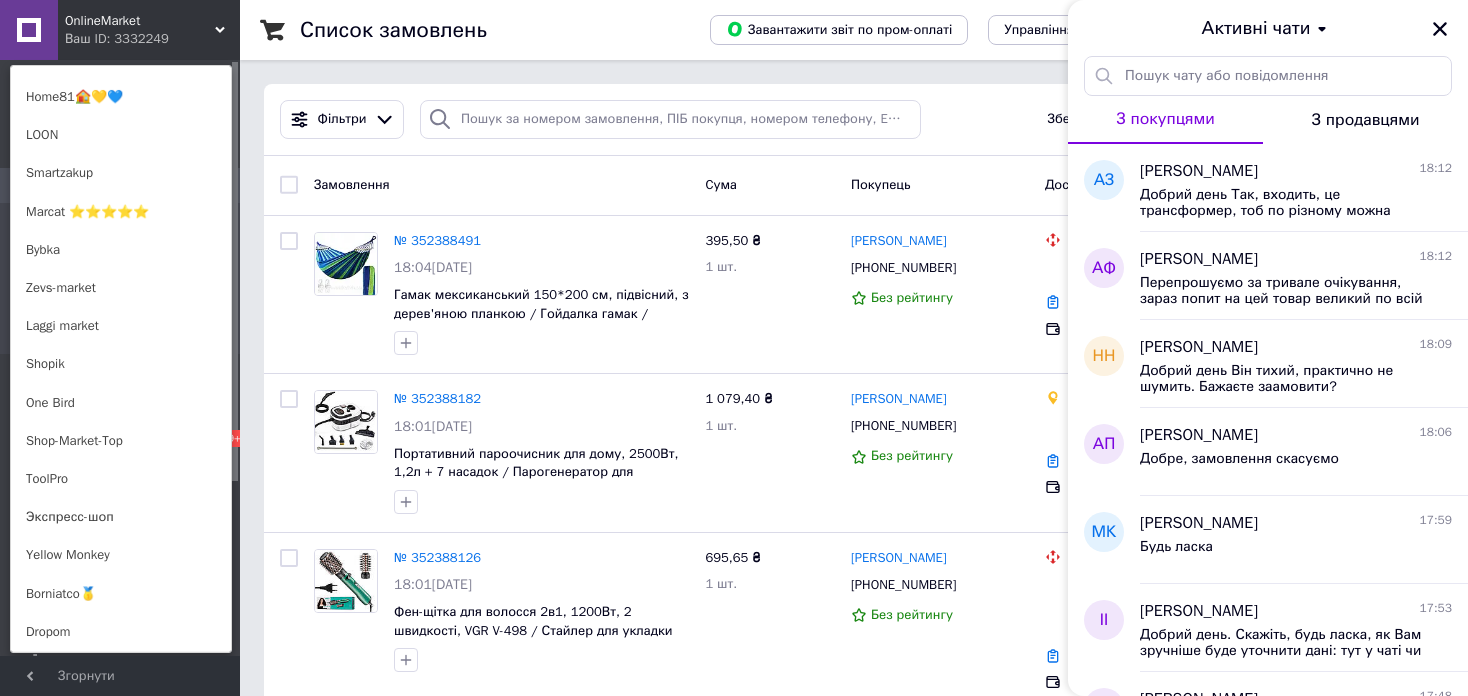 scroll, scrollTop: 1300, scrollLeft: 0, axis: vertical 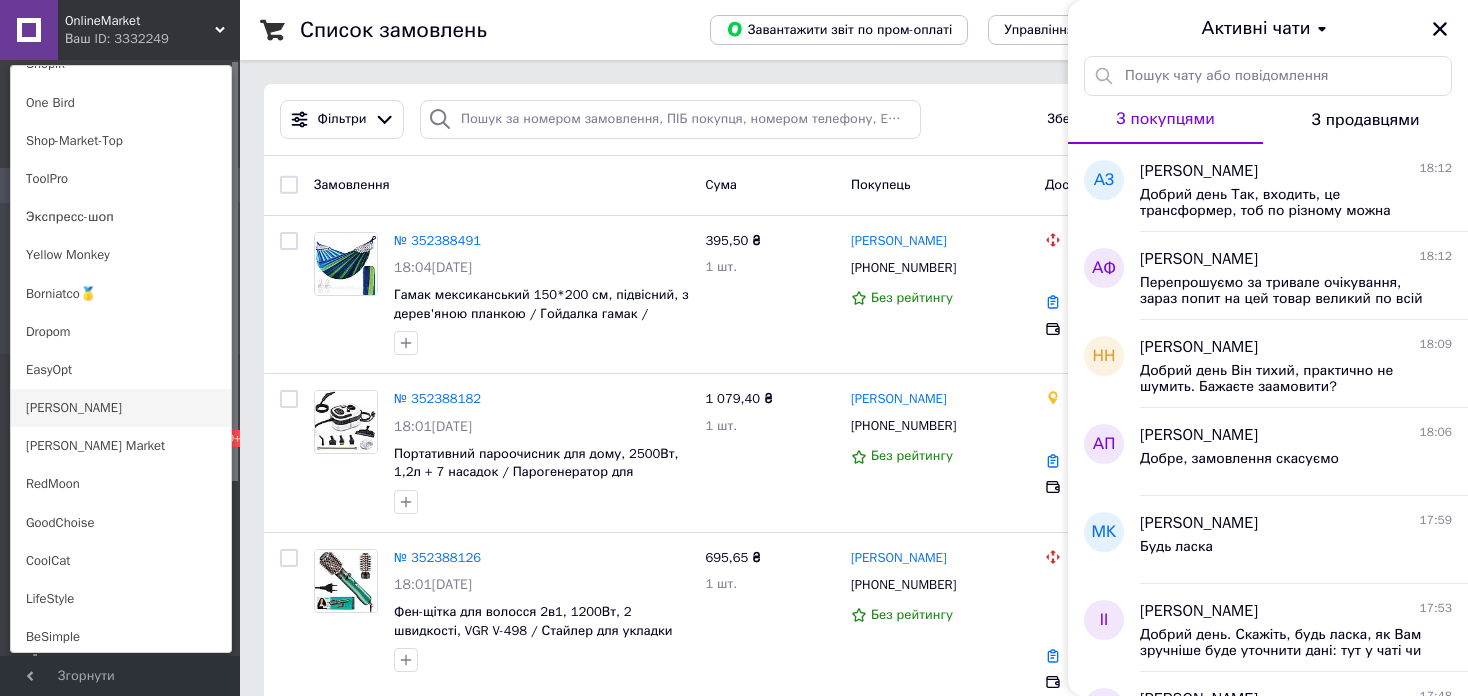 click on "[PERSON_NAME]" at bounding box center [121, 408] 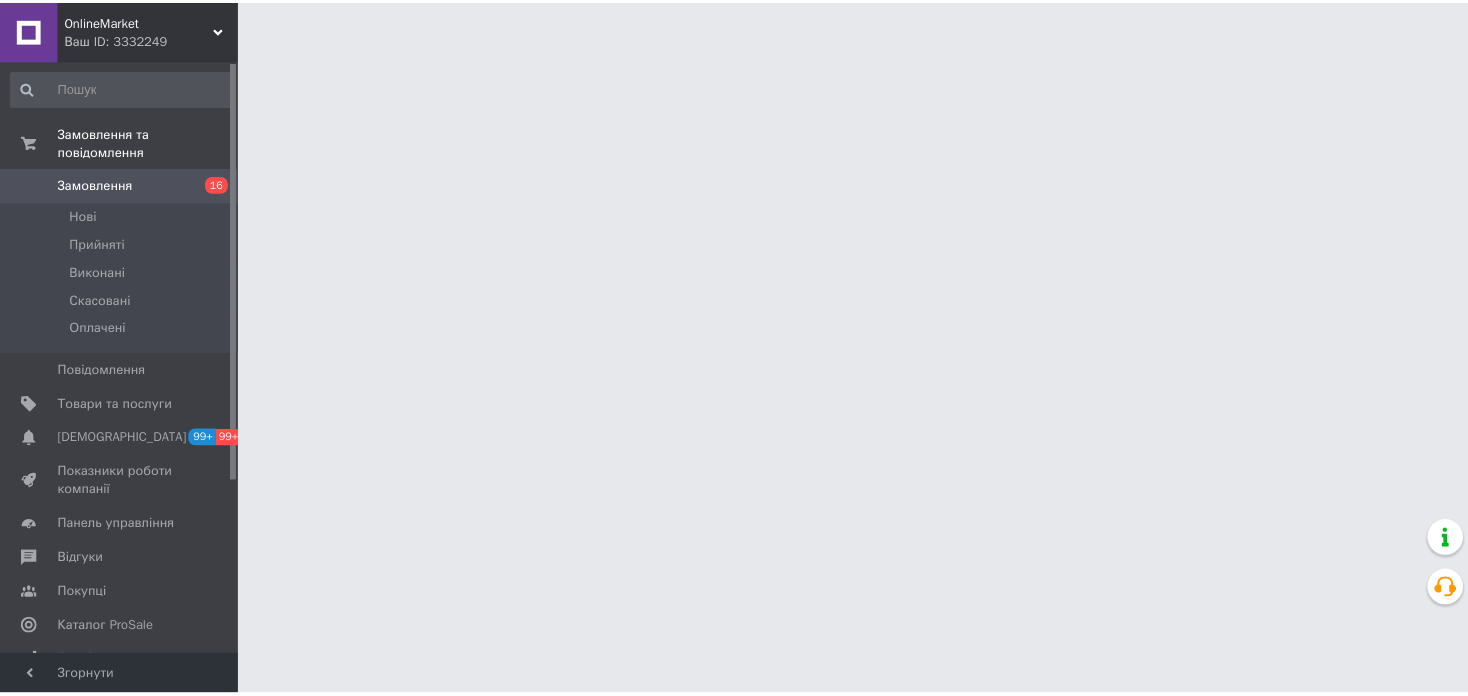 scroll, scrollTop: 0, scrollLeft: 0, axis: both 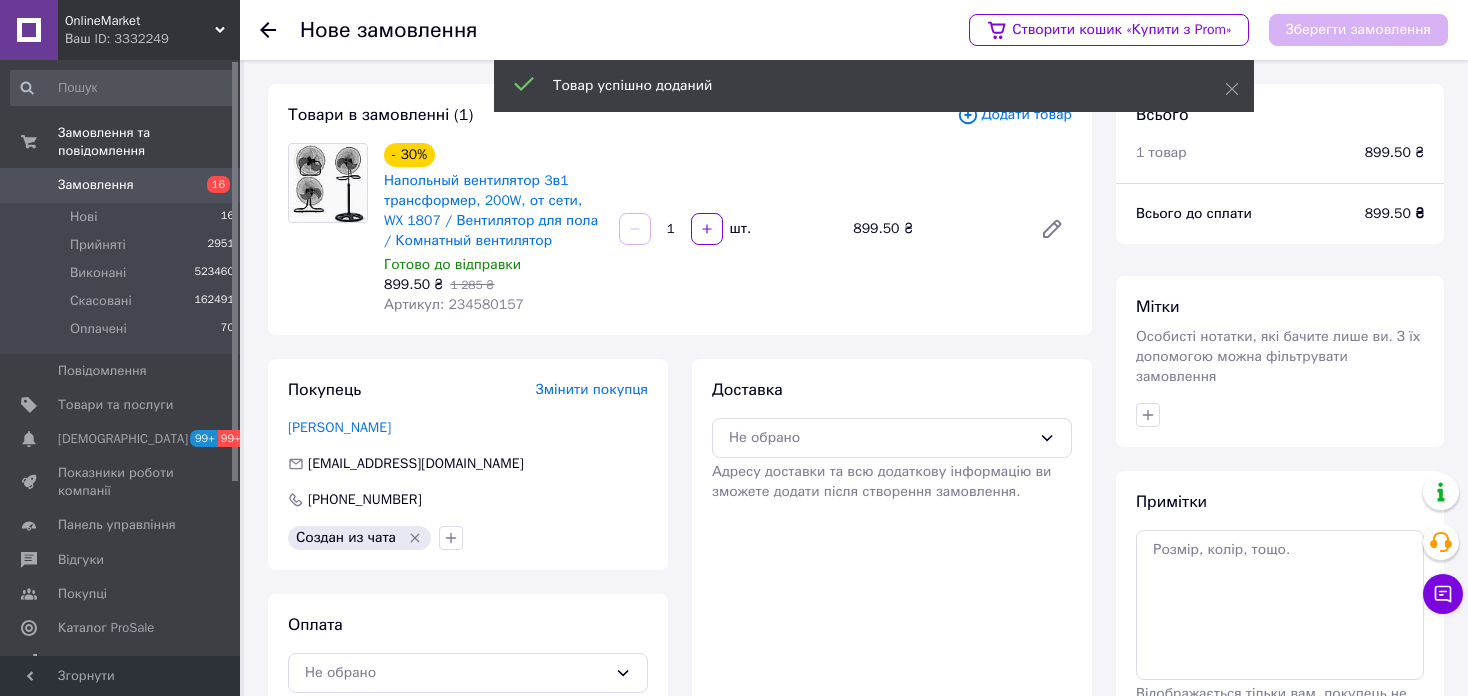 click on "Артикул: 234580157" at bounding box center [454, 304] 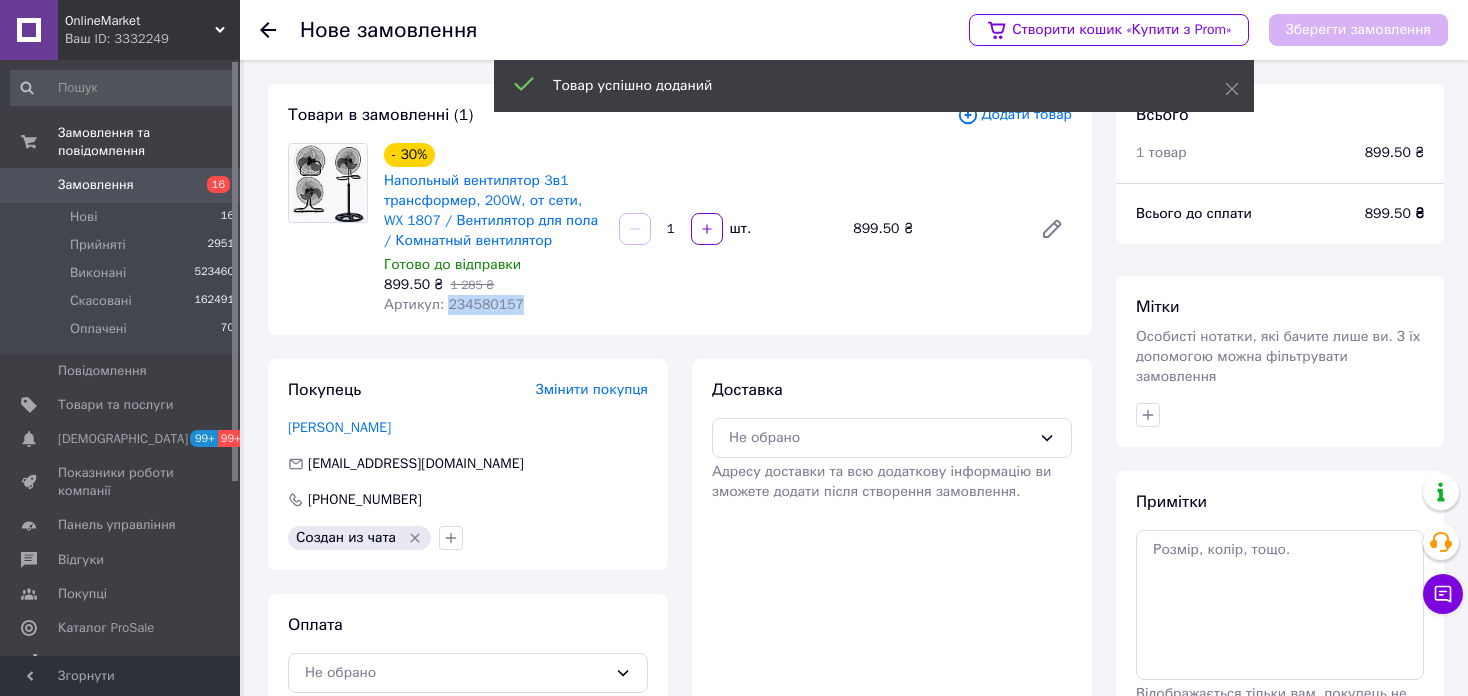 click on "Артикул: 234580157" at bounding box center [454, 304] 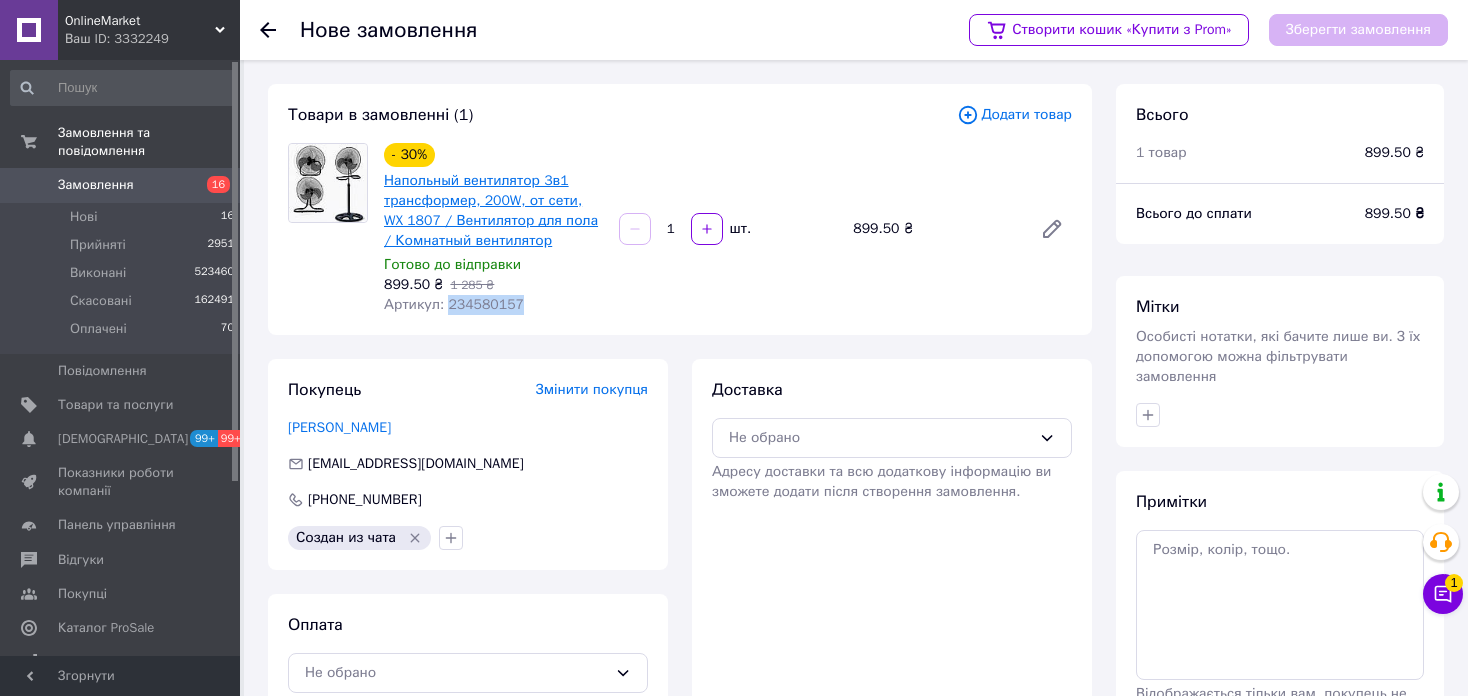 click on "Напольный вентилятор 3в1 трансформер, 200W, от сети, WX 1807 / Вентилятор для пола / Комнатный вентилятор" at bounding box center [491, 210] 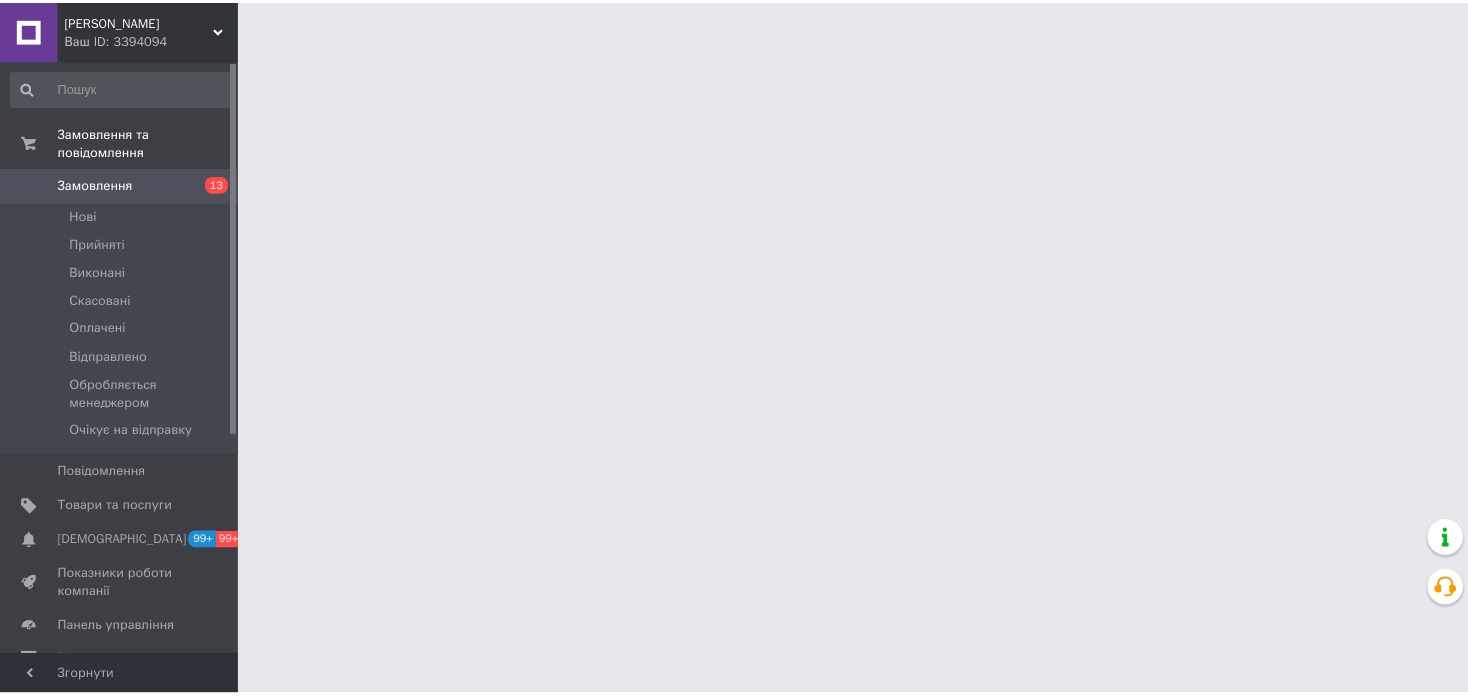 scroll, scrollTop: 0, scrollLeft: 0, axis: both 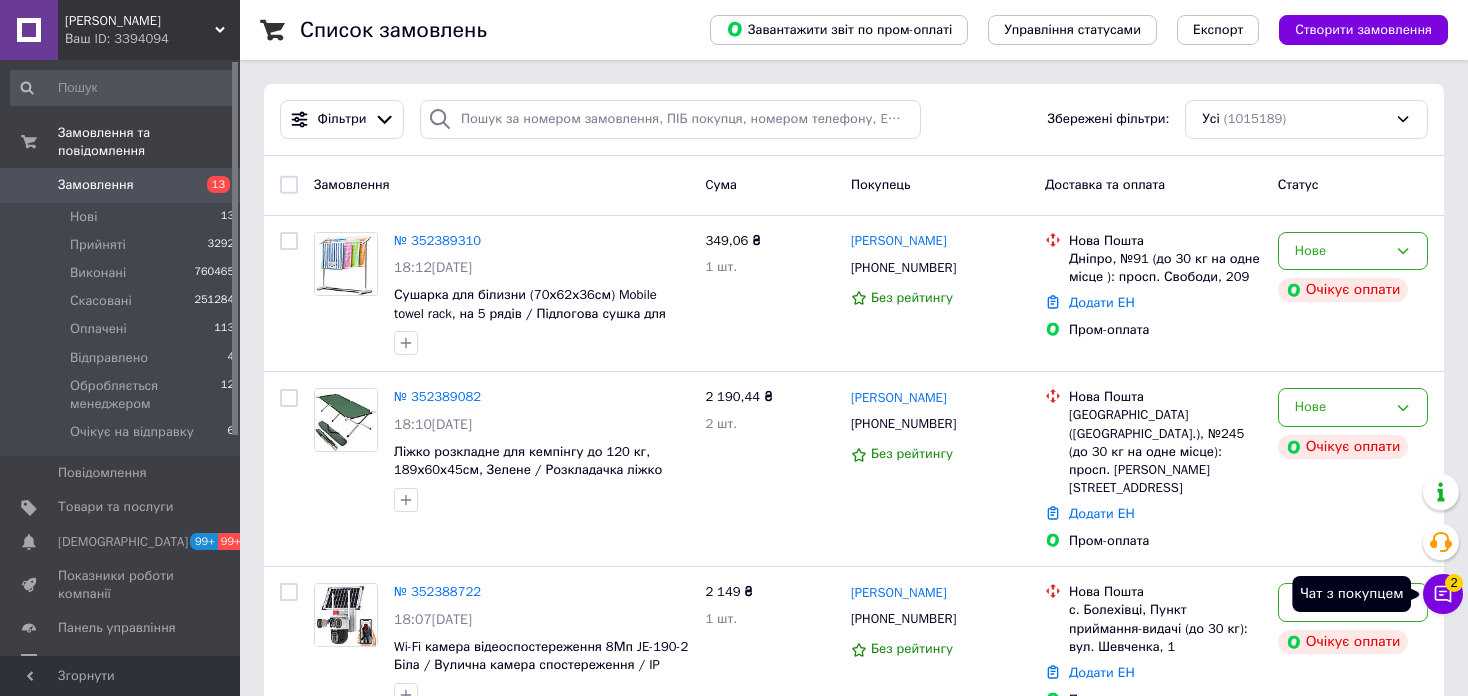 click 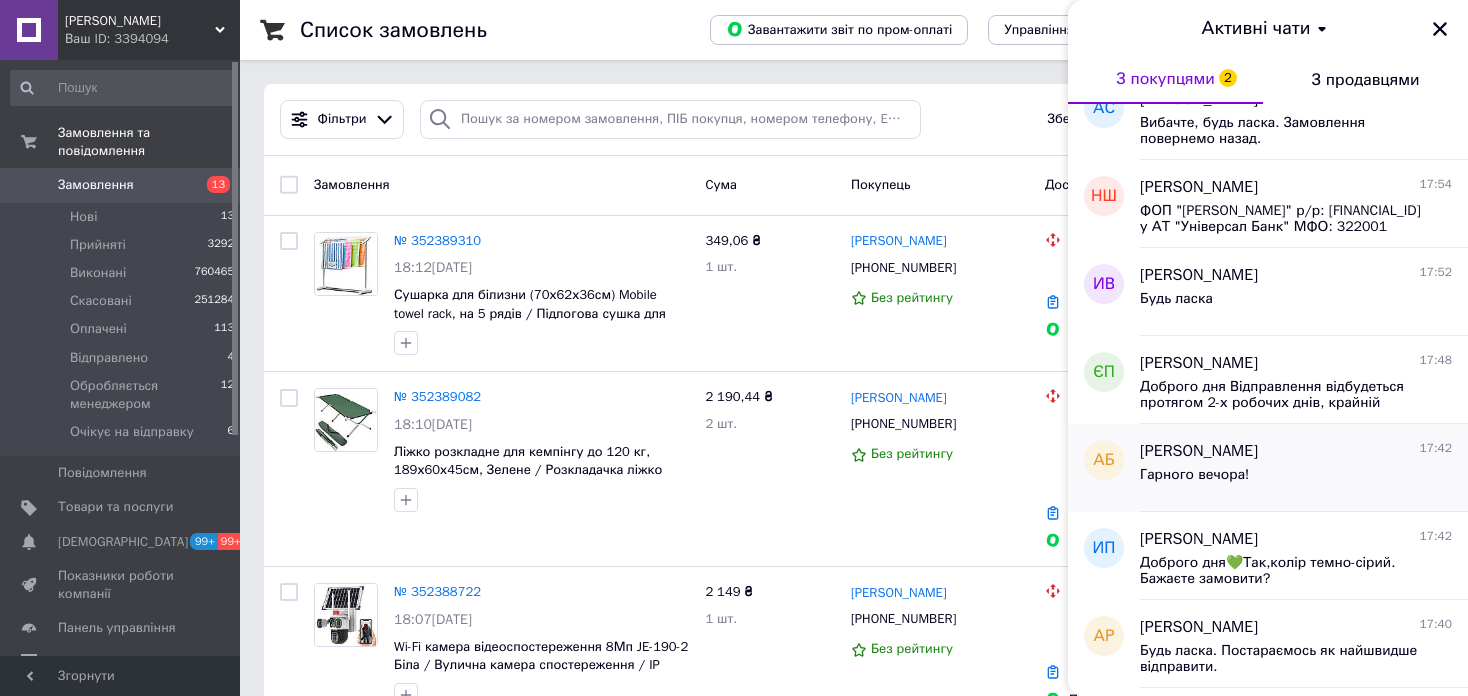 scroll, scrollTop: 1168, scrollLeft: 0, axis: vertical 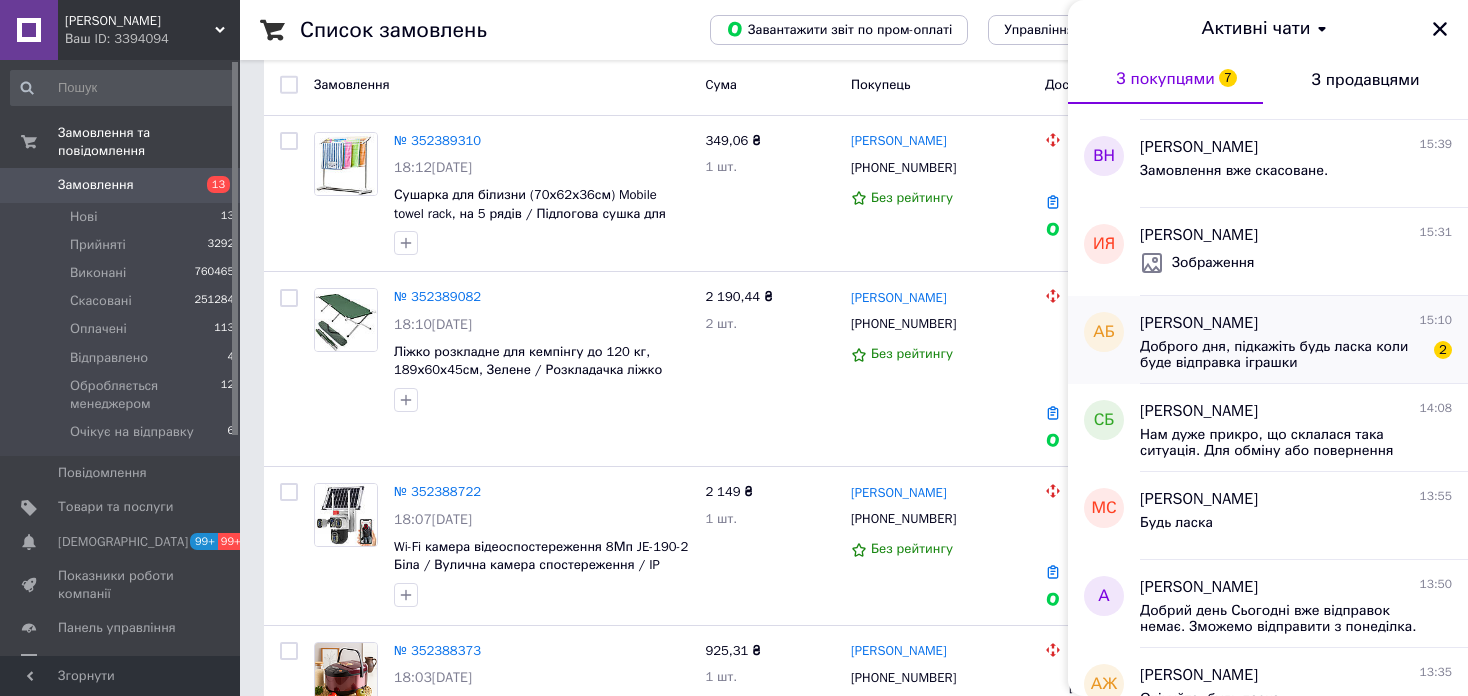 click on "Доброго дня, підкажіть будь ласка коли буде відправка іграшки" at bounding box center [1282, 355] 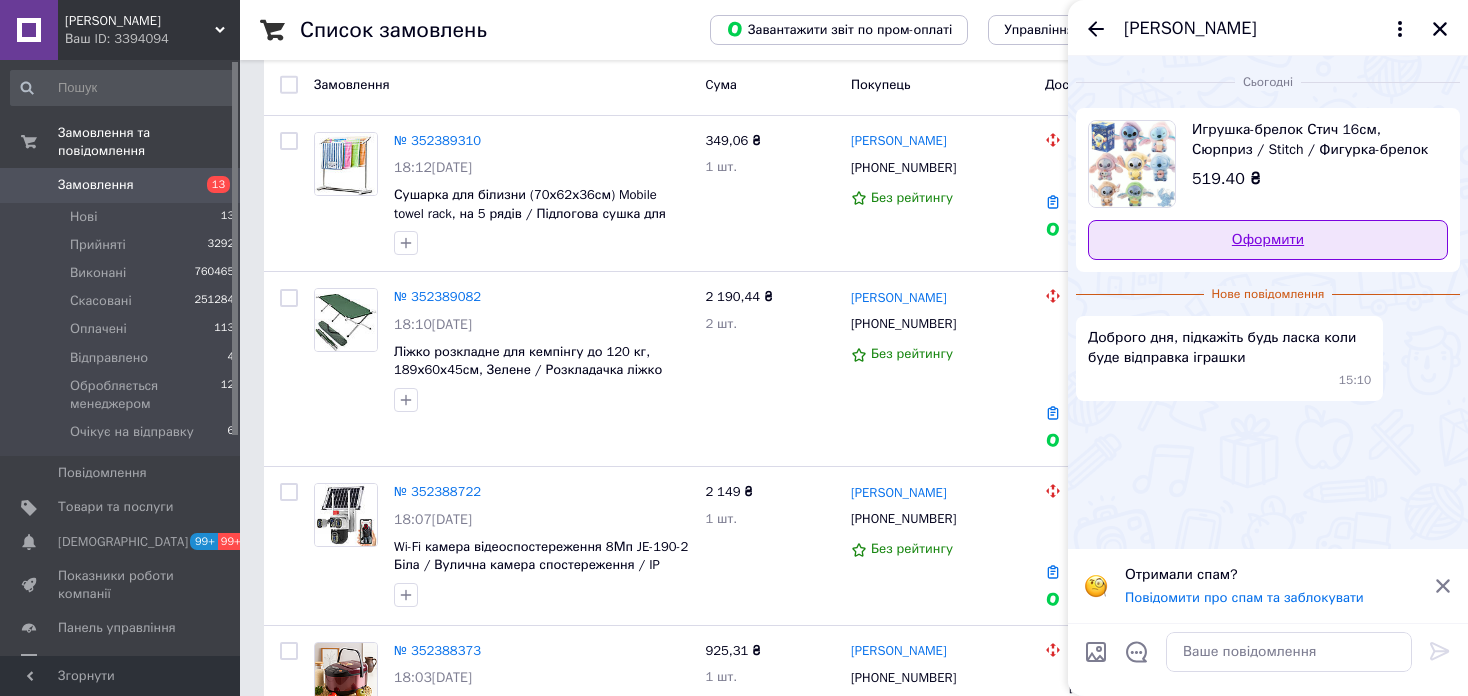 click on "Оформити" at bounding box center [1268, 240] 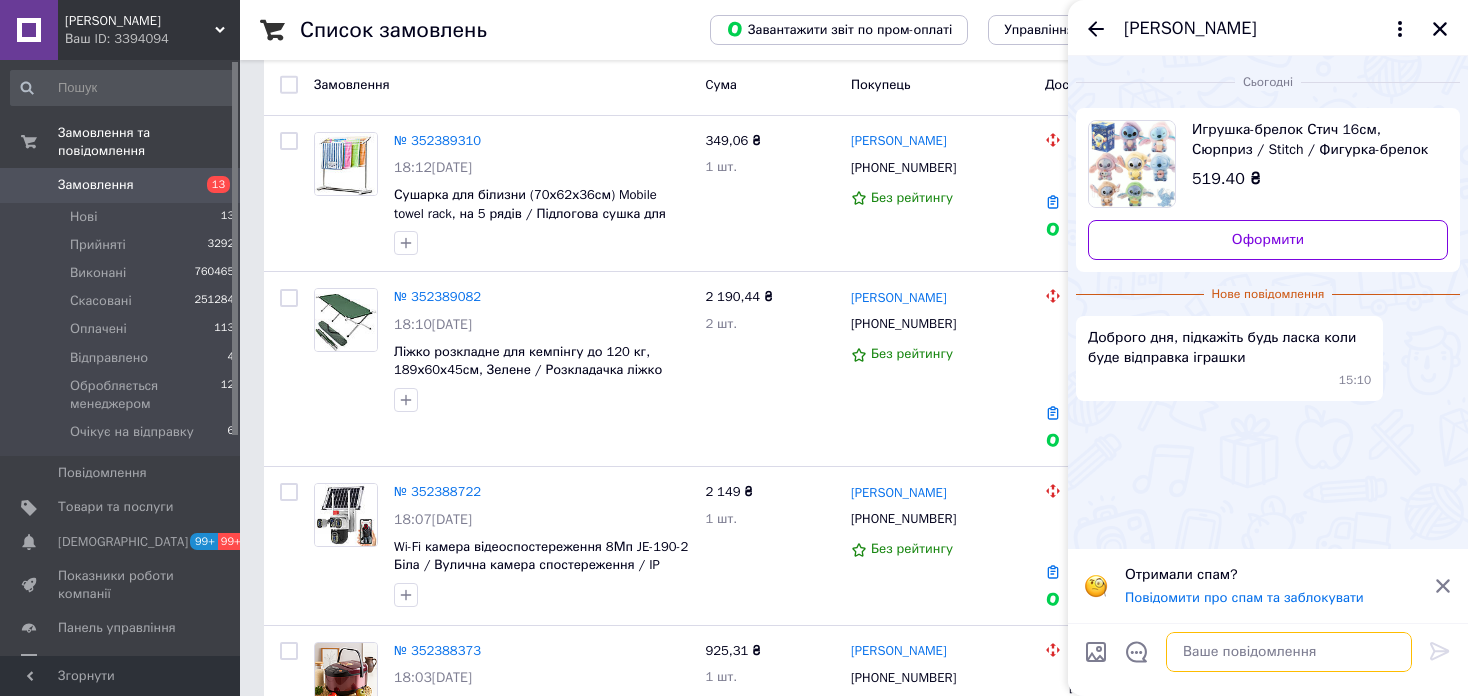 click at bounding box center (1289, 652) 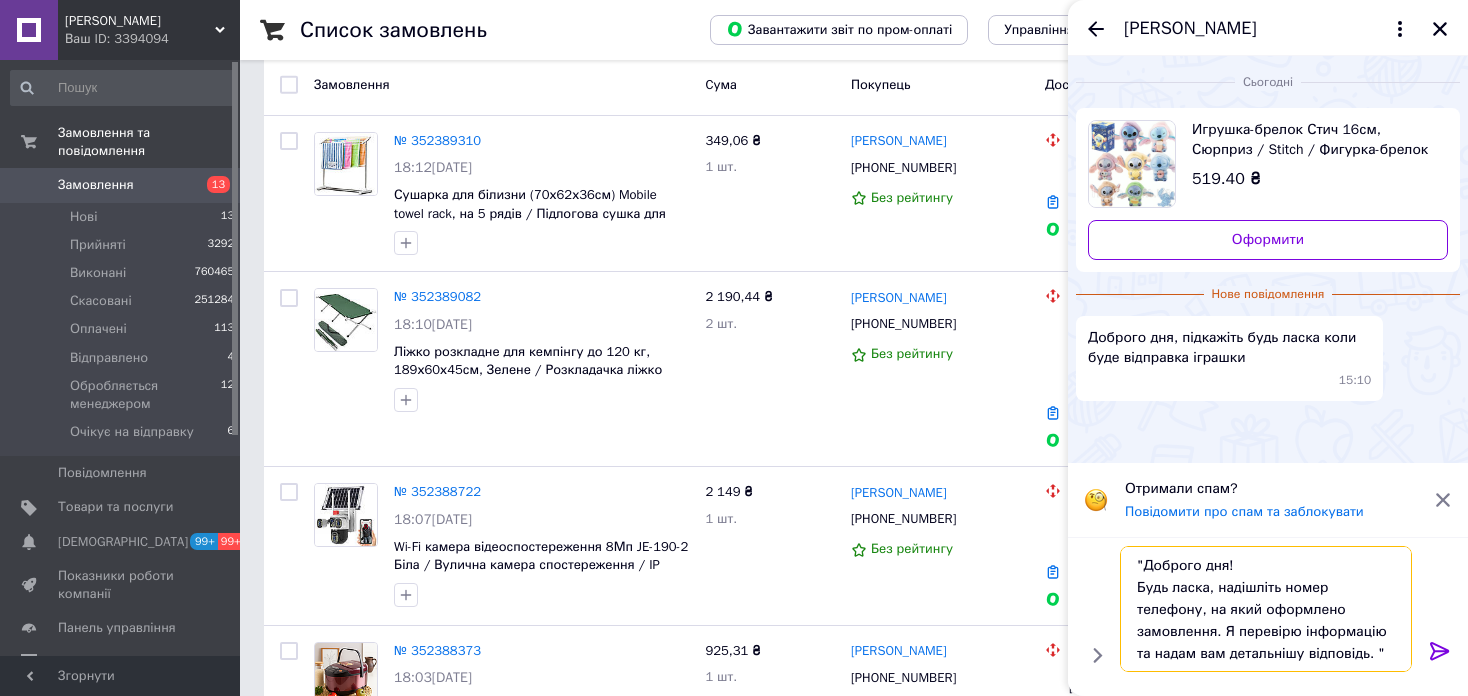 scroll, scrollTop: 1, scrollLeft: 0, axis: vertical 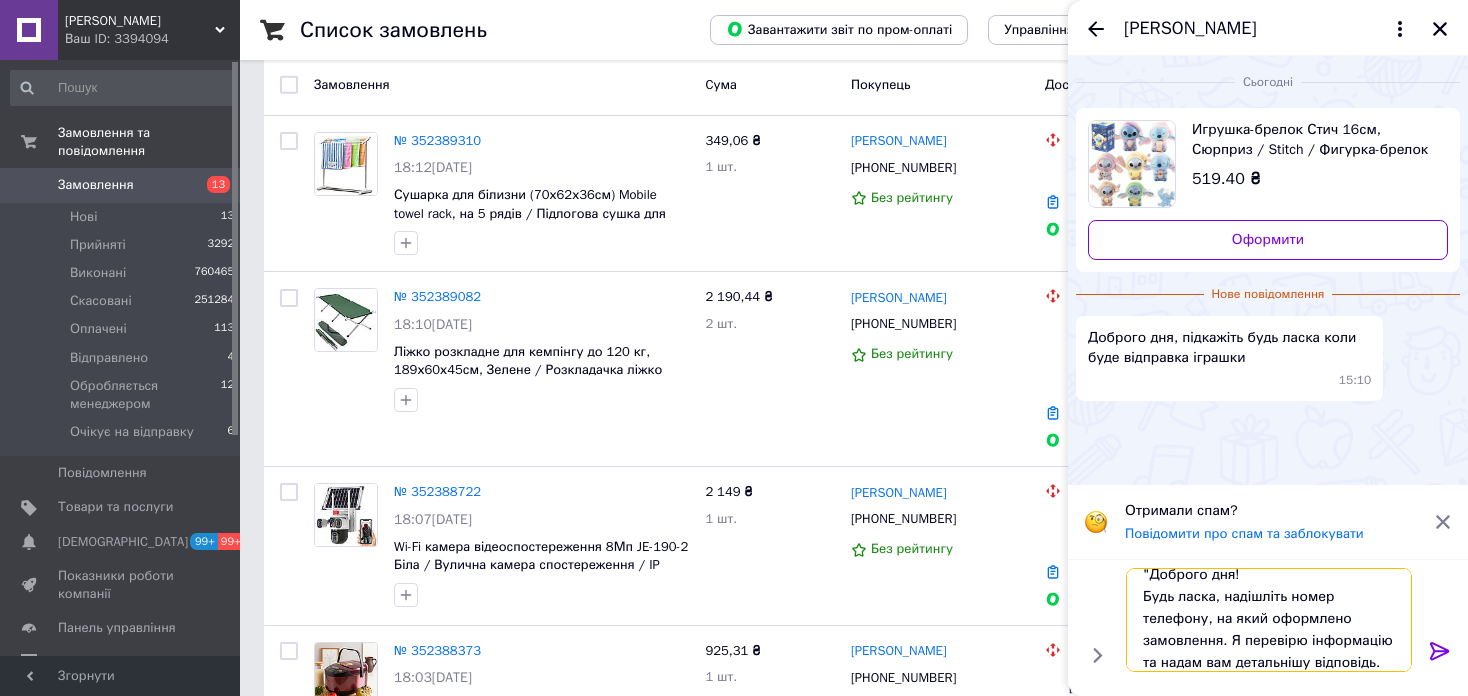 click on ""Доброго дня!
Будь ласка, надішліть номер телефону, на який оформлено замовлення. Я перевірю інформацію та надам вам детальнішу відповідь." at bounding box center [1269, 620] 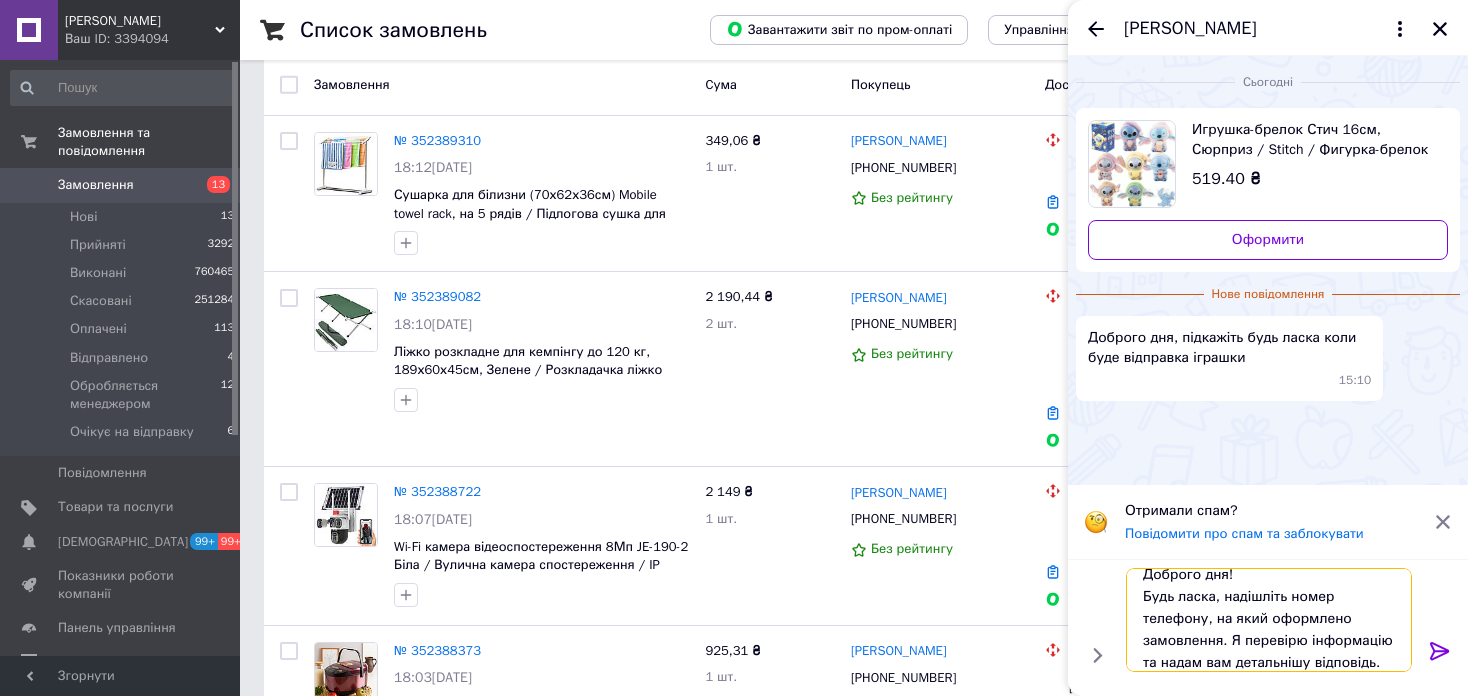 scroll, scrollTop: 9, scrollLeft: 0, axis: vertical 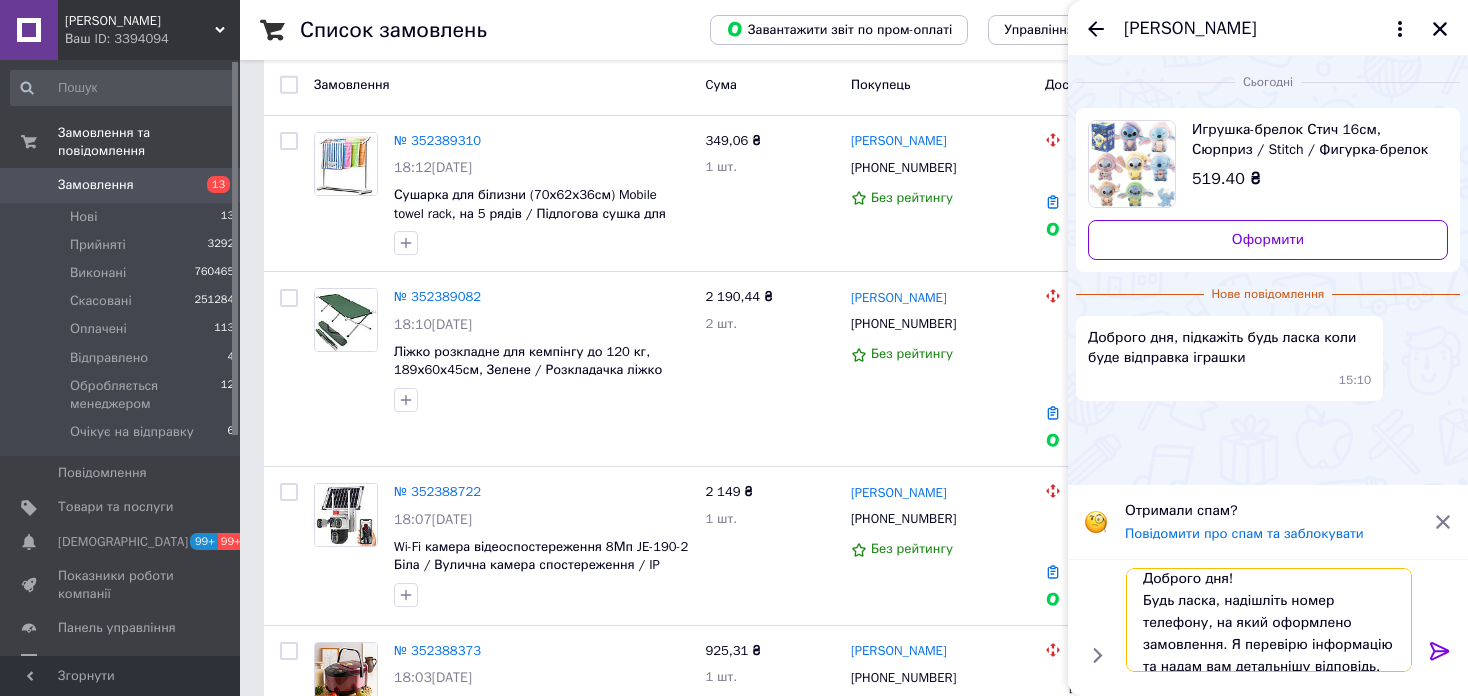 type 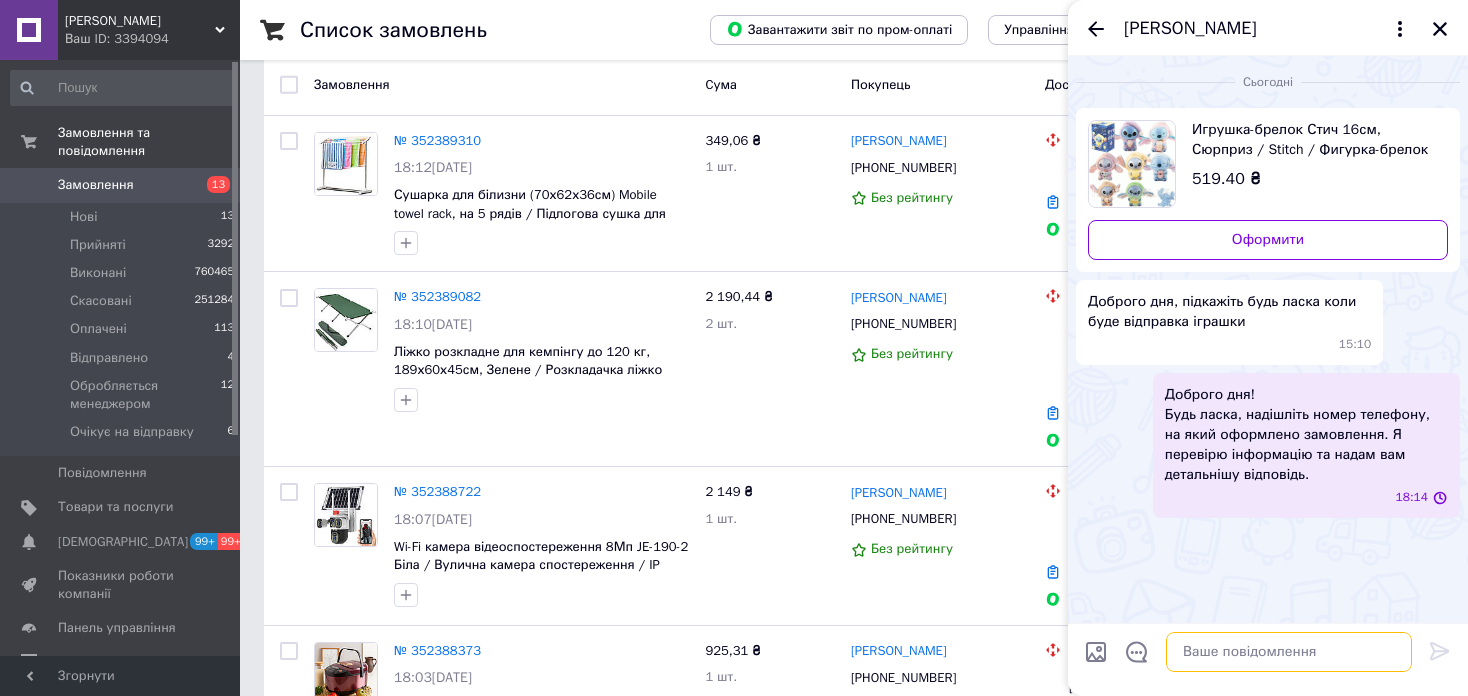 scroll, scrollTop: 0, scrollLeft: 0, axis: both 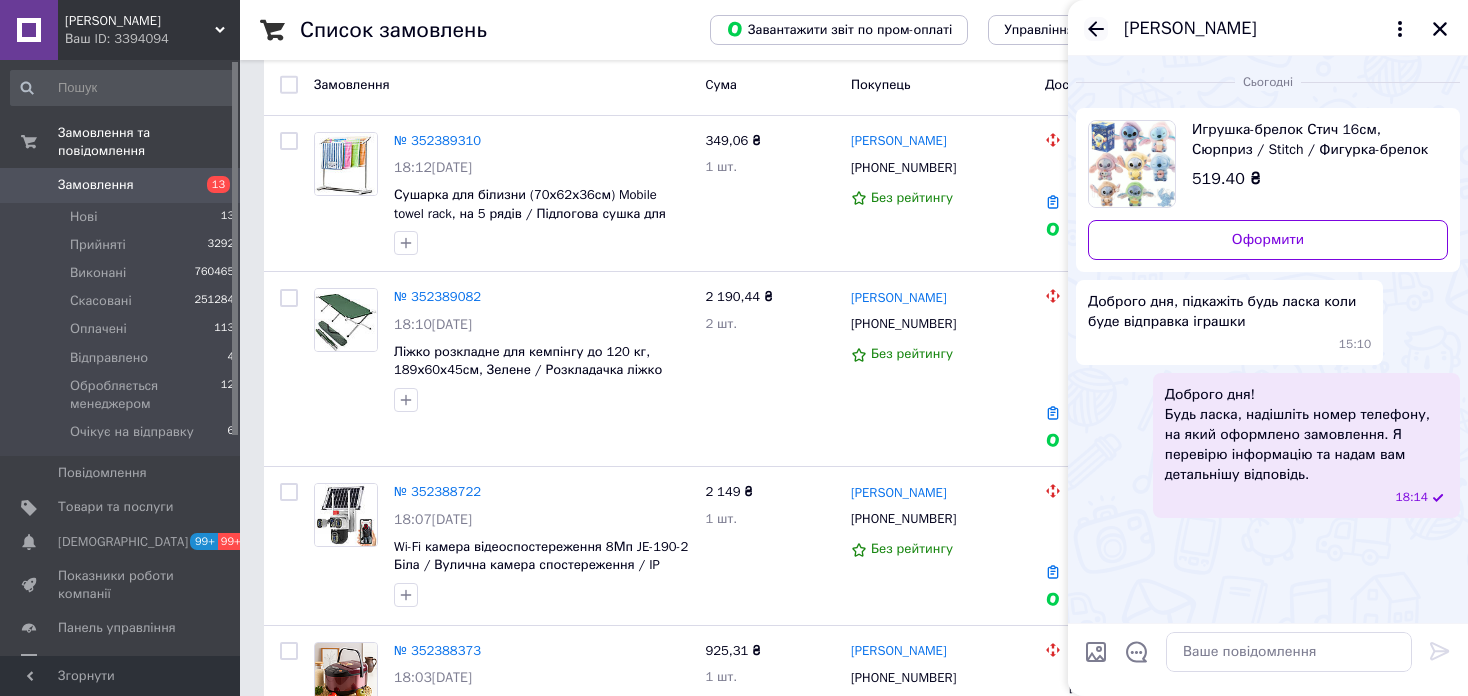 click 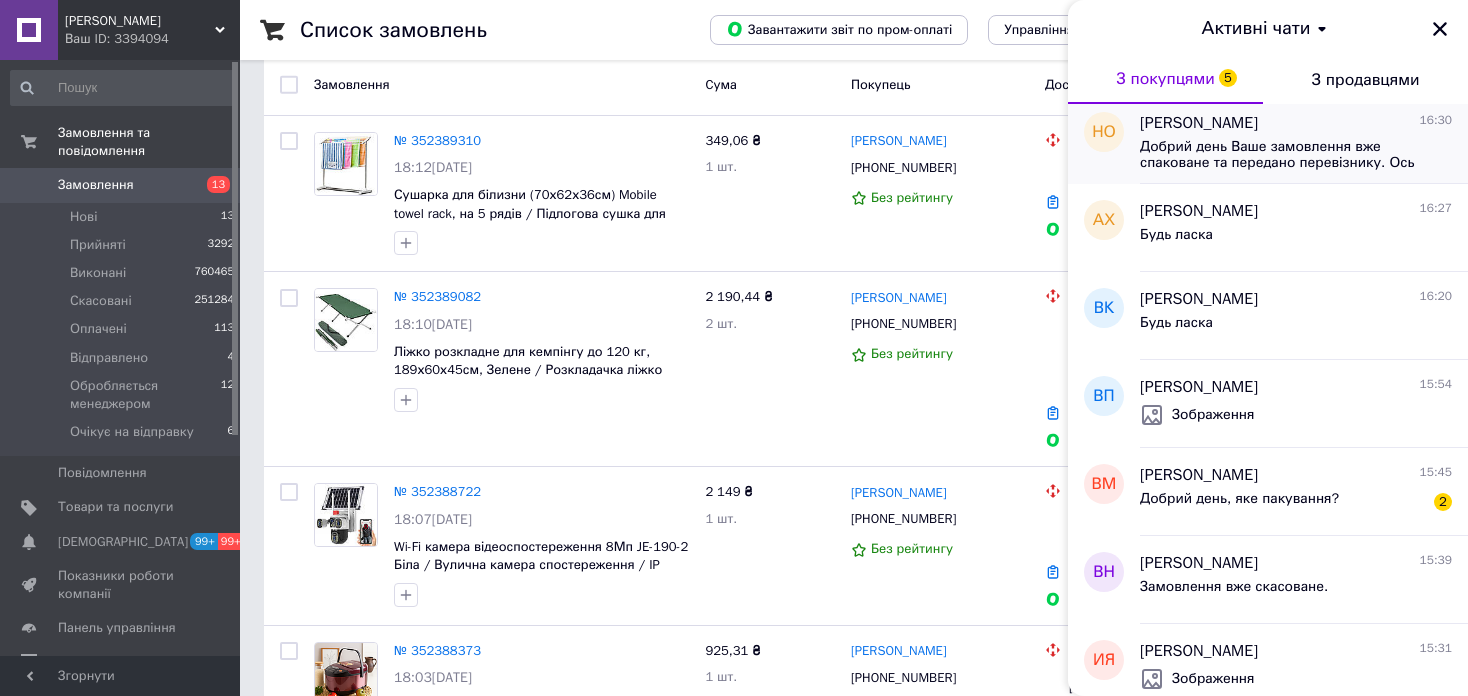 scroll, scrollTop: 3100, scrollLeft: 0, axis: vertical 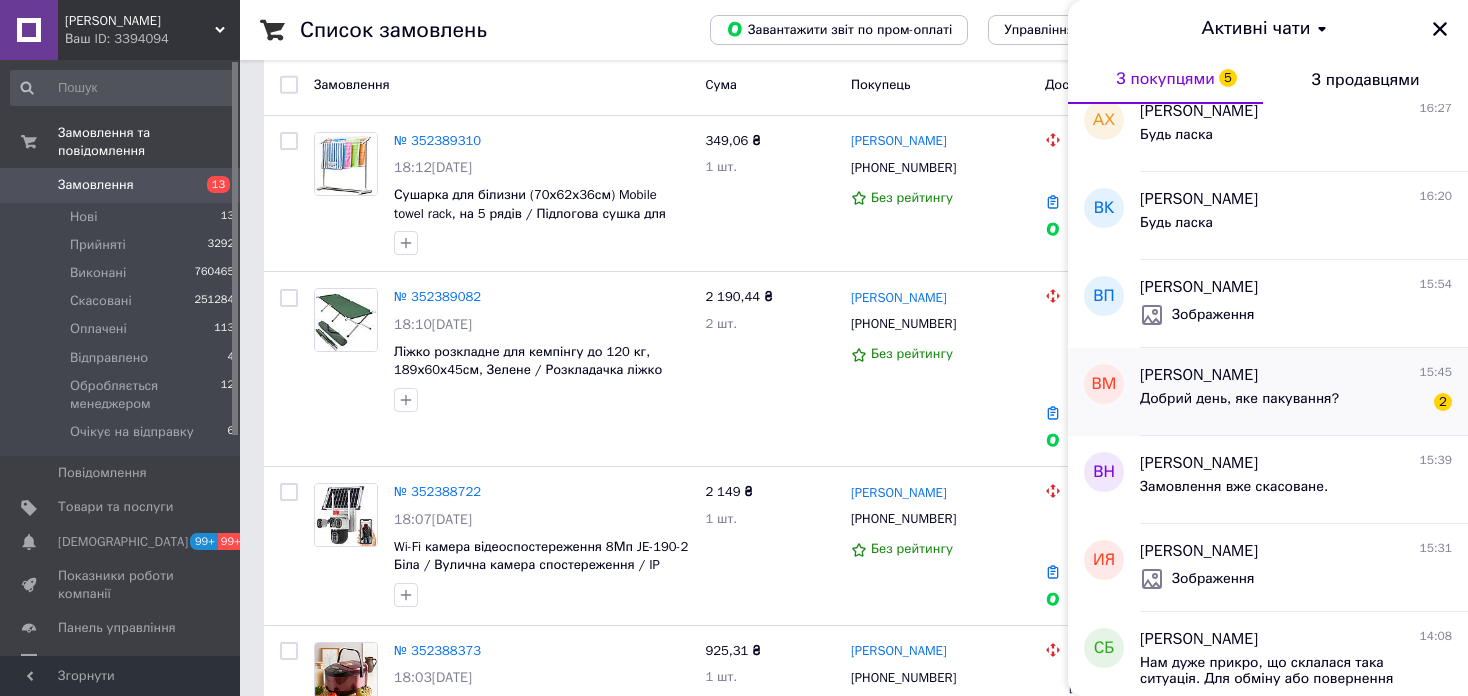 click on "Добрий день, яке пакування?" at bounding box center (1239, 399) 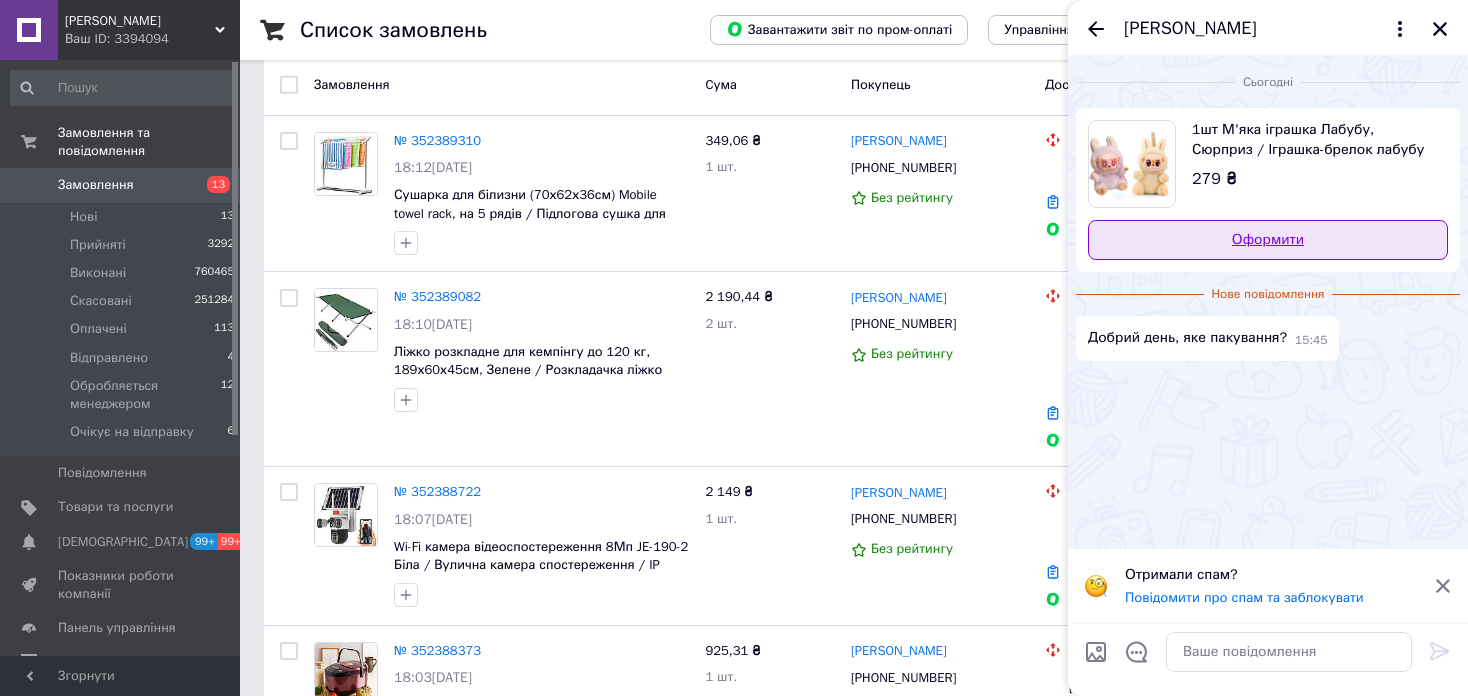 click on "Оформити" at bounding box center (1268, 240) 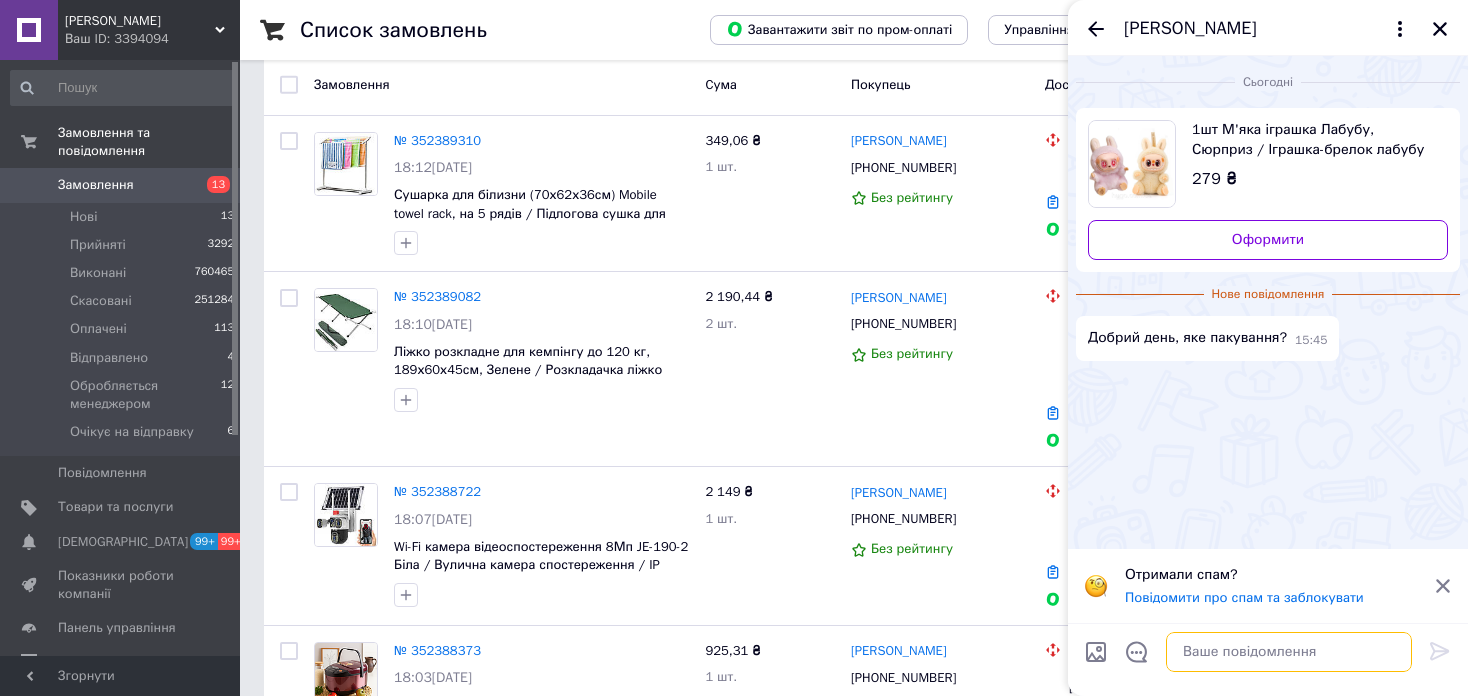 click at bounding box center [1289, 652] 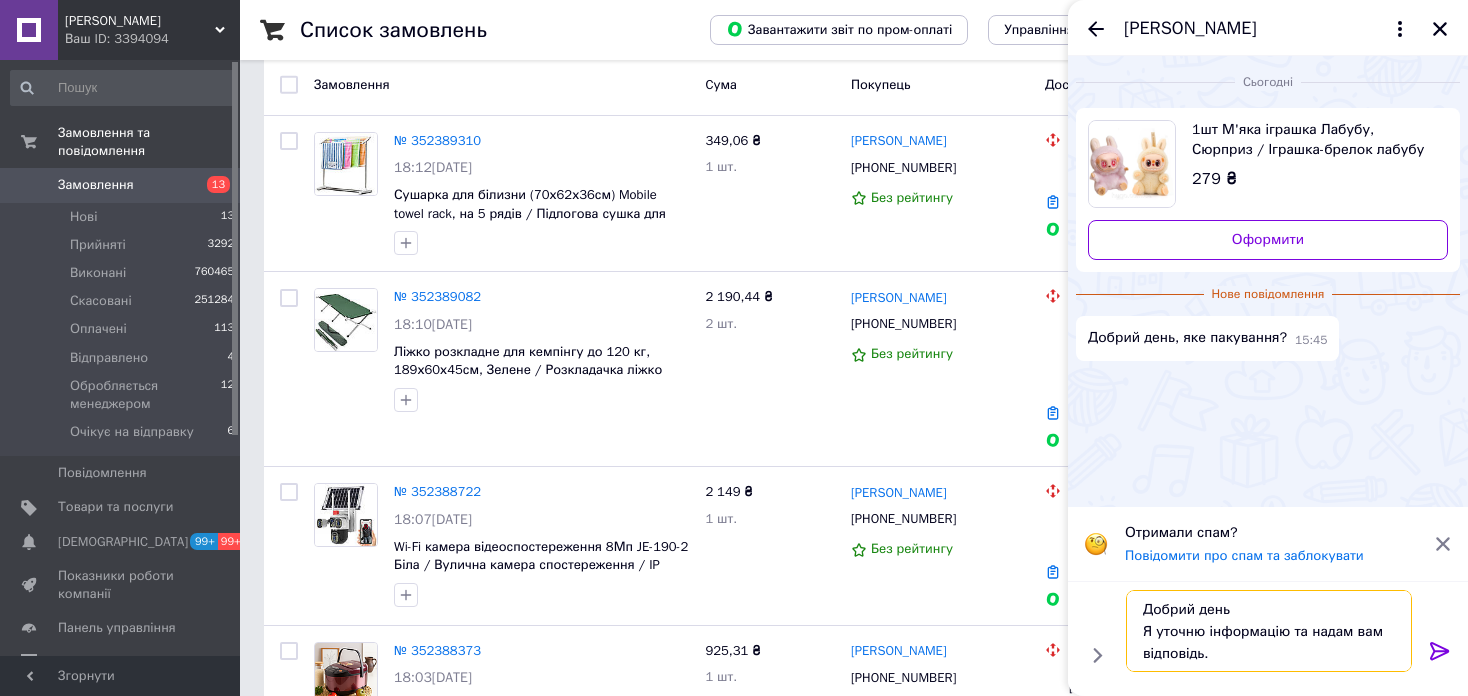 type on "Добрий день
Я уточню інформацію та надам вам відповідь." 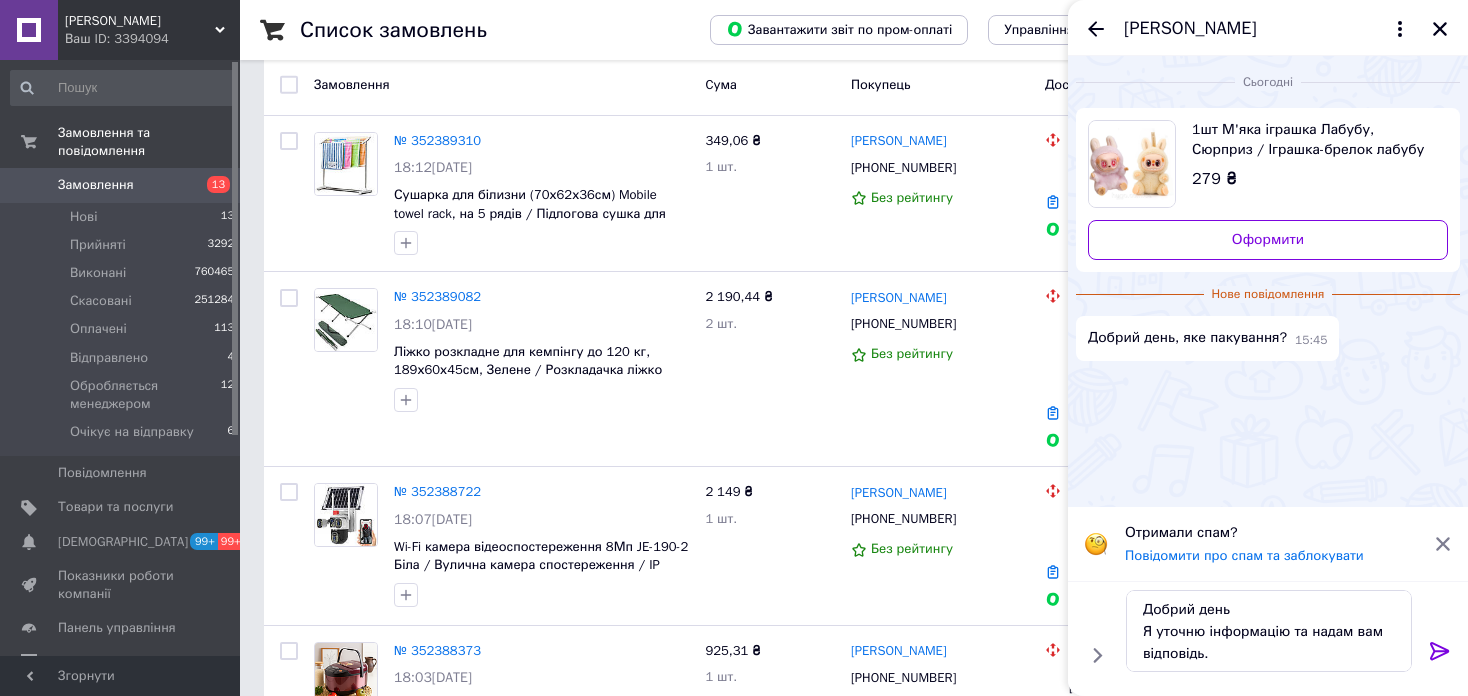 click 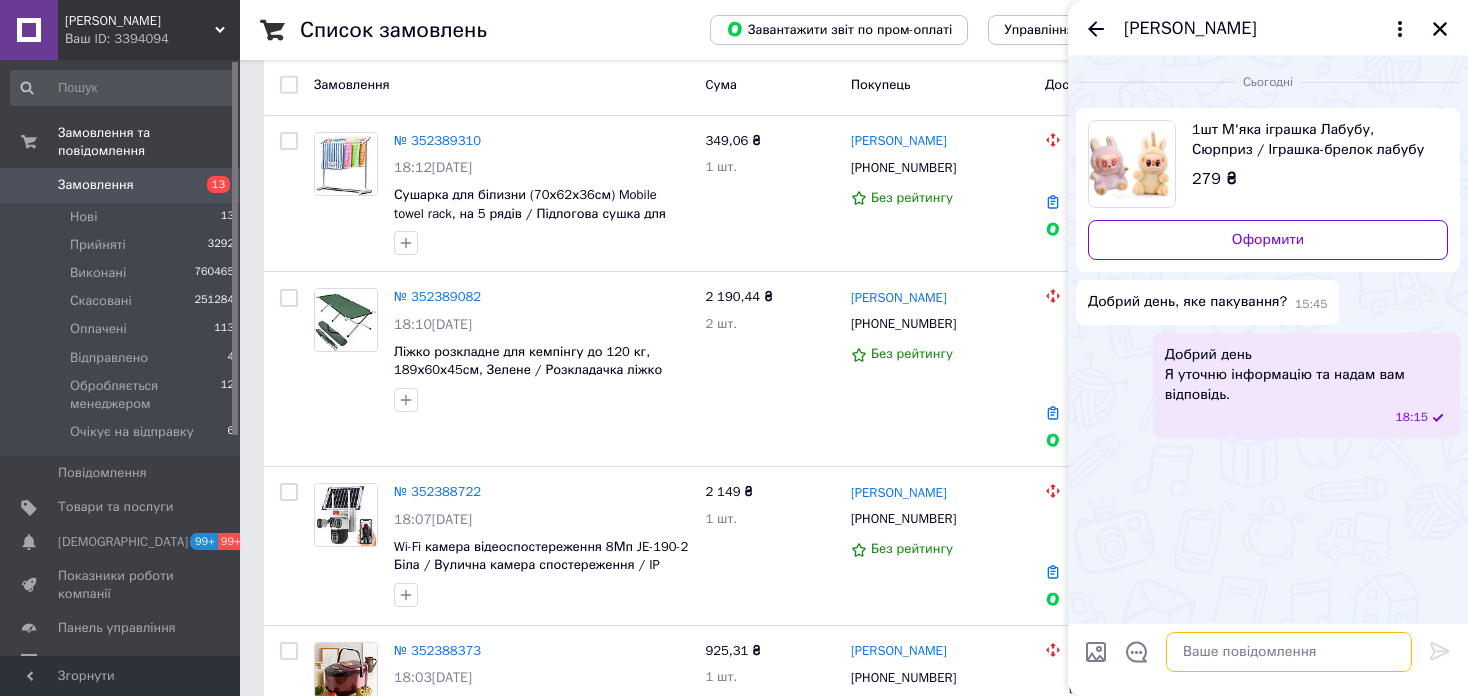 click at bounding box center [1289, 652] 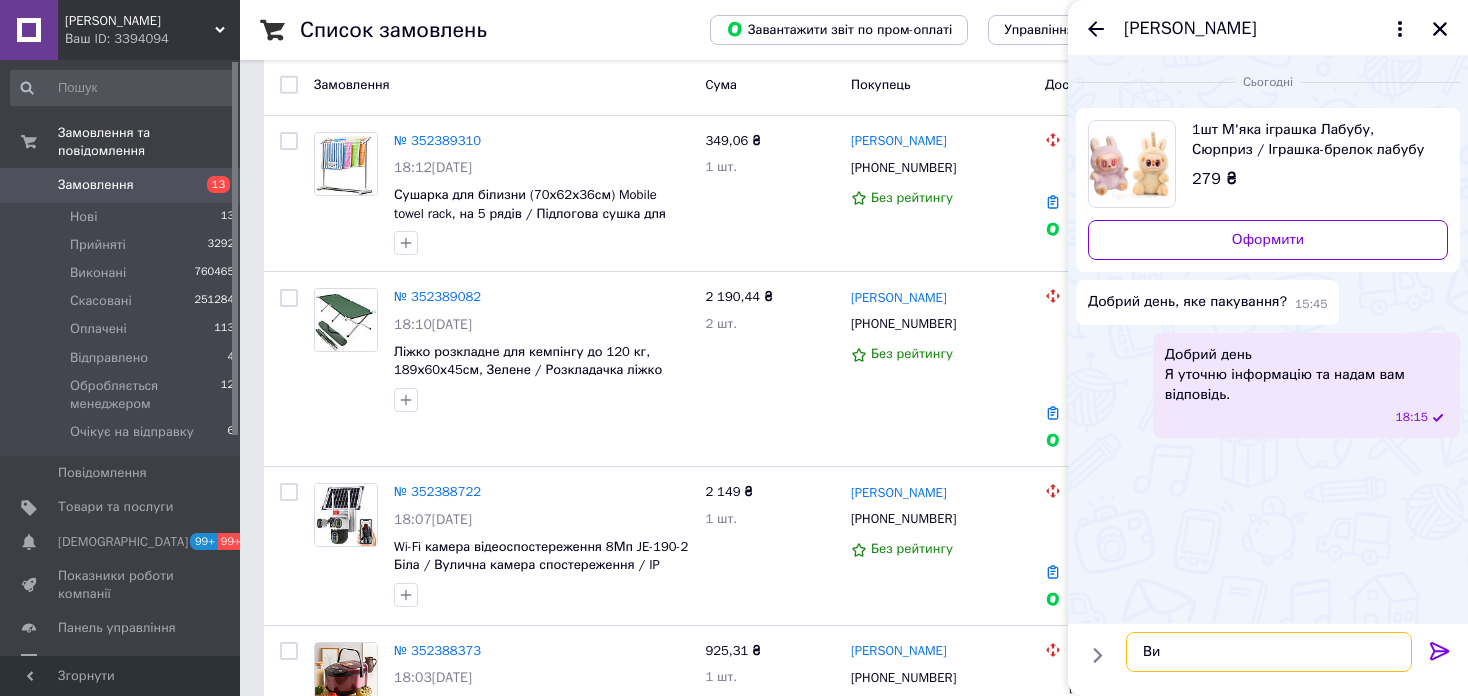 type on "В" 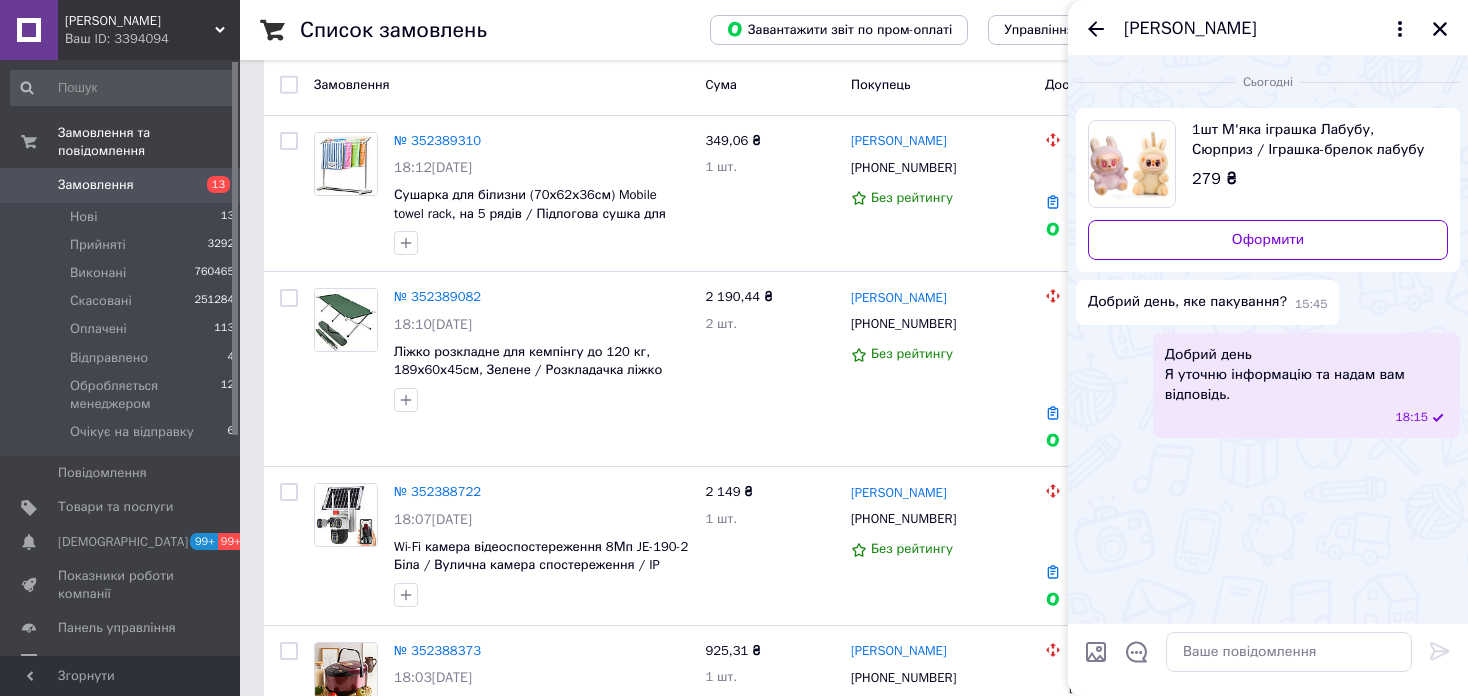 click on "18:15" at bounding box center [1310, 417] 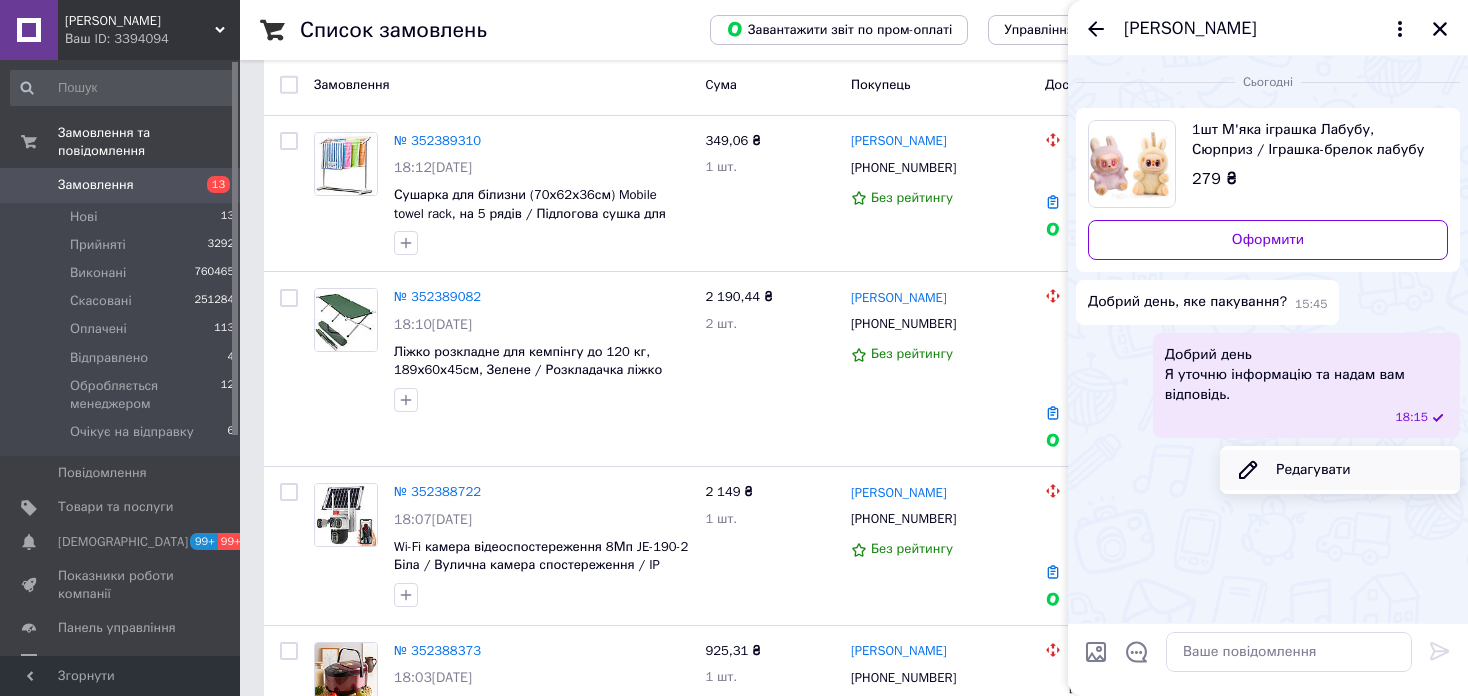 click on "Редагувати" at bounding box center (1340, 470) 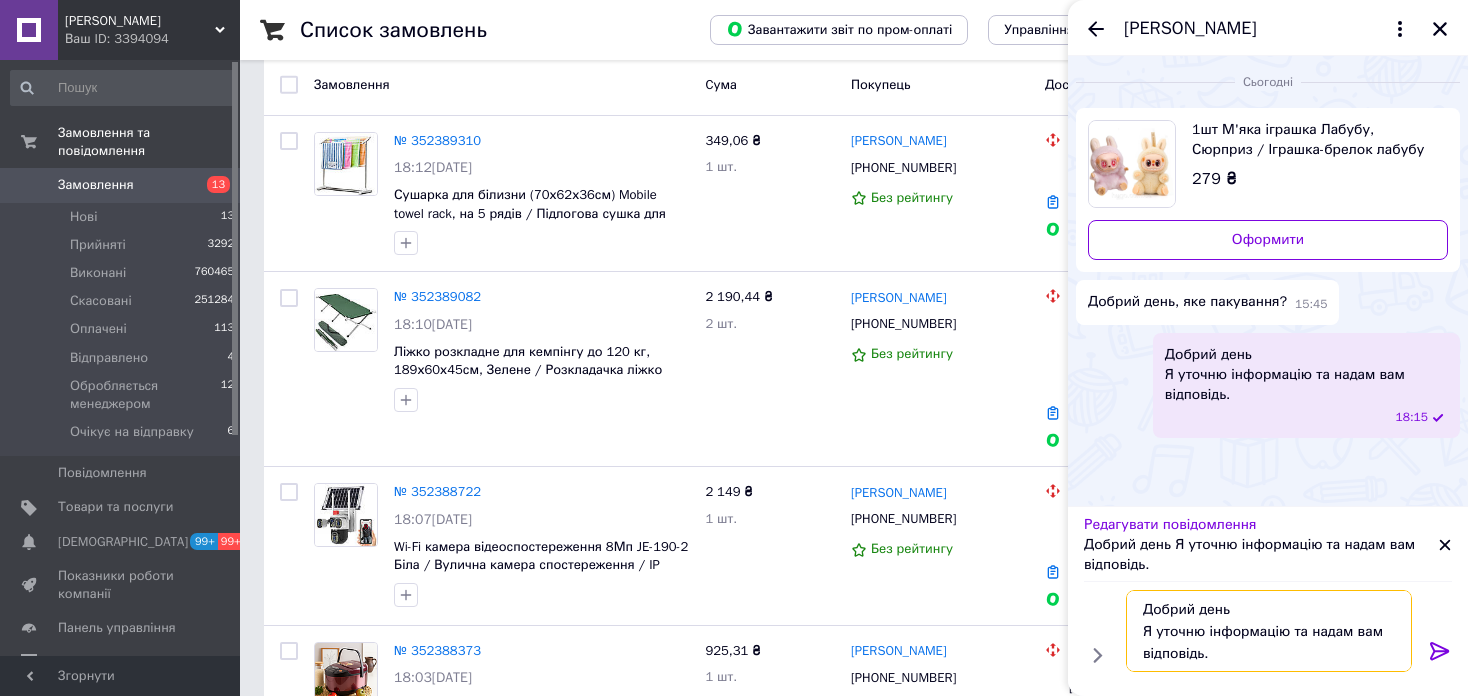 scroll, scrollTop: 1, scrollLeft: 0, axis: vertical 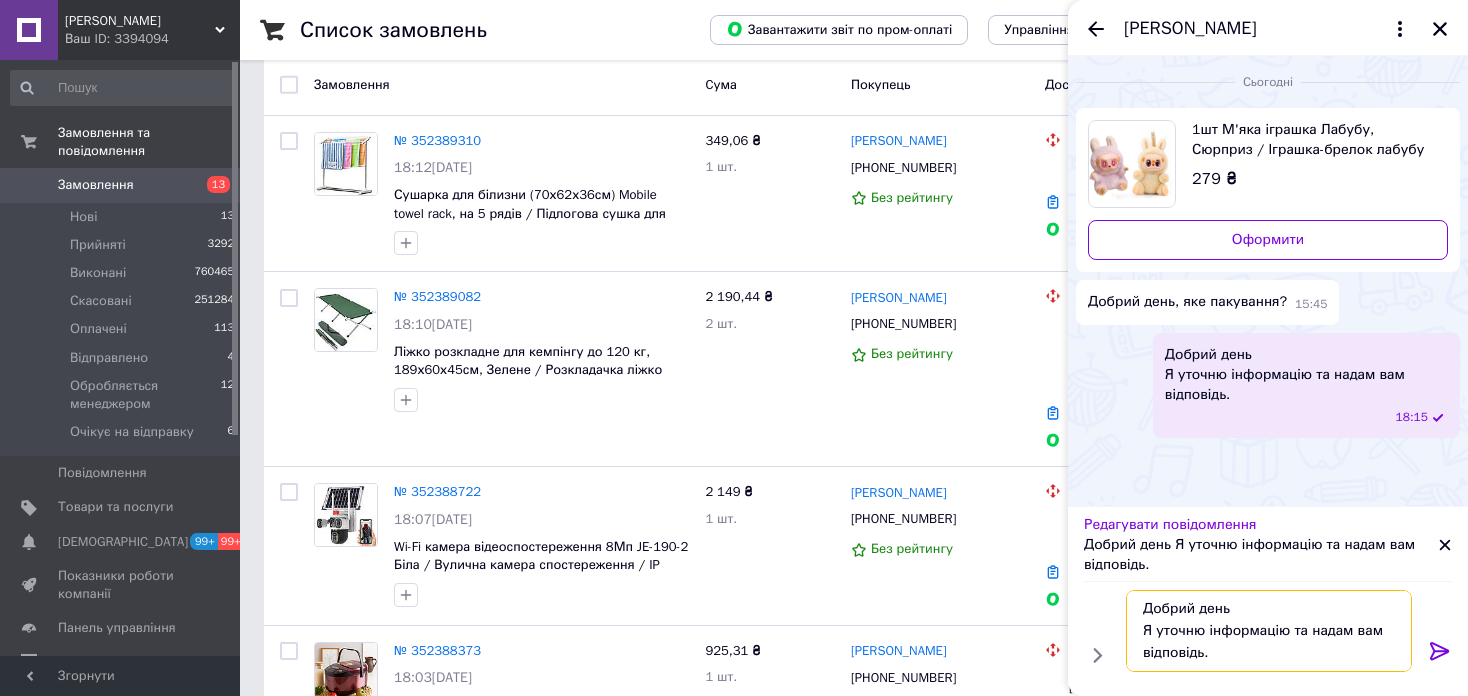 drag, startPoint x: 1200, startPoint y: 657, endPoint x: 1137, endPoint y: 636, distance: 66.40783 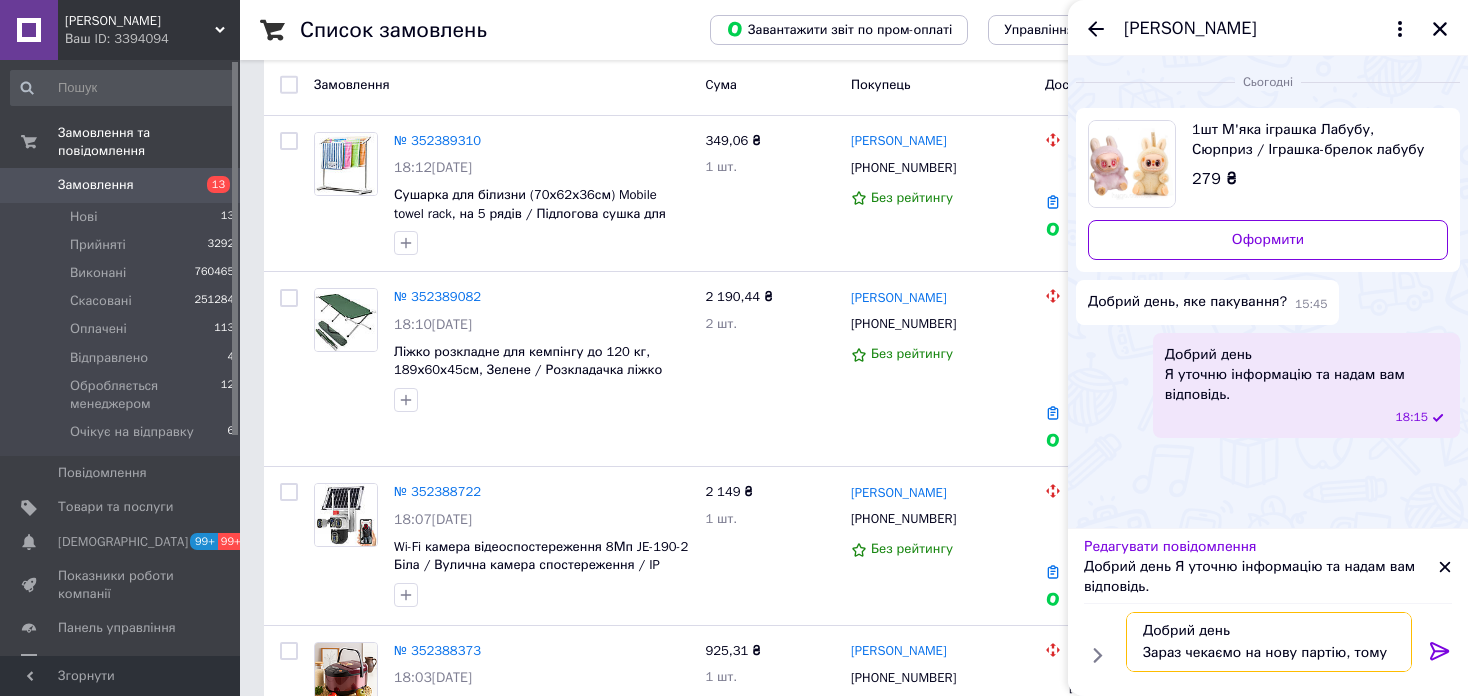 scroll, scrollTop: 13, scrollLeft: 0, axis: vertical 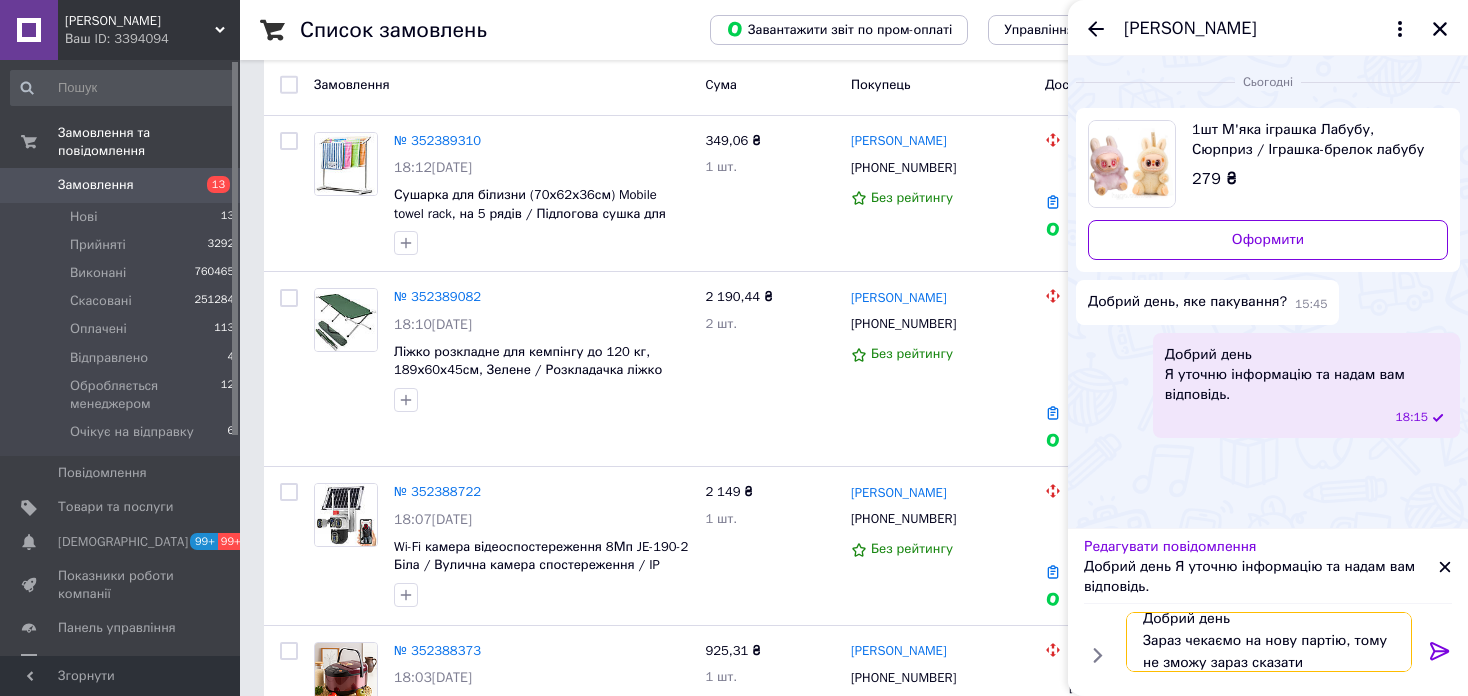 type on "Добрий день
Зараз чекаємо на нову партію, тому не зможу зараз сказати." 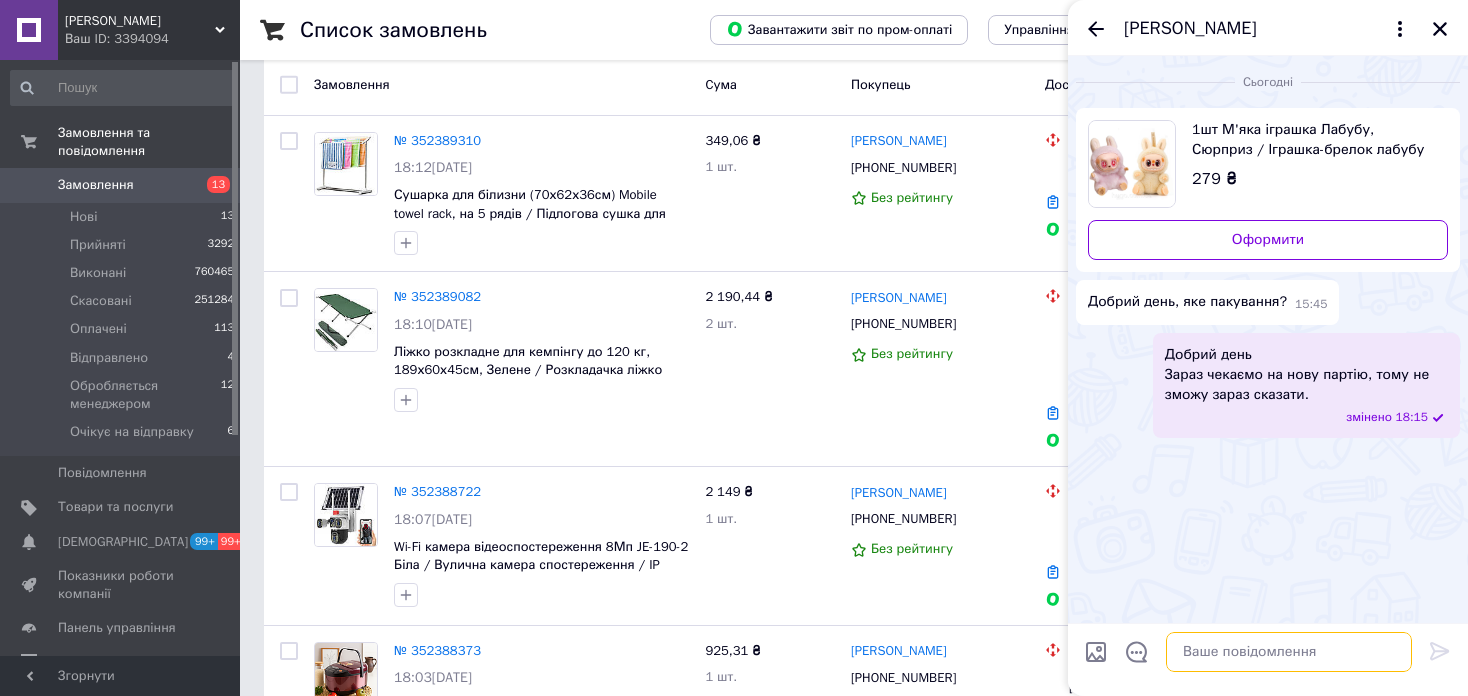 scroll, scrollTop: 0, scrollLeft: 0, axis: both 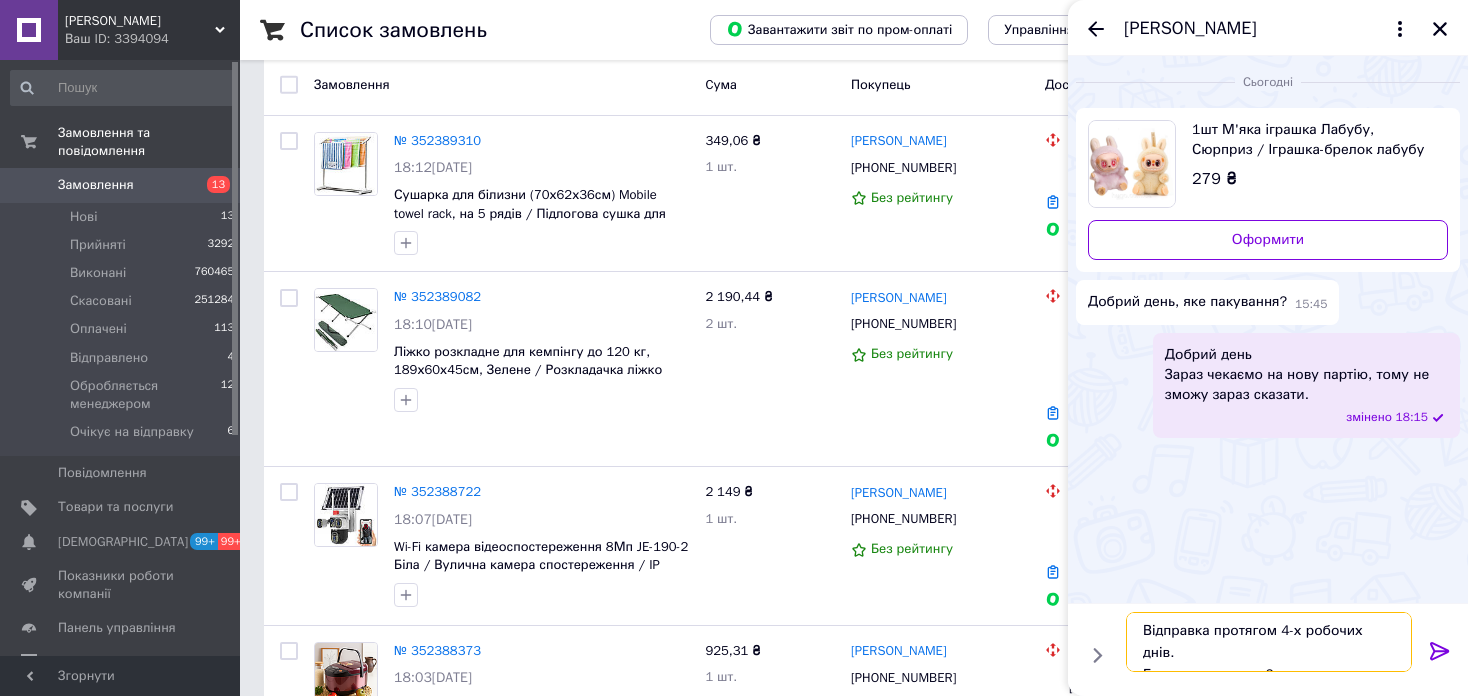 type on "Відправка протягом 4-х робочих днів.
Бажаєте замовити?" 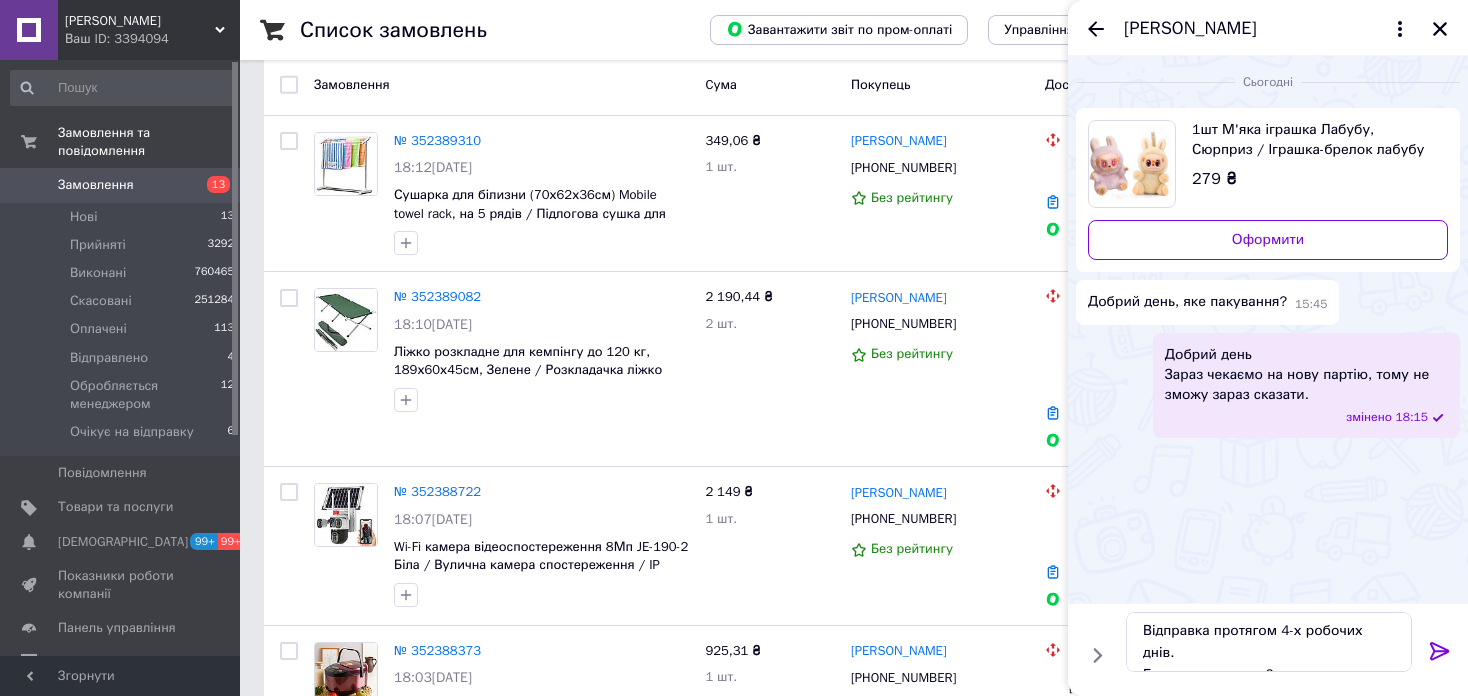click 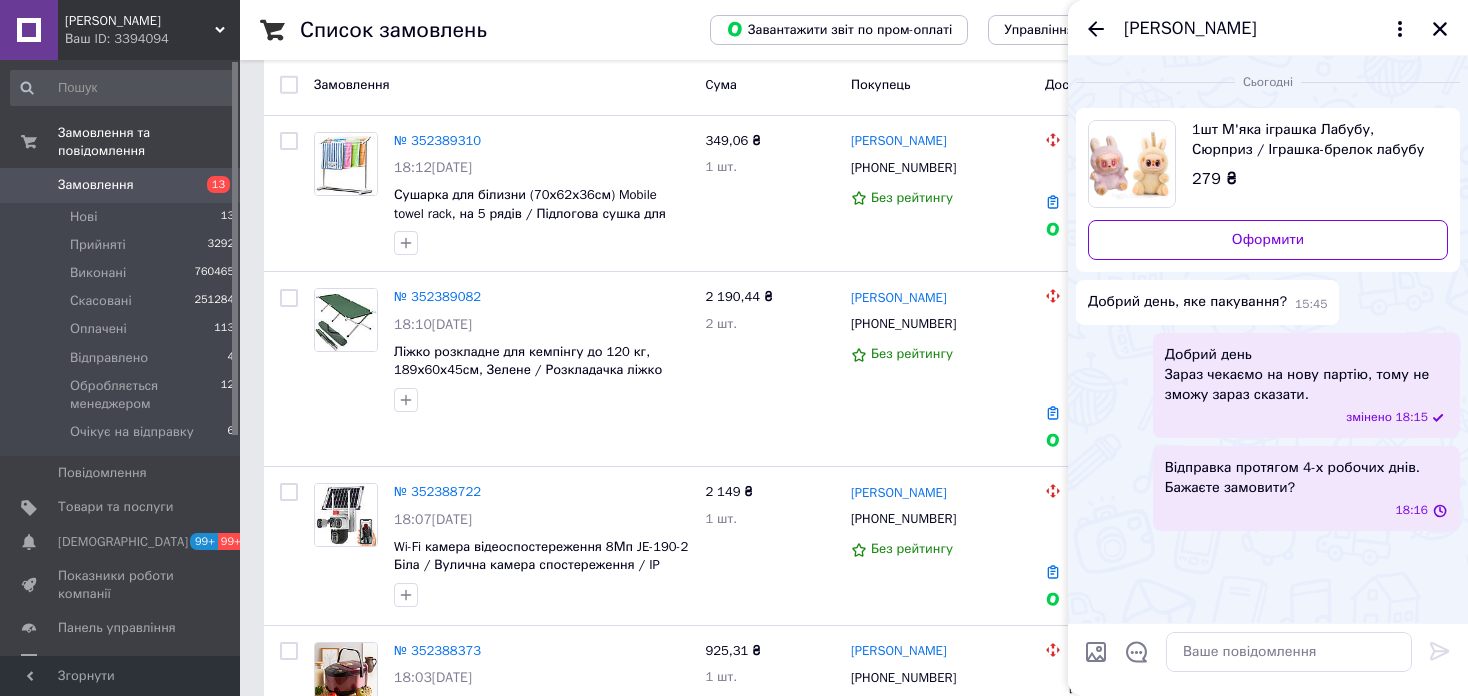 scroll, scrollTop: 0, scrollLeft: 0, axis: both 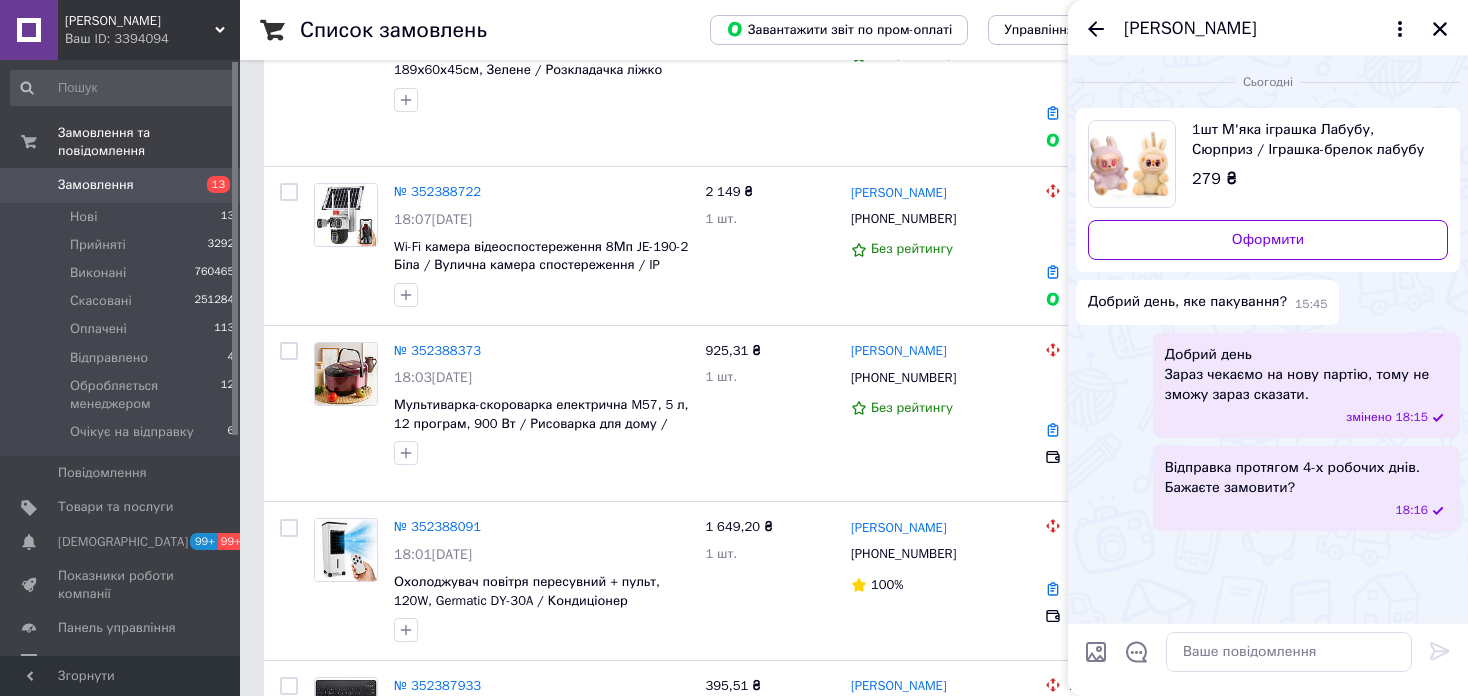 click 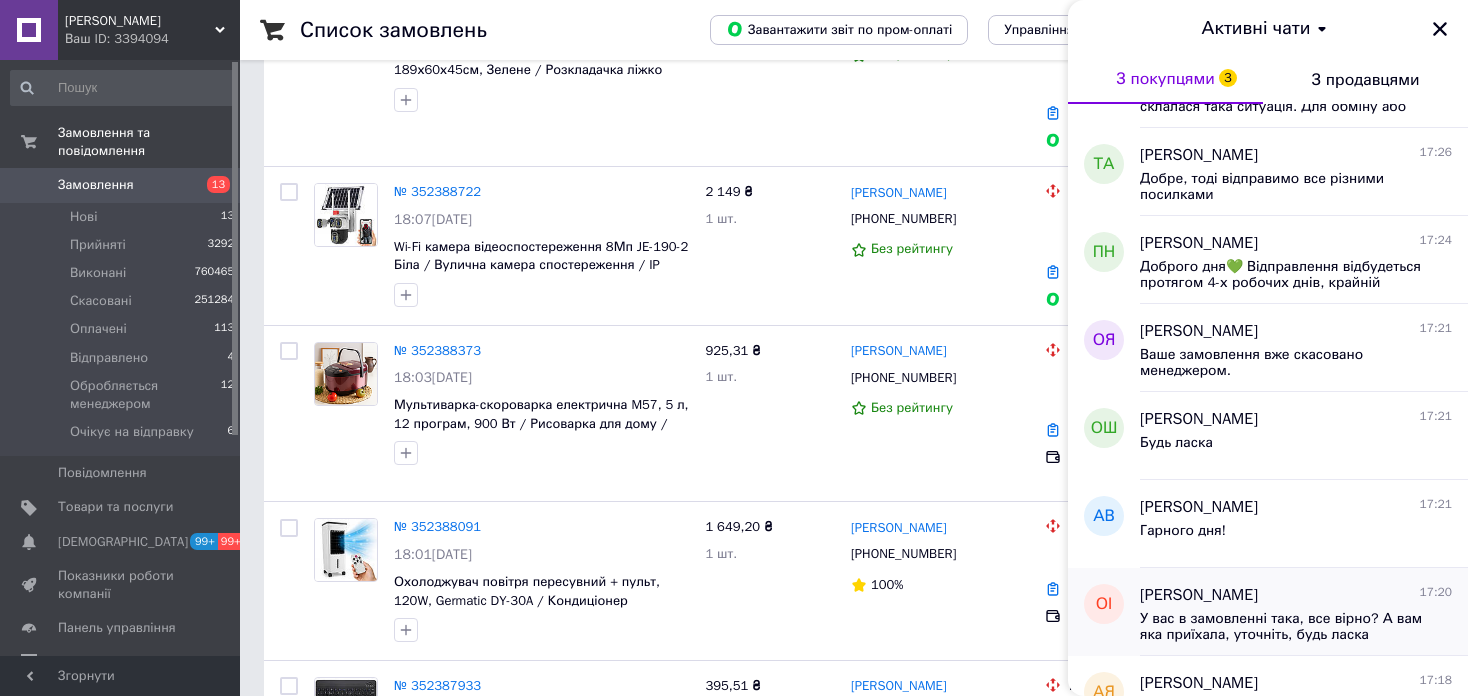 scroll, scrollTop: 2200, scrollLeft: 0, axis: vertical 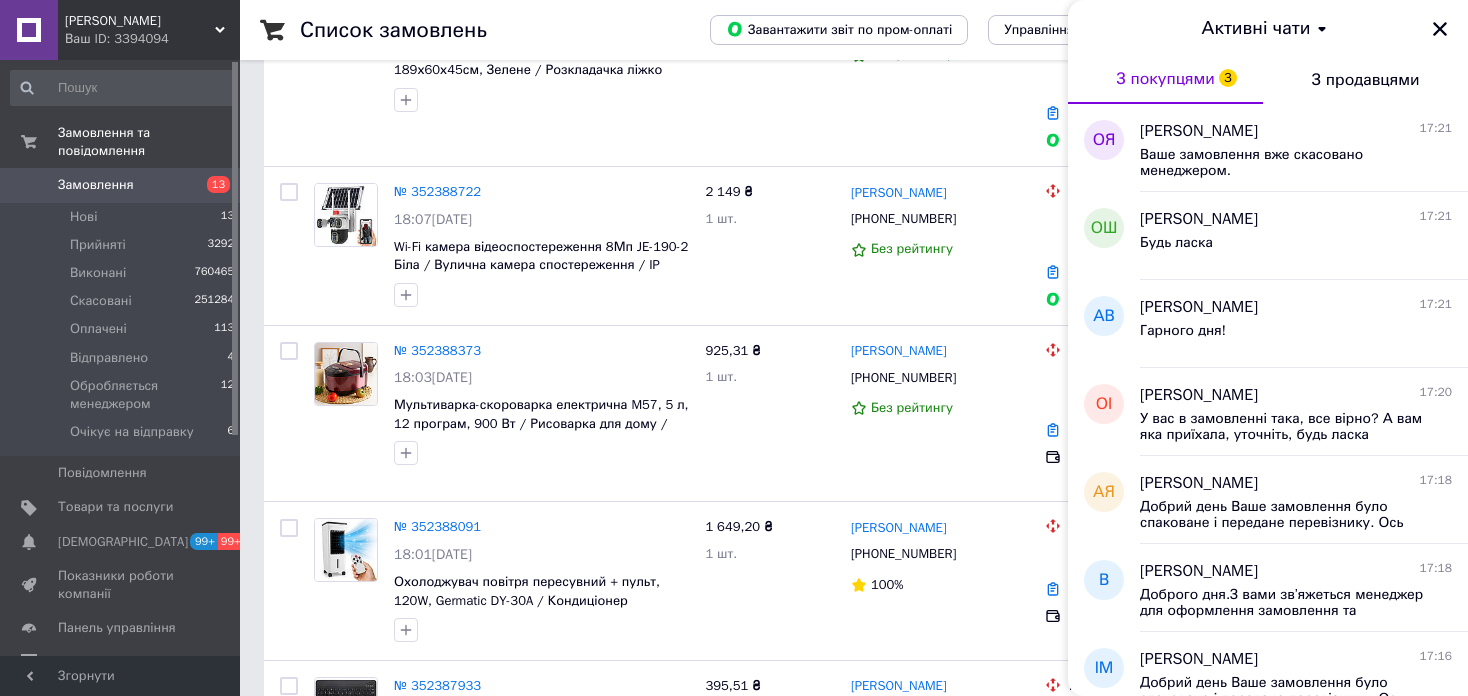 click on "[PERSON_NAME]" at bounding box center [140, 21] 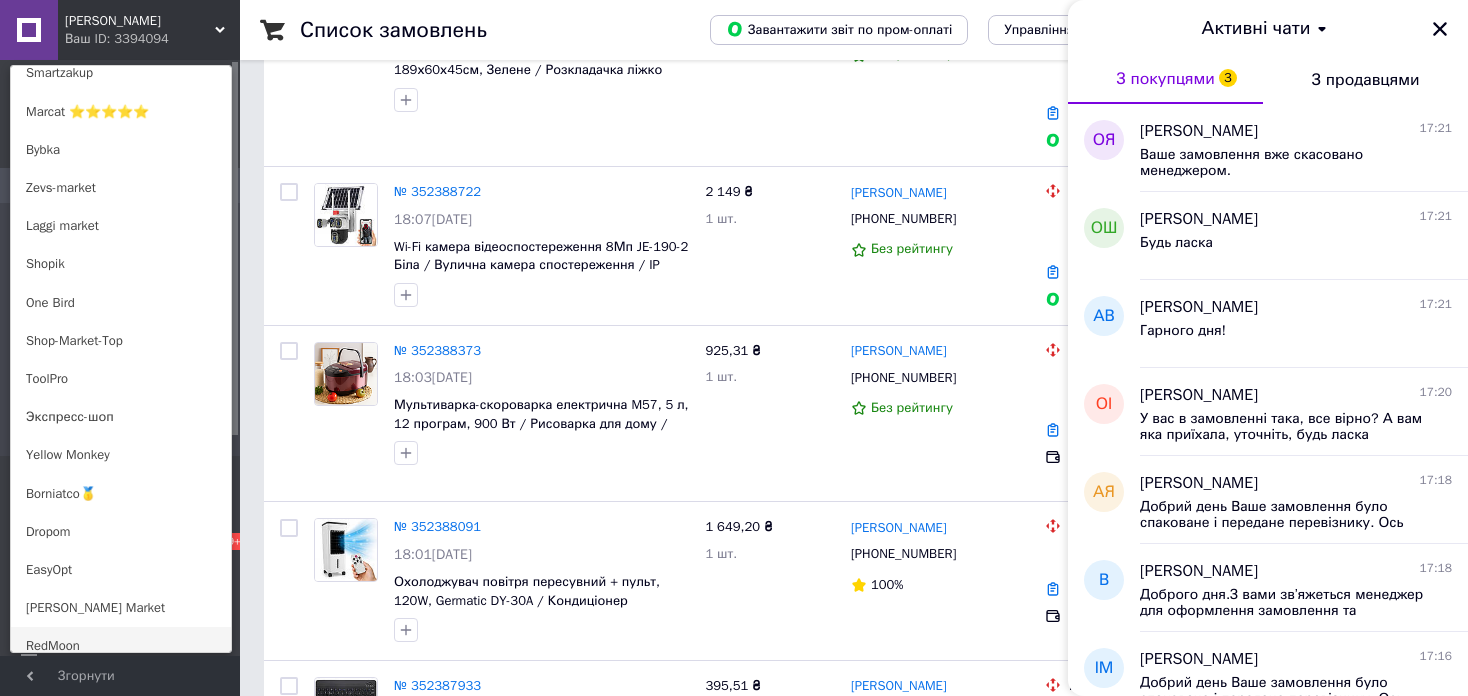 scroll, scrollTop: 1300, scrollLeft: 0, axis: vertical 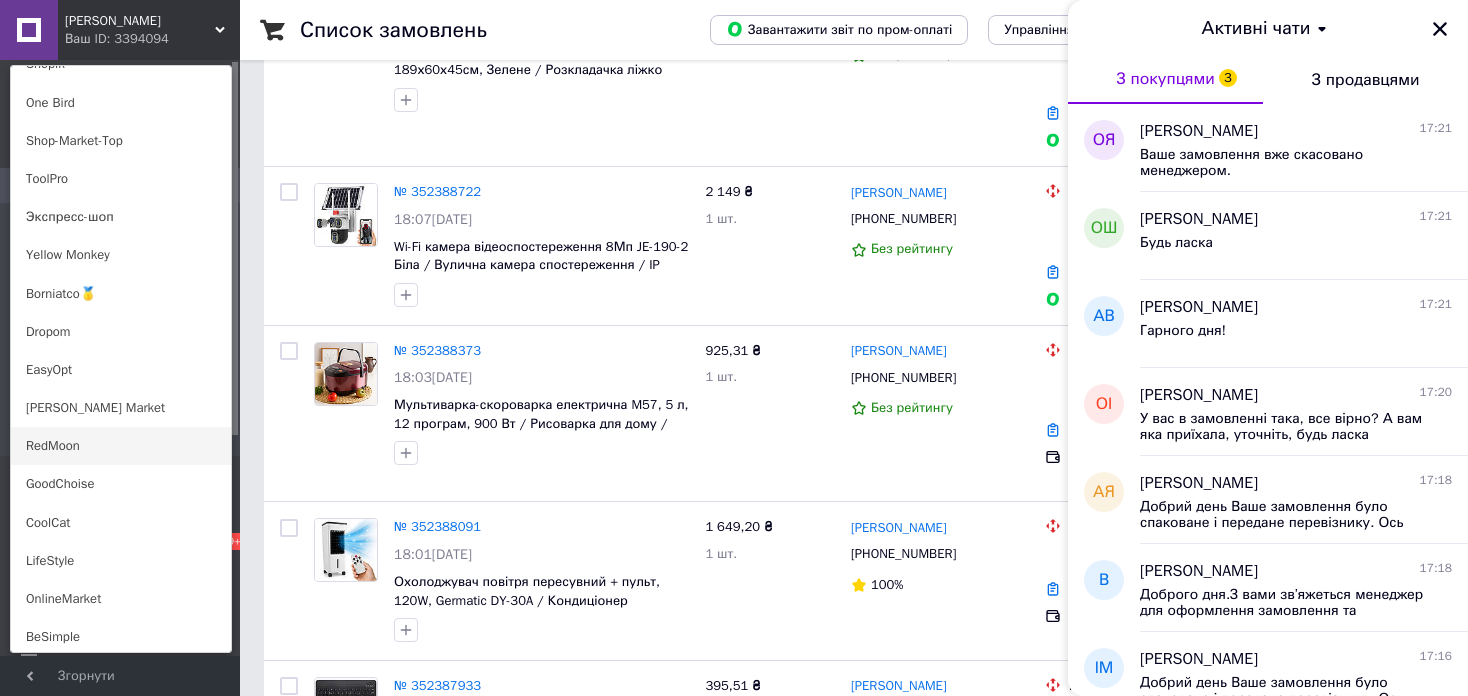 click on "RedMoon" at bounding box center (121, 446) 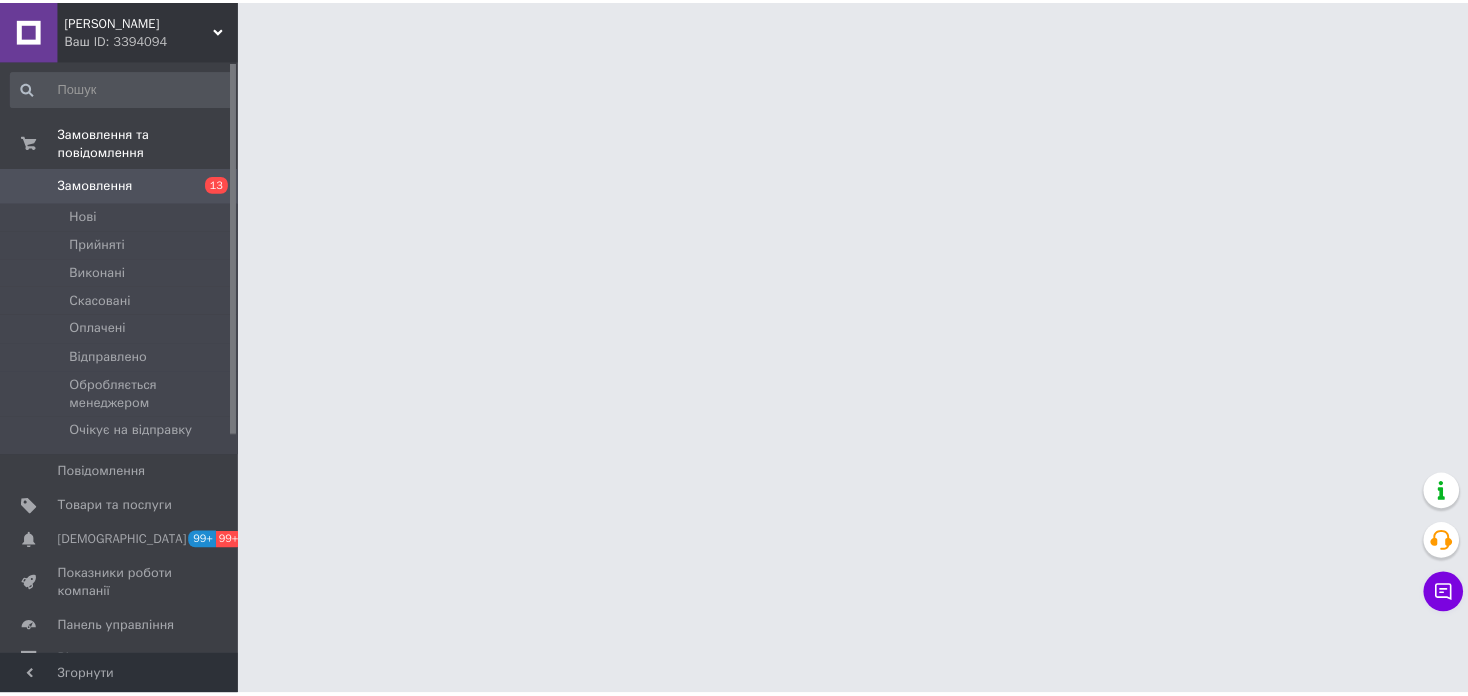 scroll, scrollTop: 0, scrollLeft: 0, axis: both 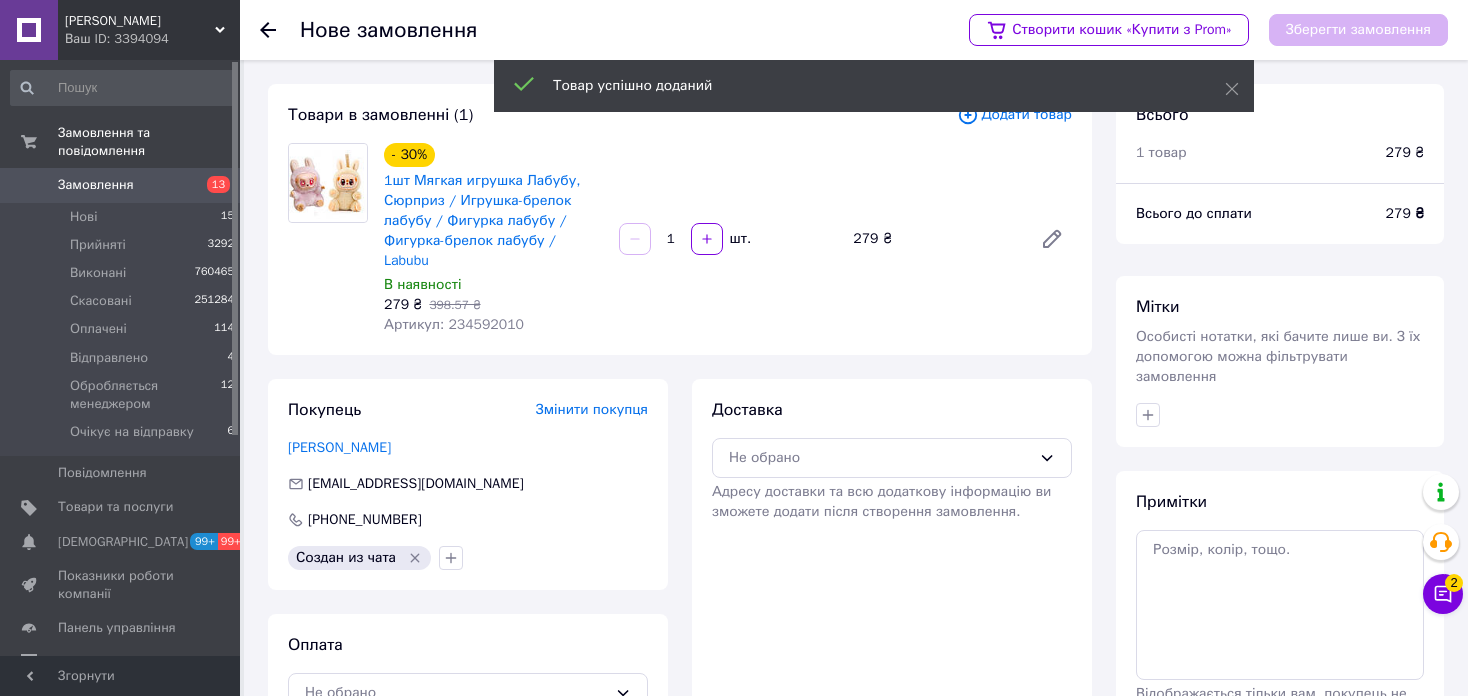 click on "Артикул: 234592010" at bounding box center [454, 324] 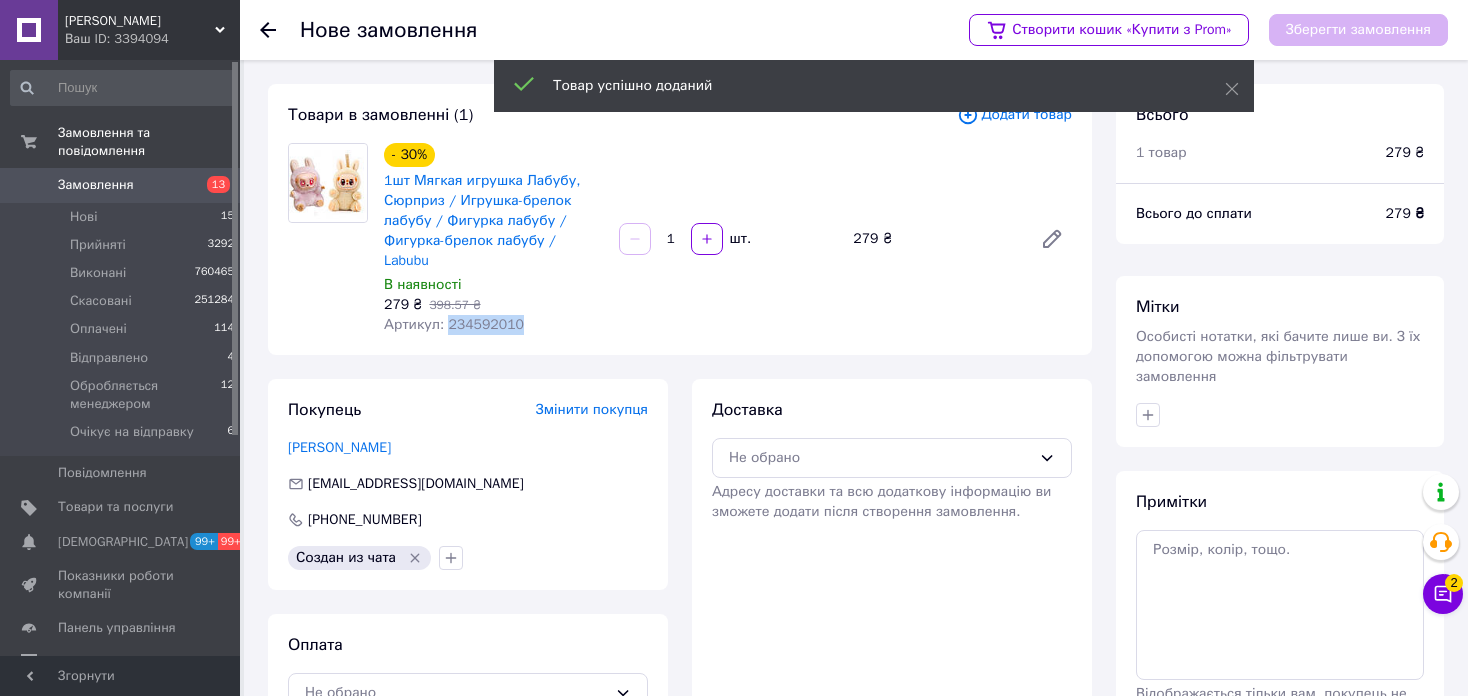 click on "Артикул: 234592010" at bounding box center [454, 324] 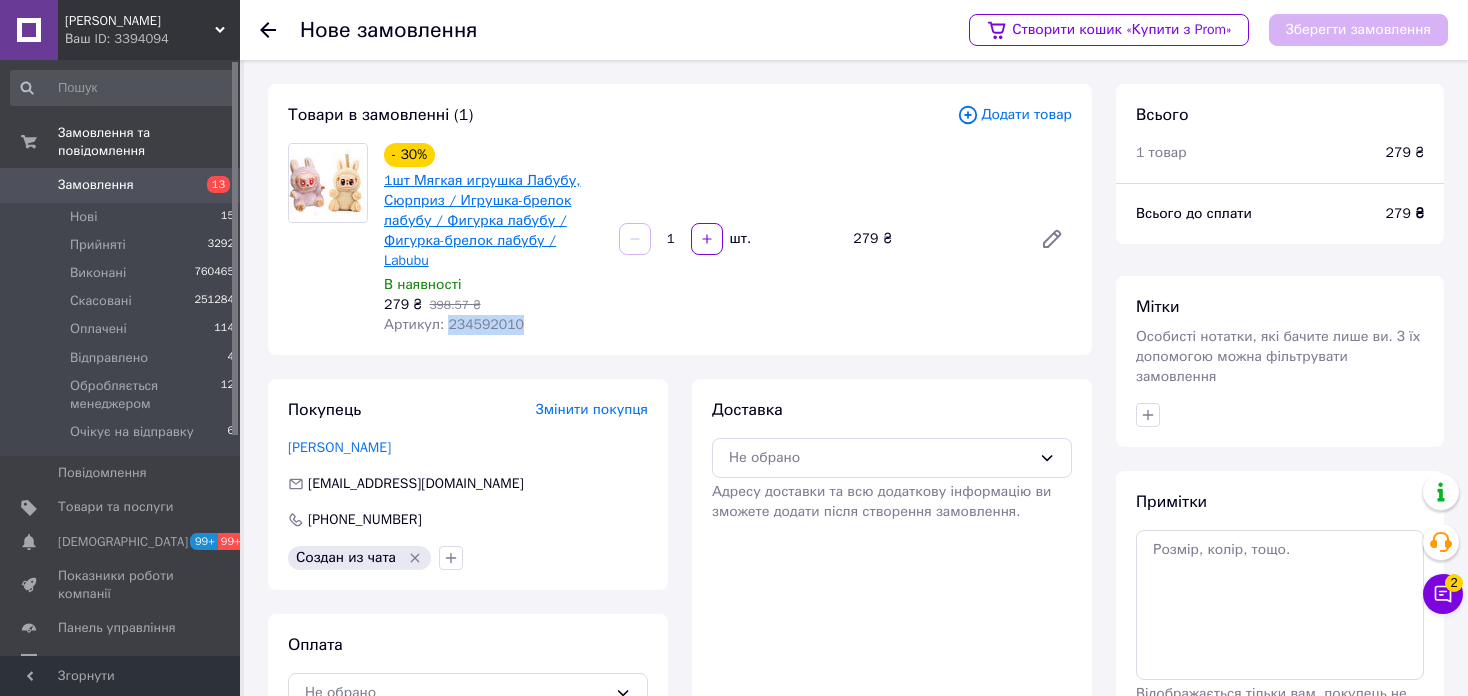 click on "1шт Мягкая игрушка Лабубу, Сюрприз / Игрушка-брелок лабубу / Фигурка лабубу / Фигурка-брелок лабубу / Labubu" at bounding box center (482, 220) 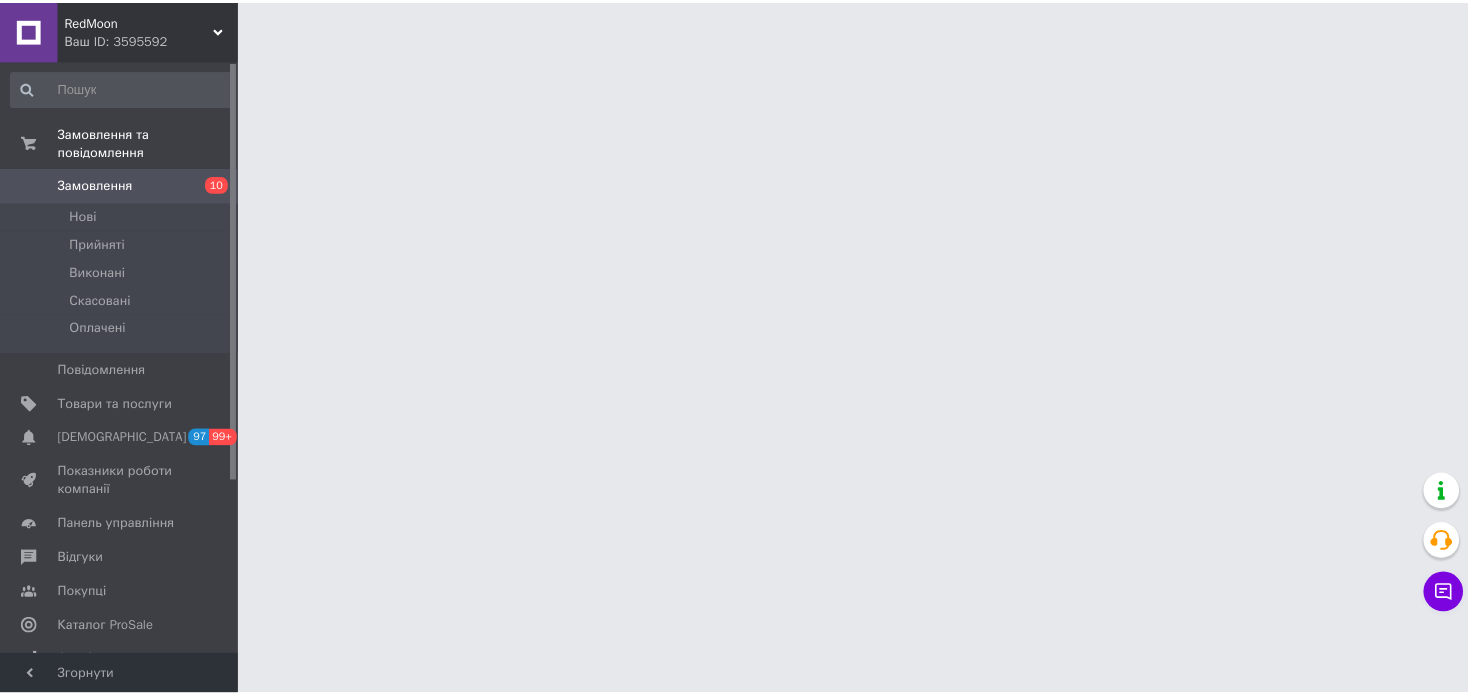 scroll, scrollTop: 0, scrollLeft: 0, axis: both 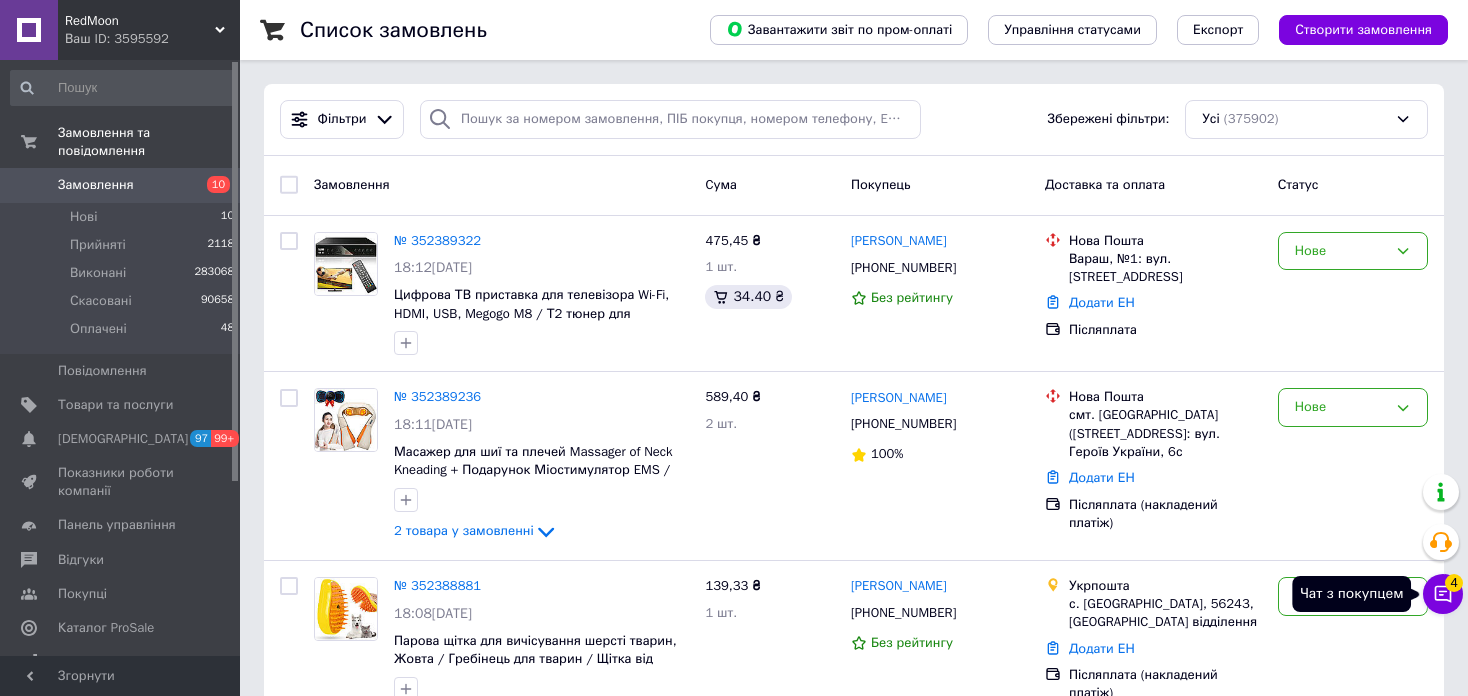 click 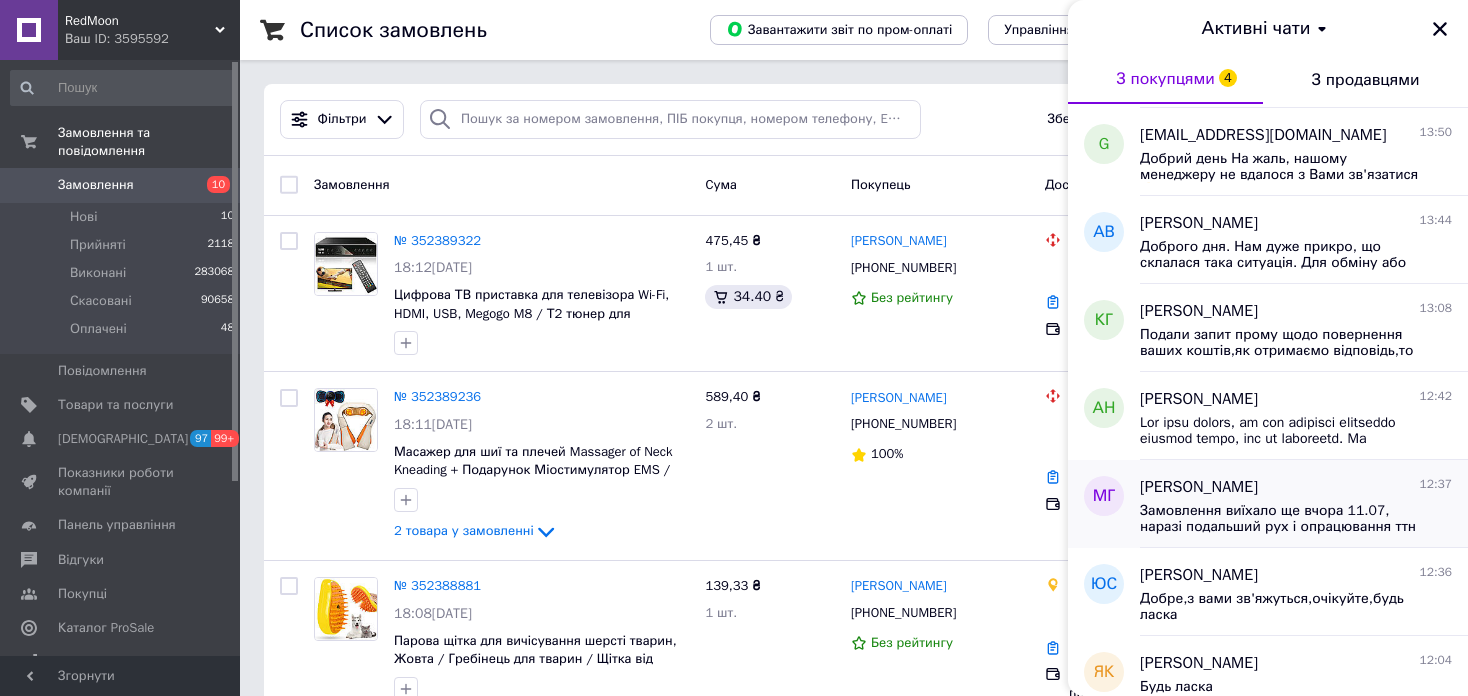 scroll, scrollTop: 1368, scrollLeft: 0, axis: vertical 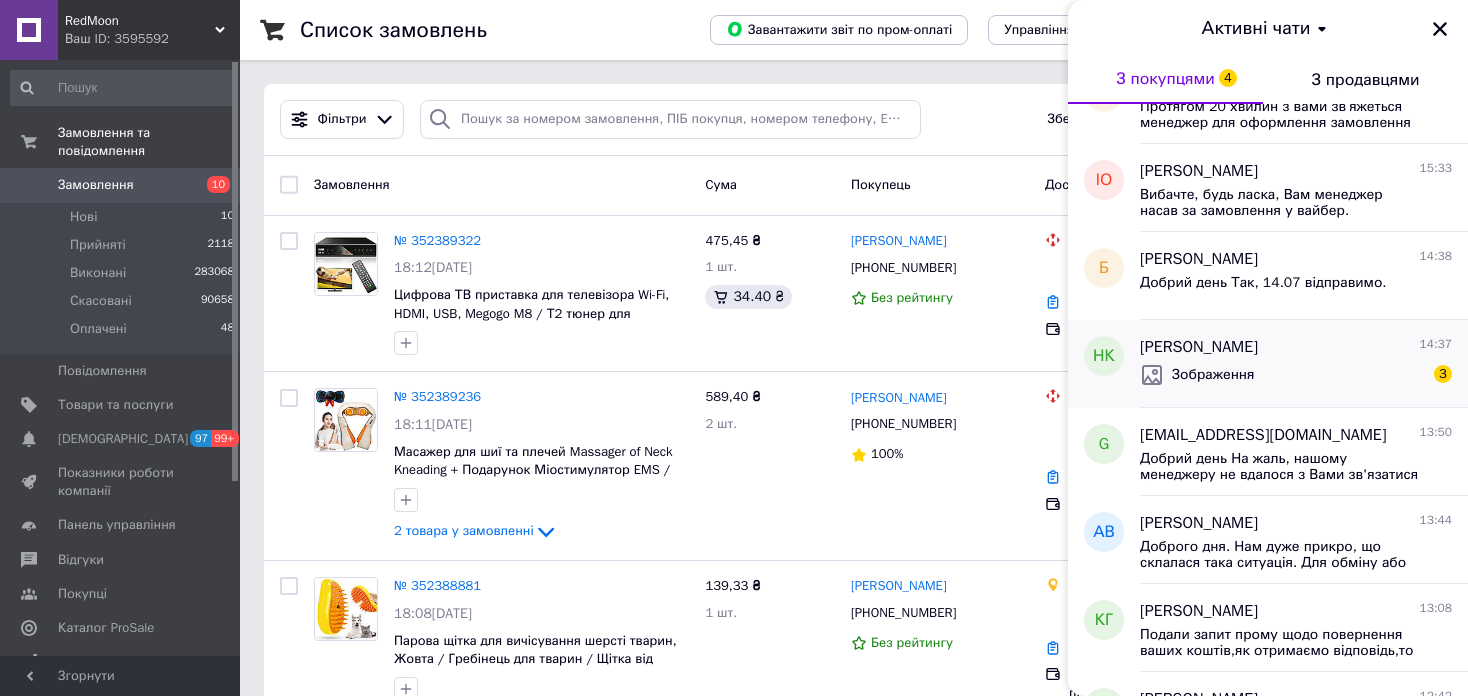 click on "Зображення 3" at bounding box center (1296, 375) 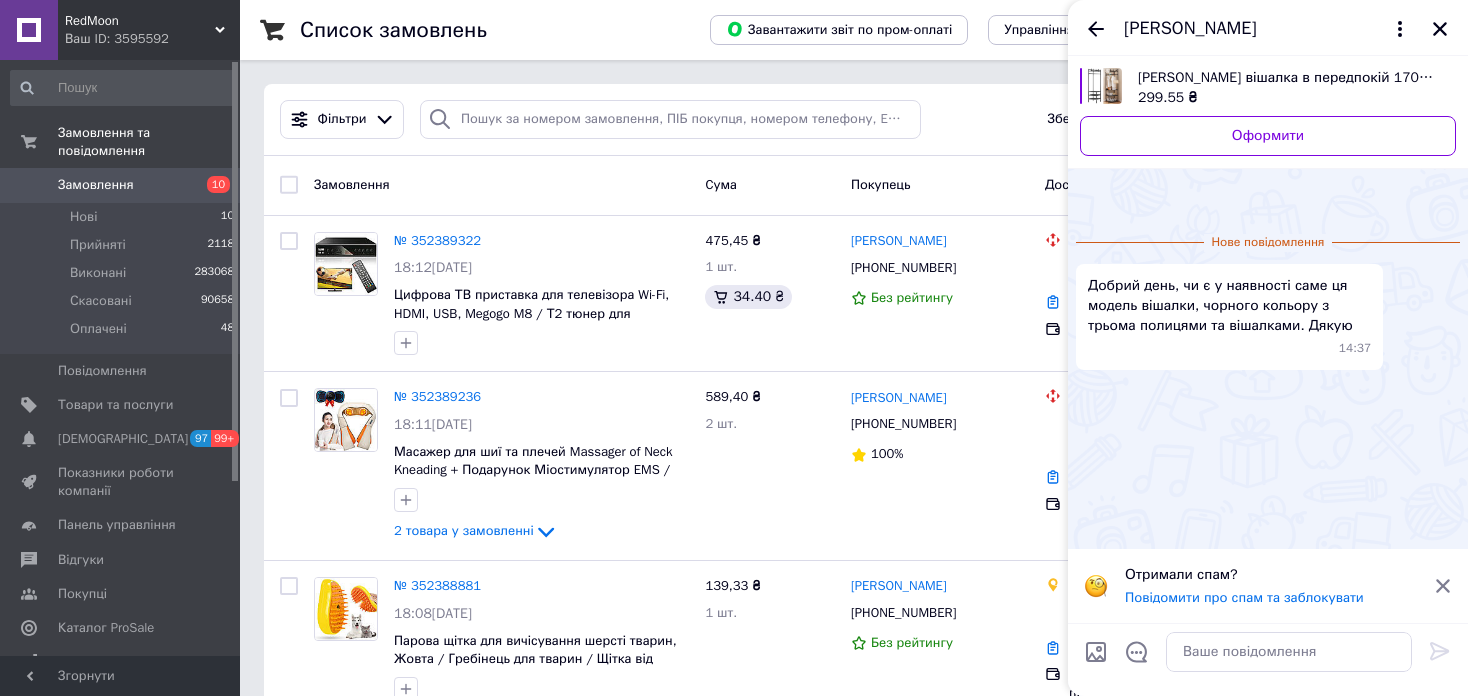scroll, scrollTop: 136, scrollLeft: 0, axis: vertical 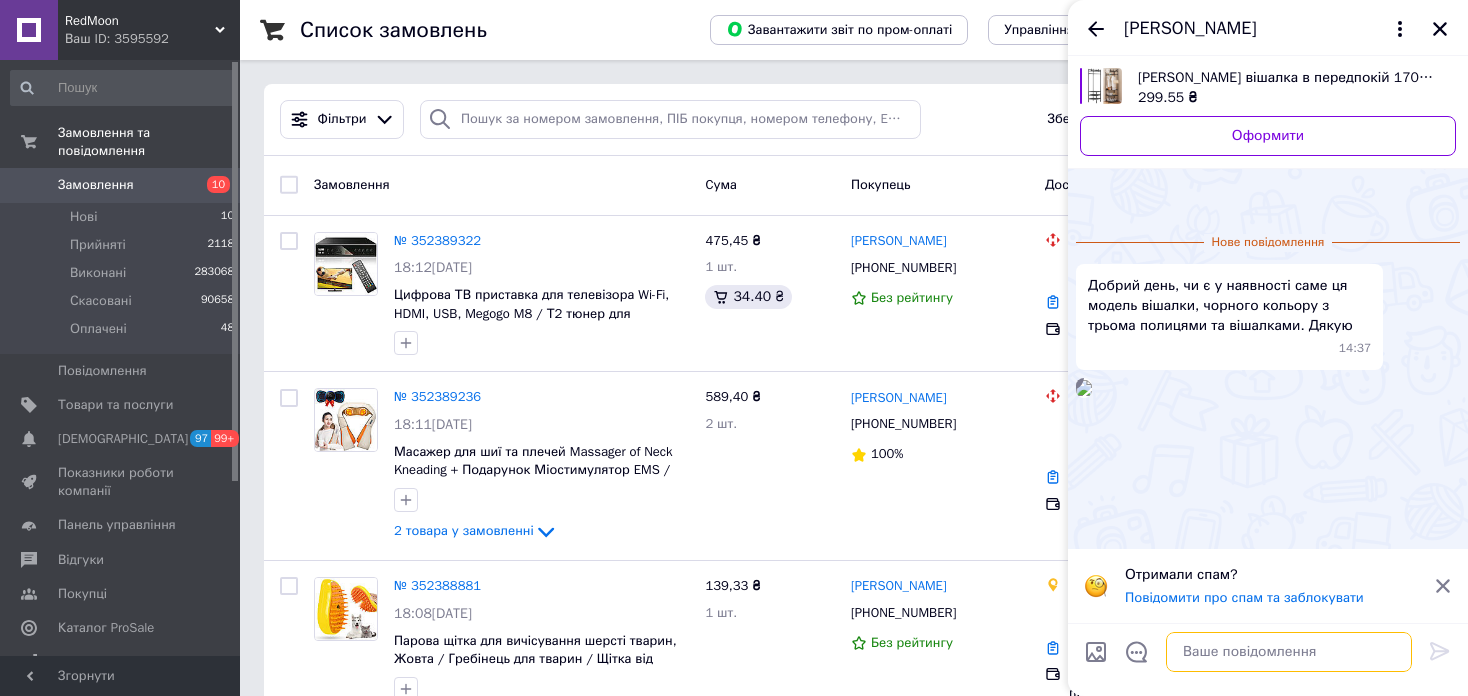 click at bounding box center [1289, 652] 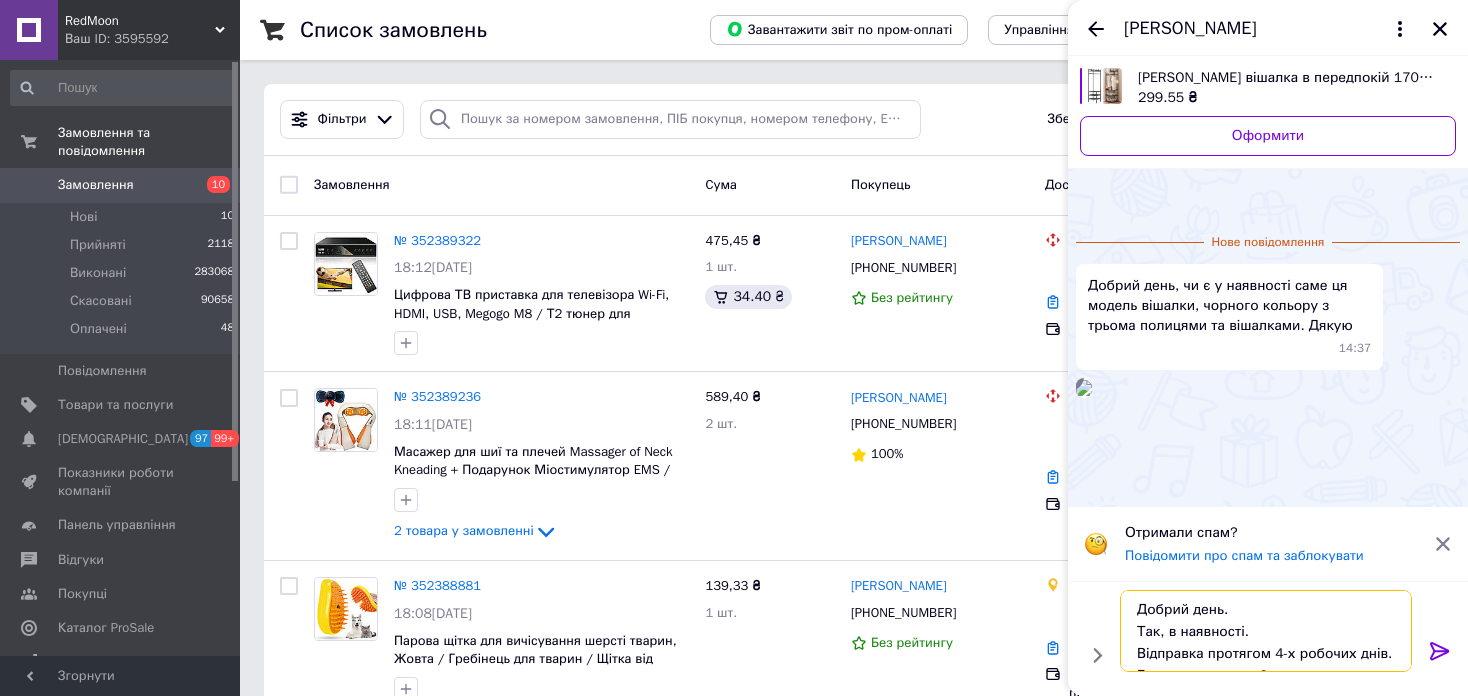 scroll, scrollTop: 23, scrollLeft: 0, axis: vertical 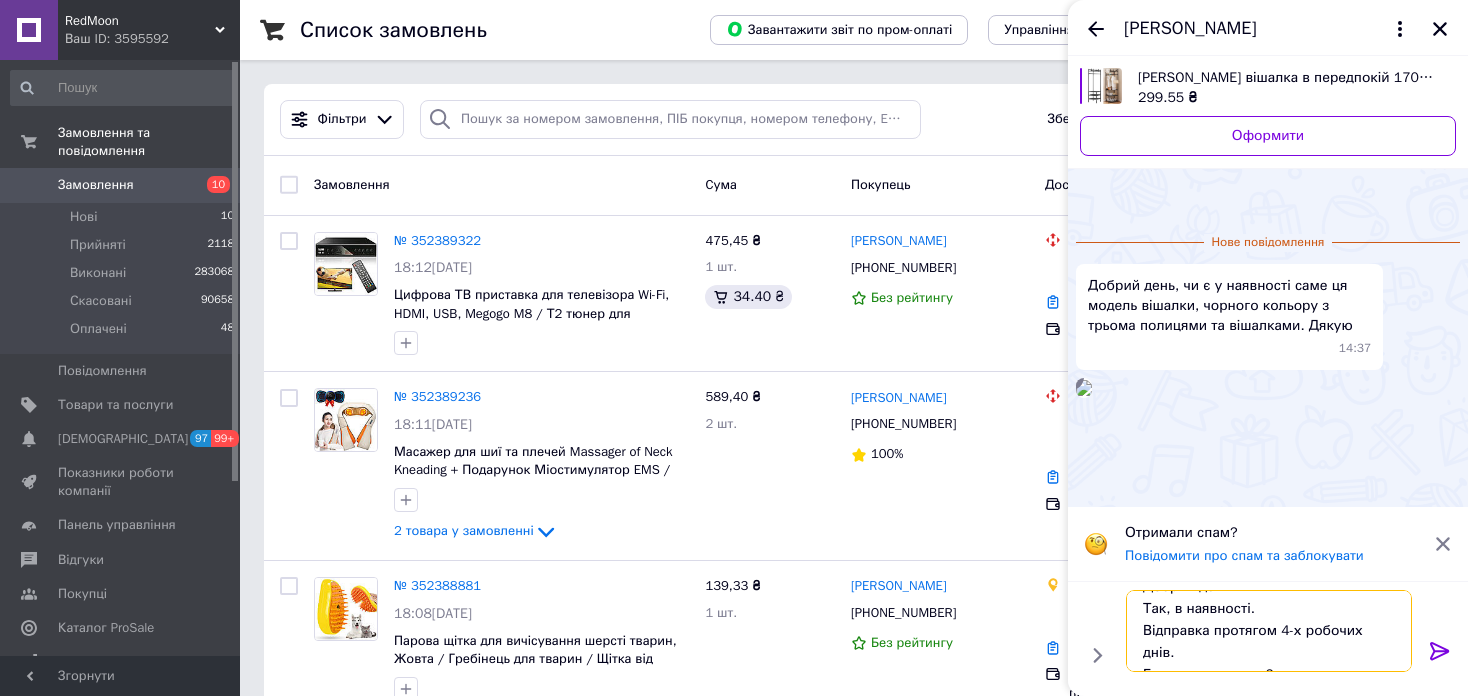 type on "Добрий день.
Так, в наявності.
Відправка протягом 4-х робочих днів.
Бажаєте замовити?" 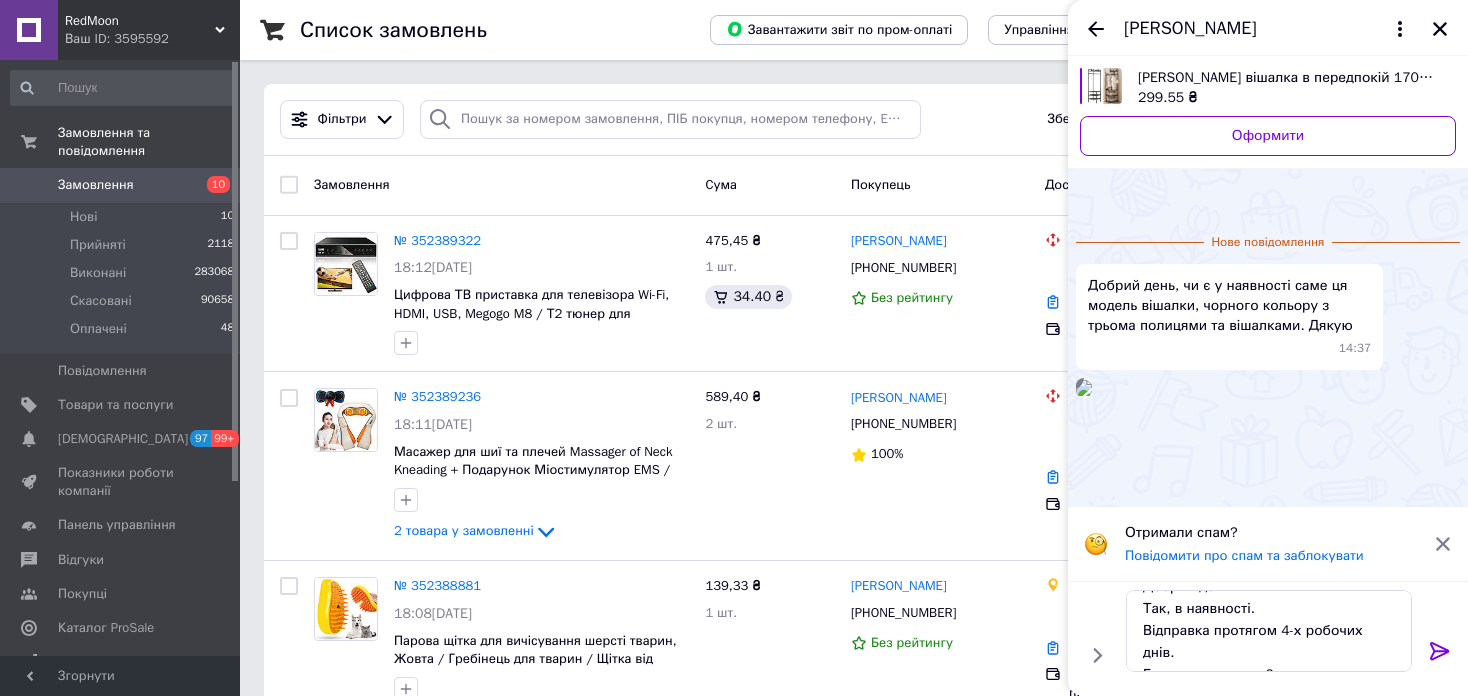 click 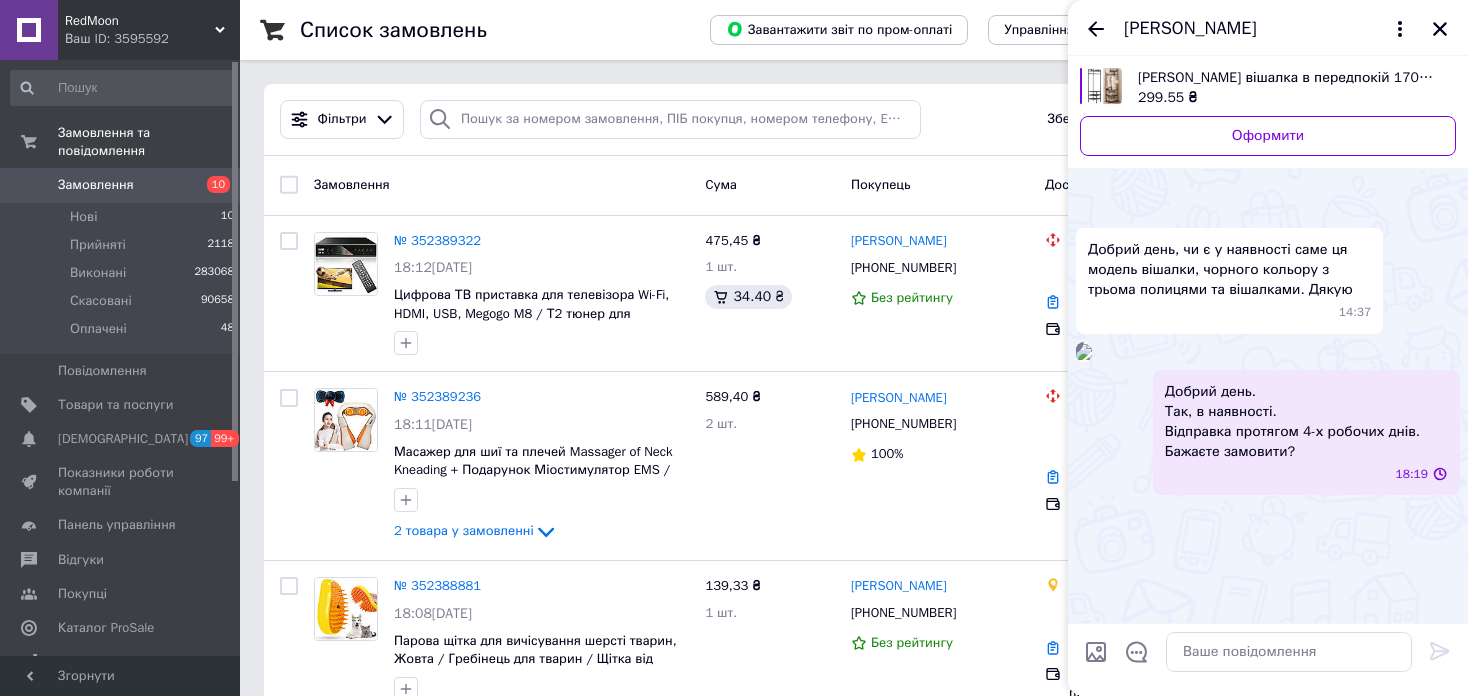 scroll, scrollTop: 0, scrollLeft: 0, axis: both 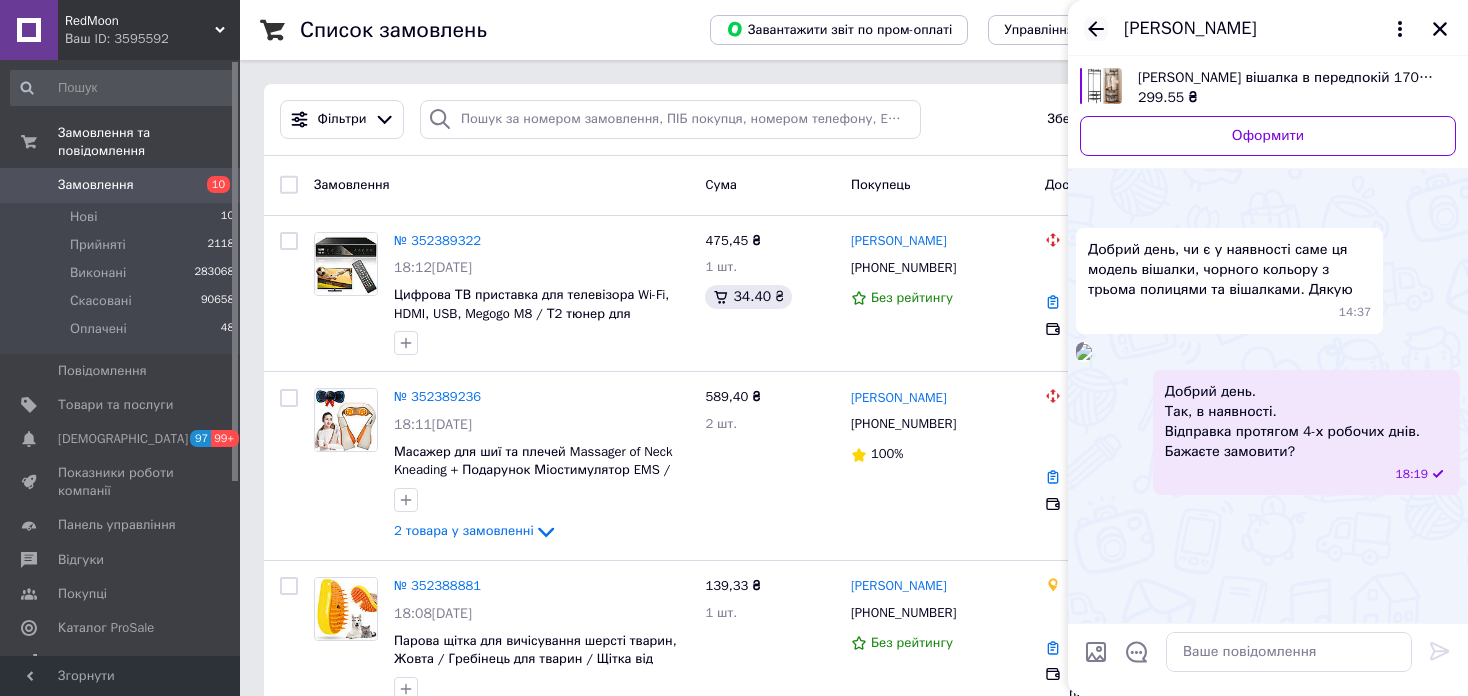 click 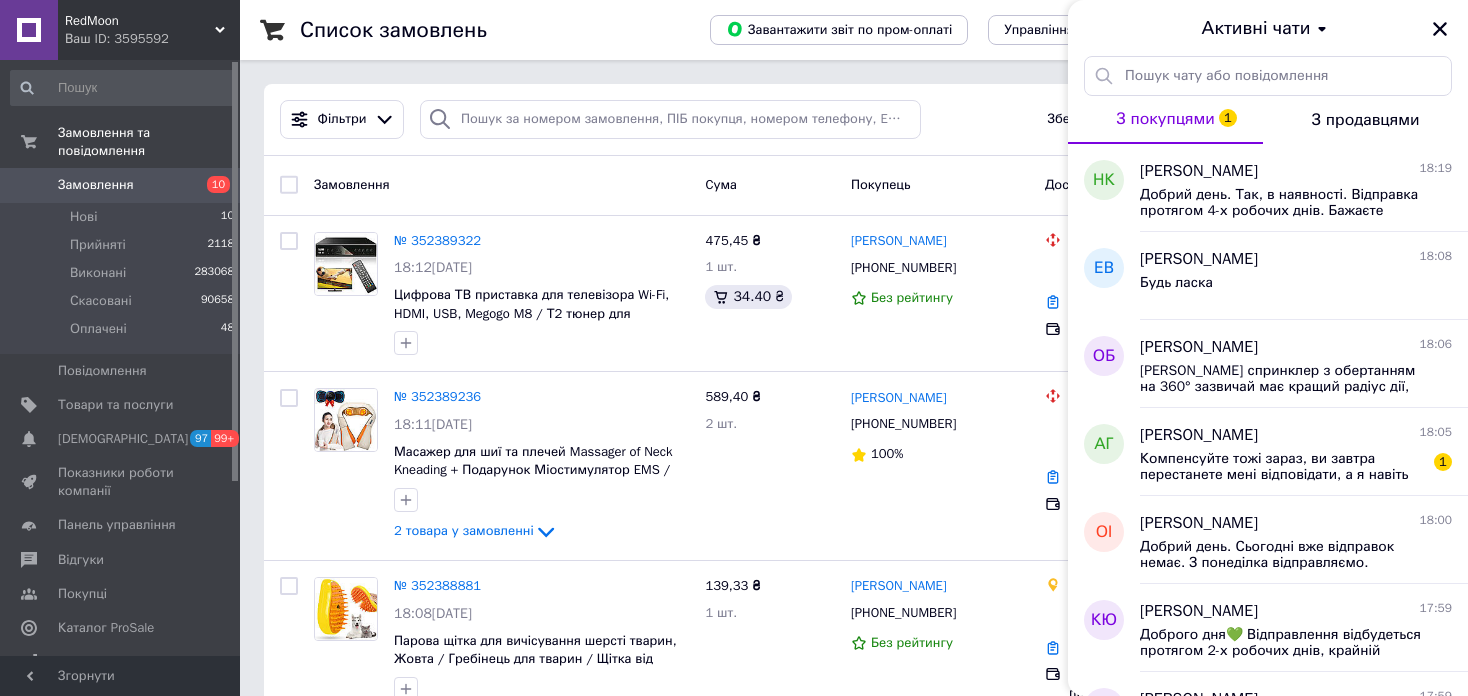 click on "RedMoon" at bounding box center [140, 21] 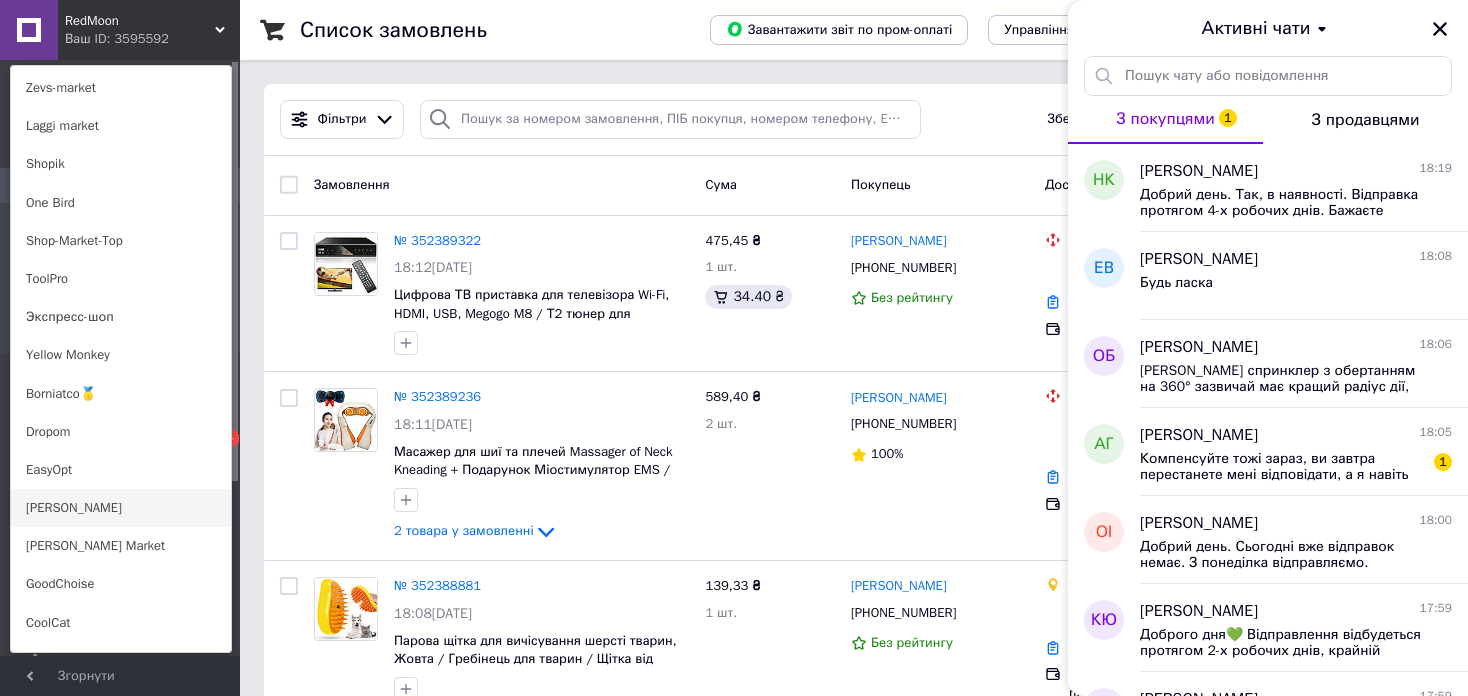 scroll, scrollTop: 1400, scrollLeft: 0, axis: vertical 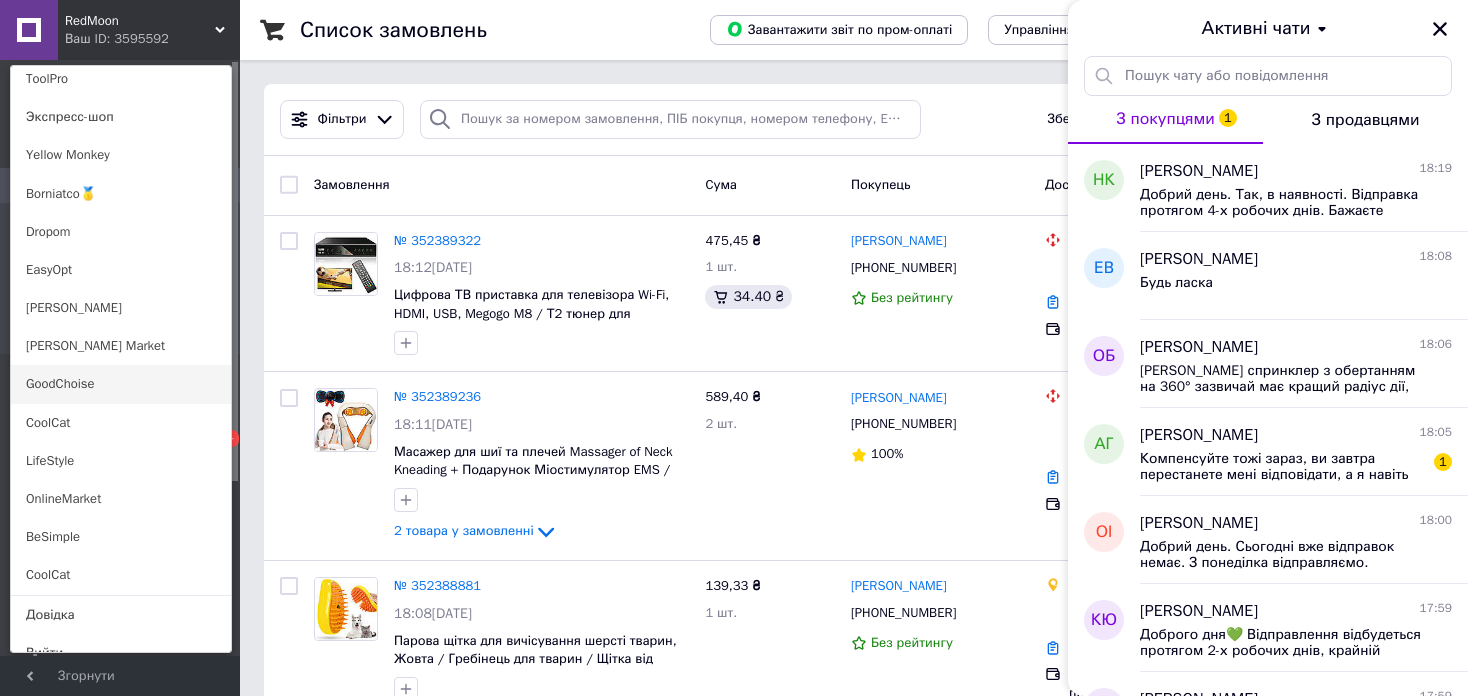 click on "GoodChoise" at bounding box center [121, 384] 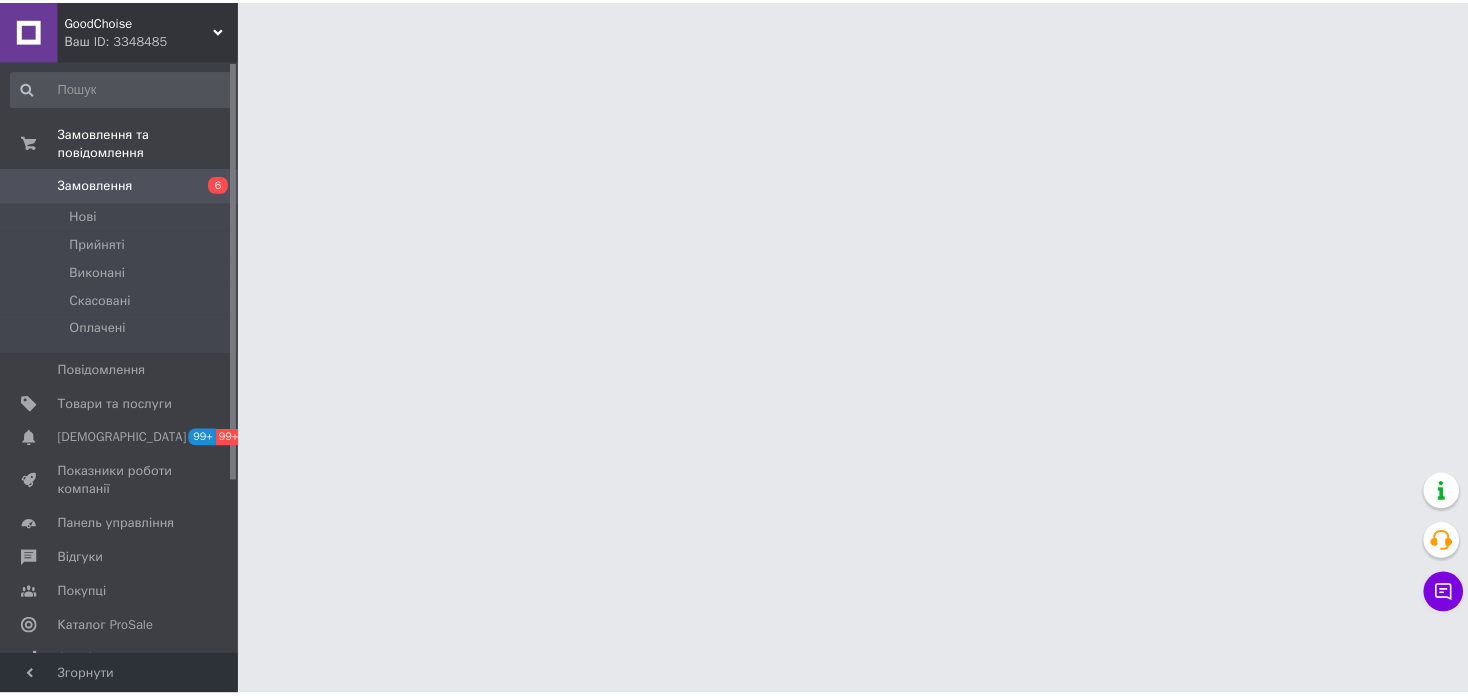 scroll, scrollTop: 0, scrollLeft: 0, axis: both 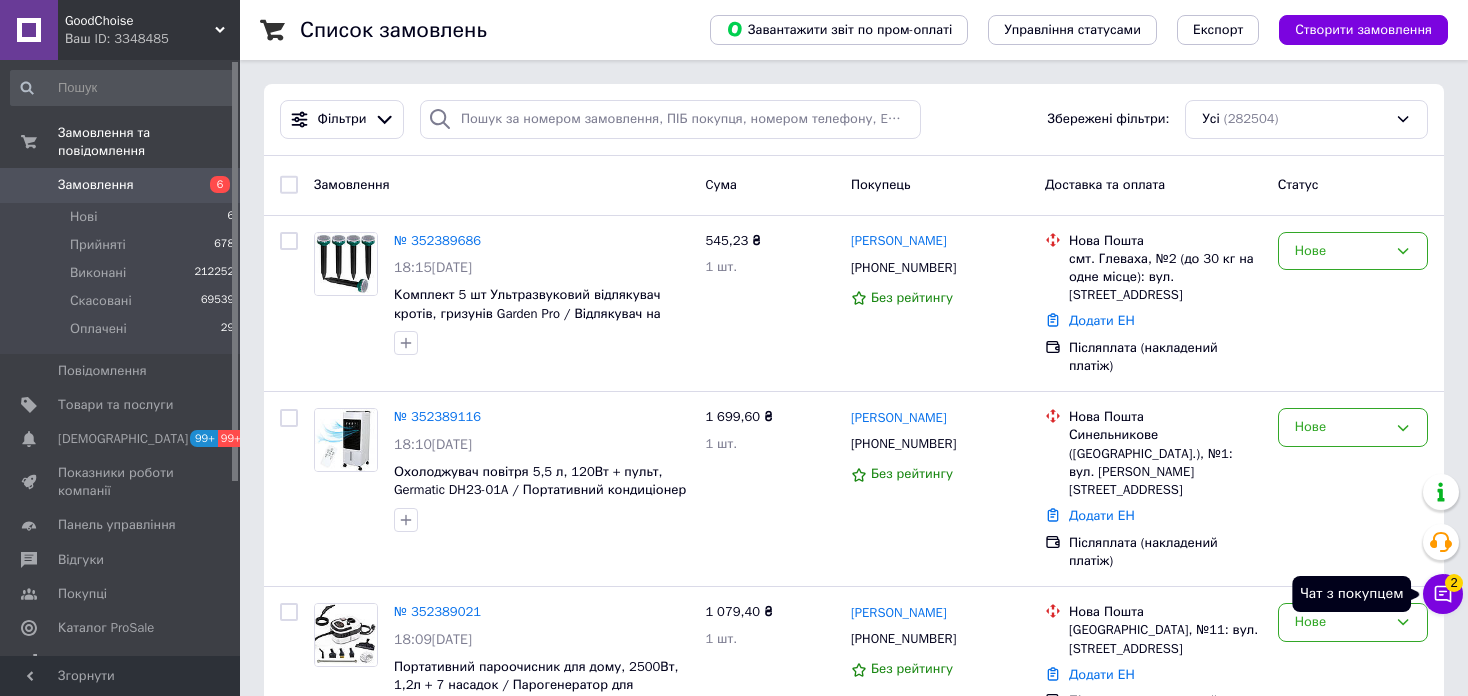click 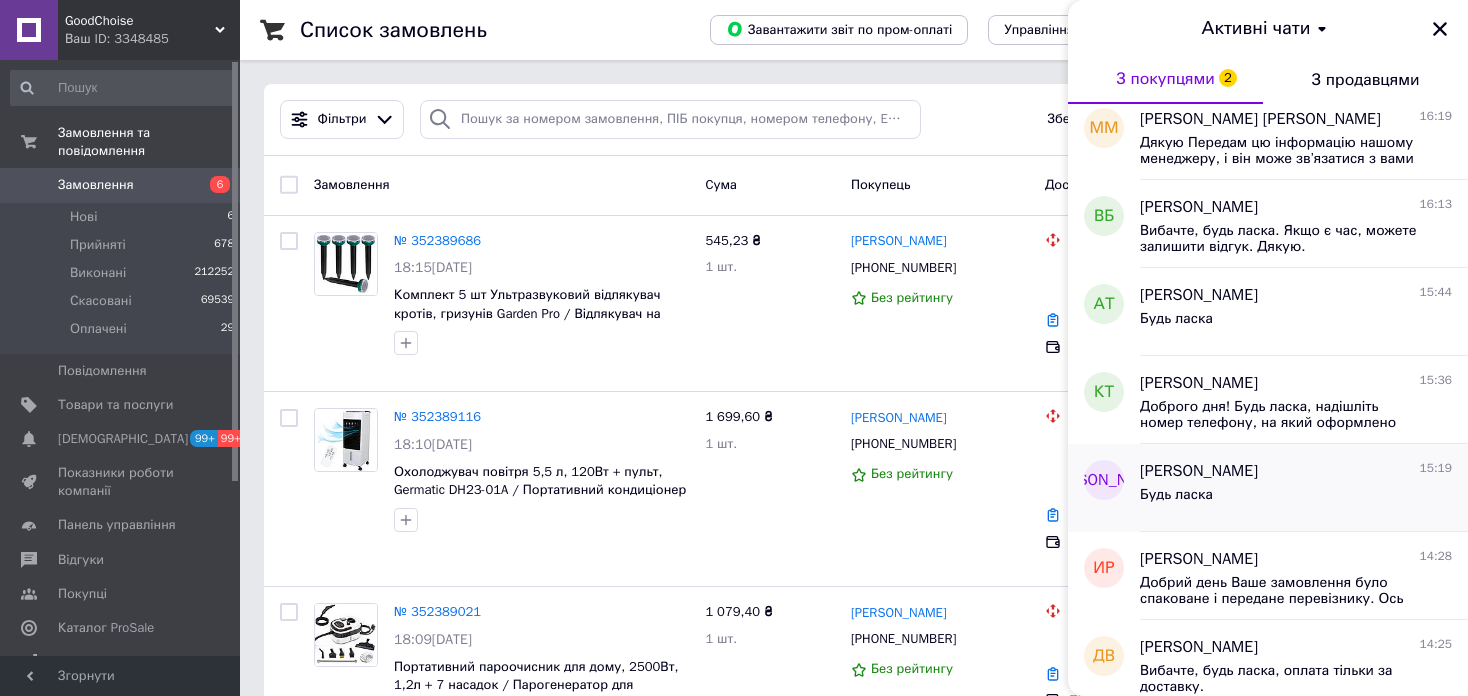 scroll, scrollTop: 1168, scrollLeft: 0, axis: vertical 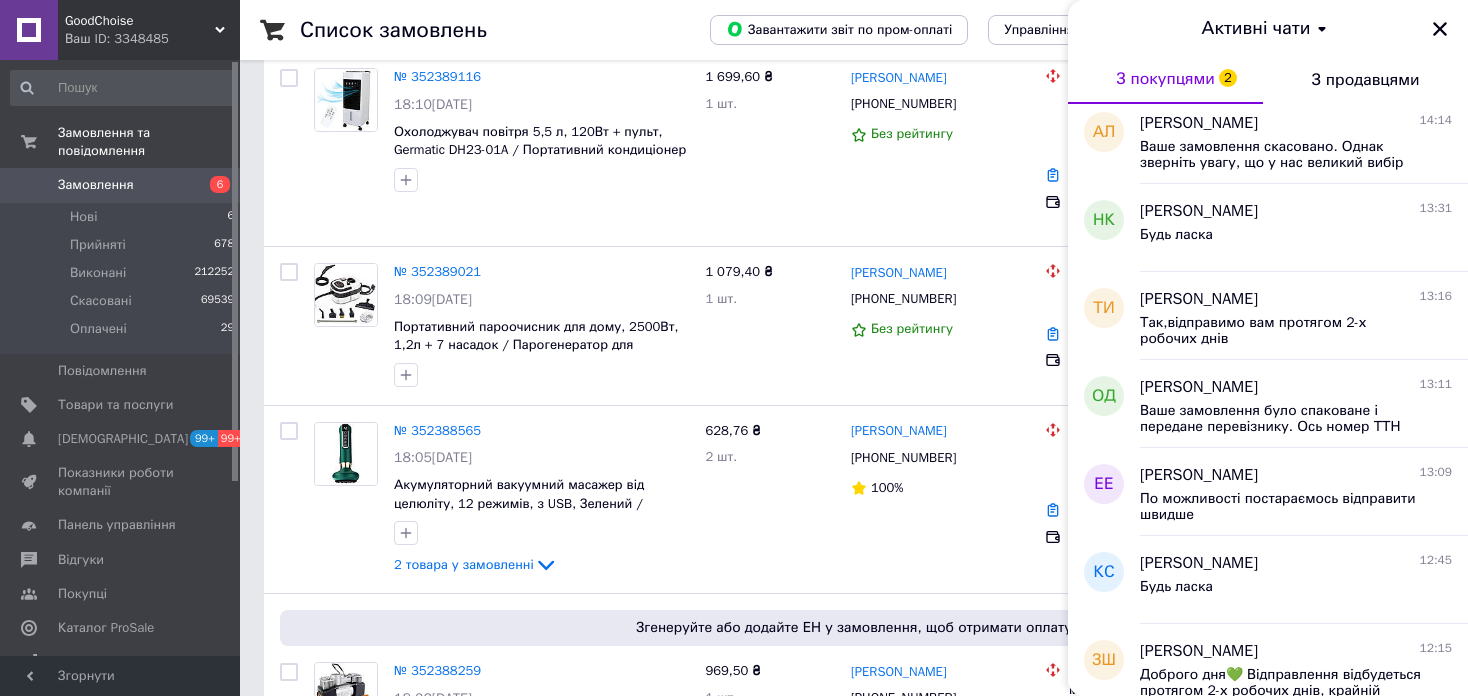 click on "Ваш ID: 3348485" at bounding box center (152, 39) 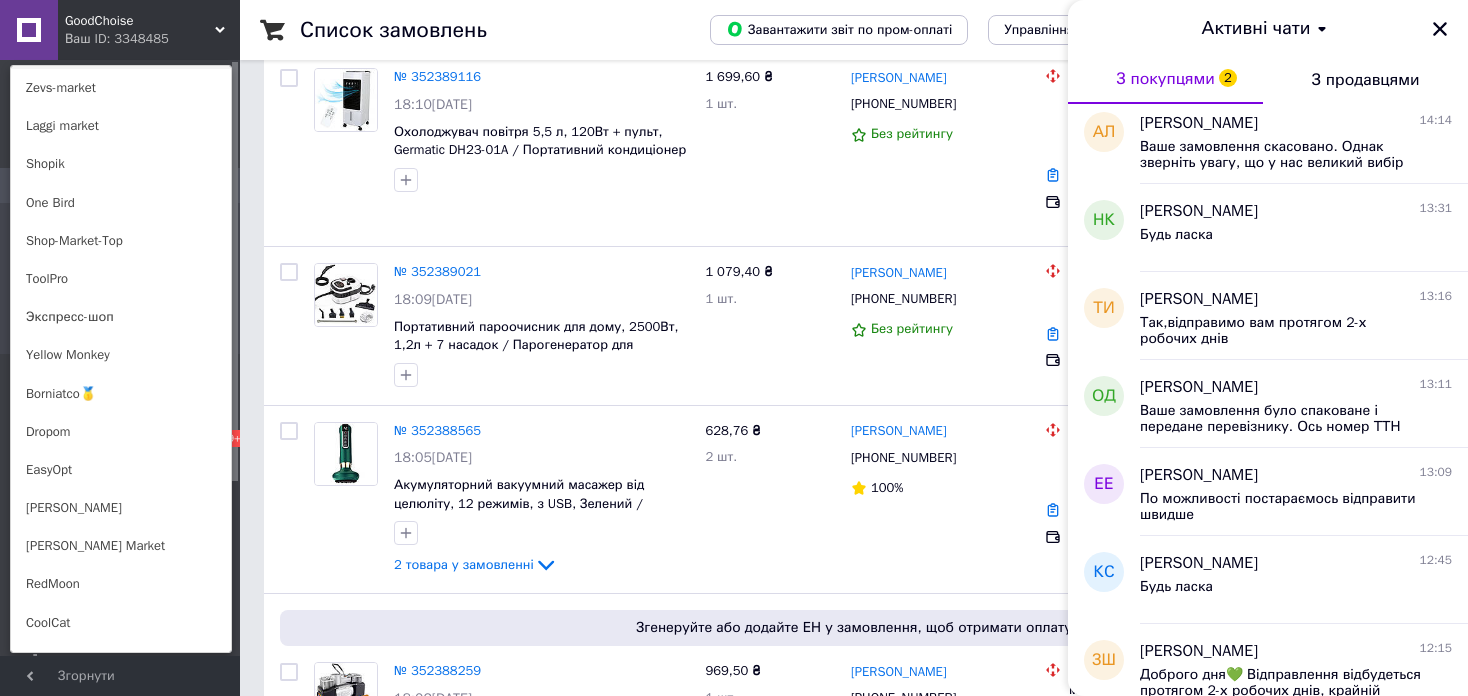 scroll, scrollTop: 1300, scrollLeft: 0, axis: vertical 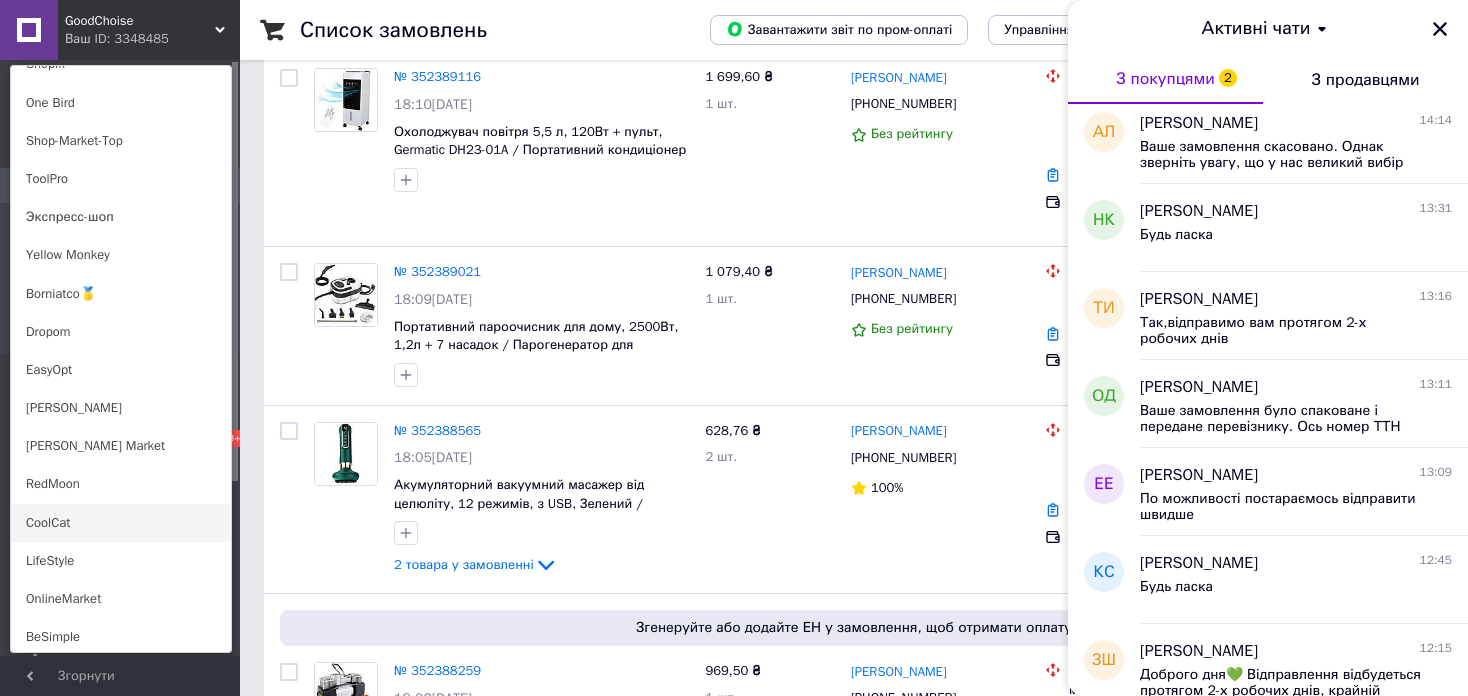 click on "CoolCat" at bounding box center (121, 523) 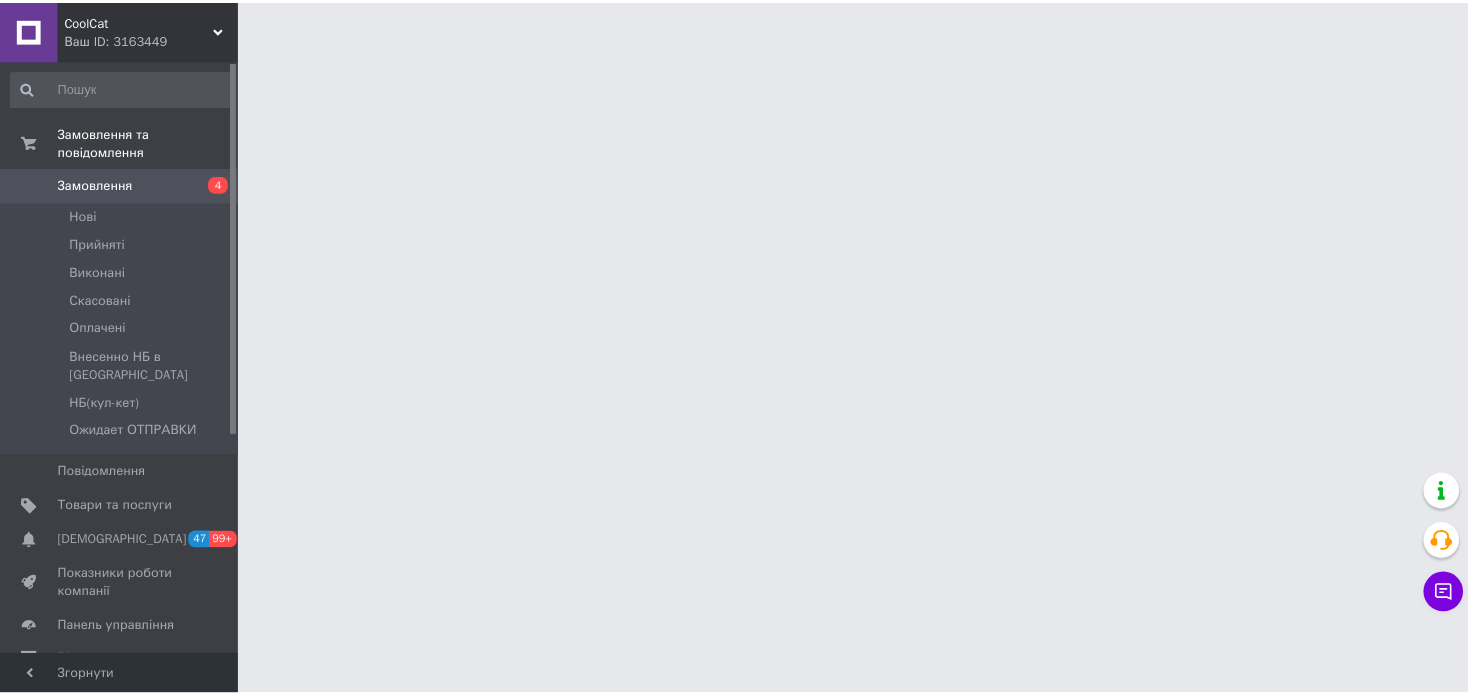 scroll, scrollTop: 0, scrollLeft: 0, axis: both 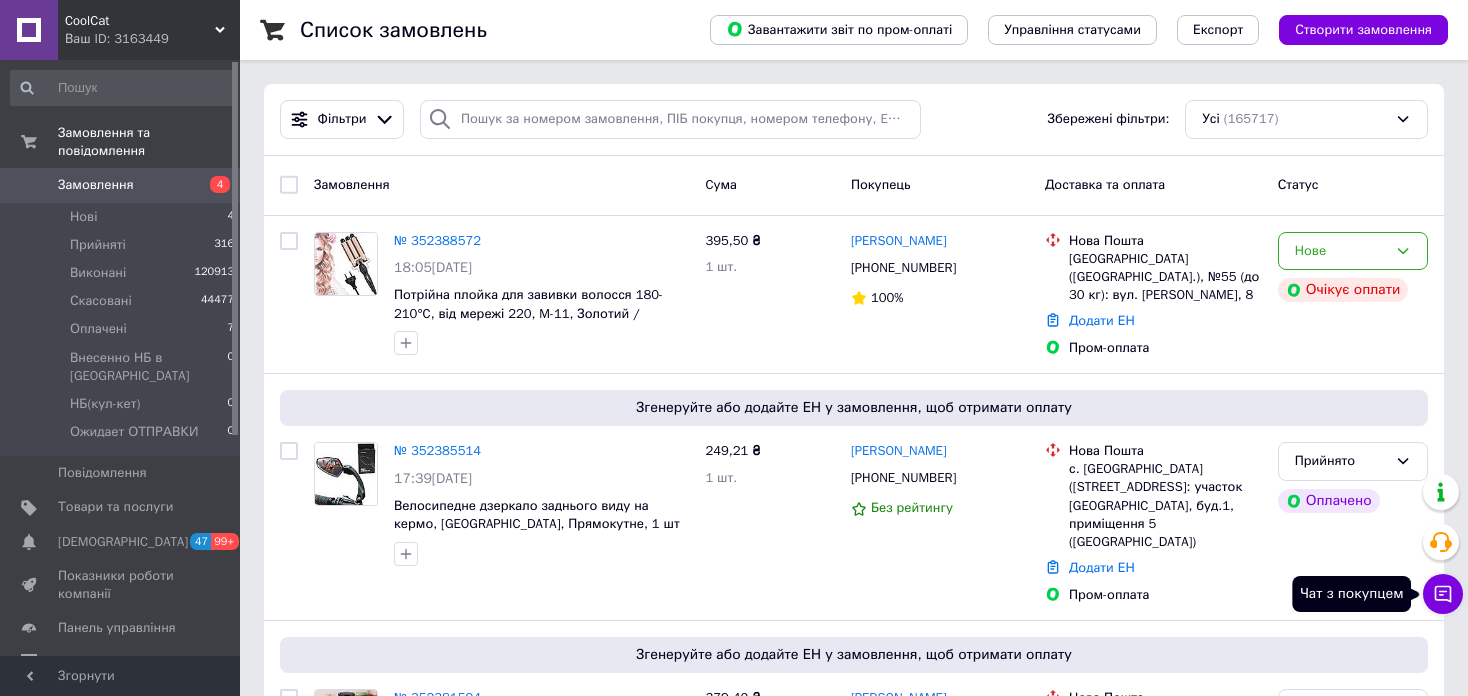 click 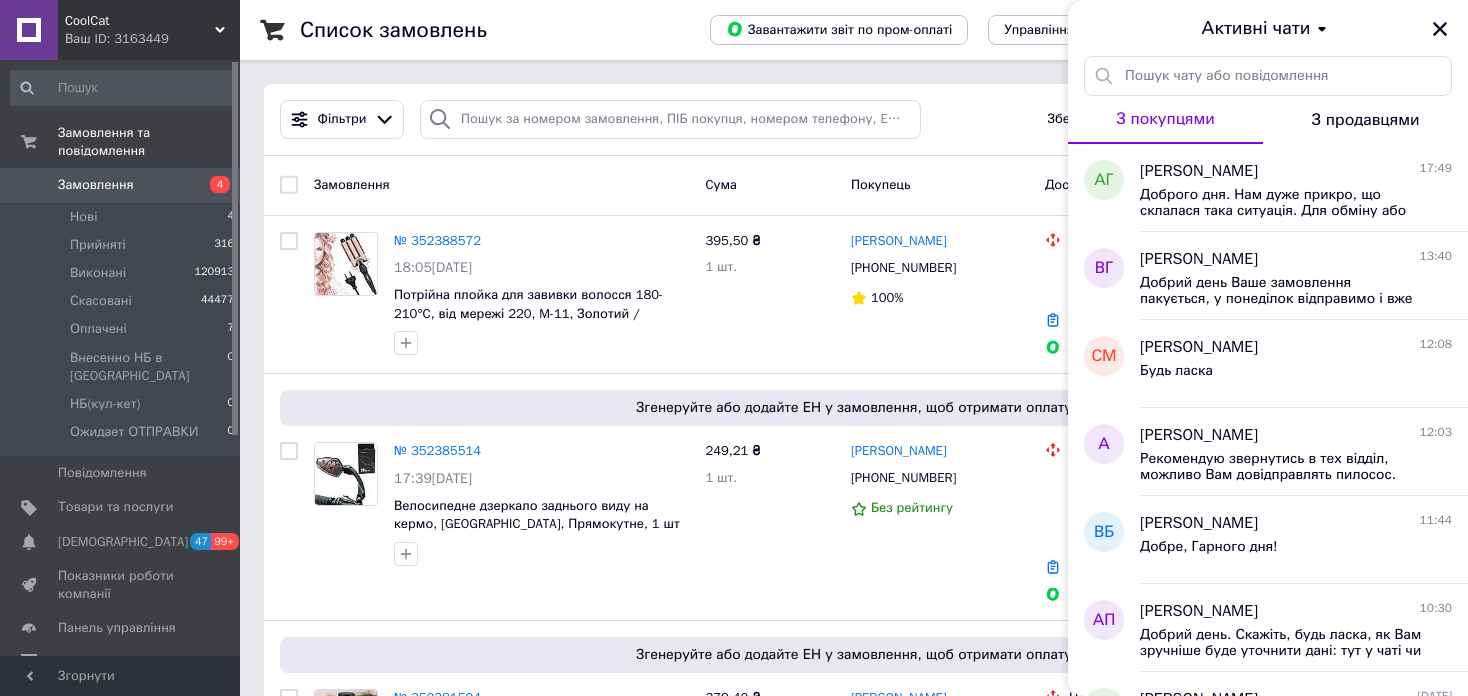 click on "CoolCat" at bounding box center [140, 21] 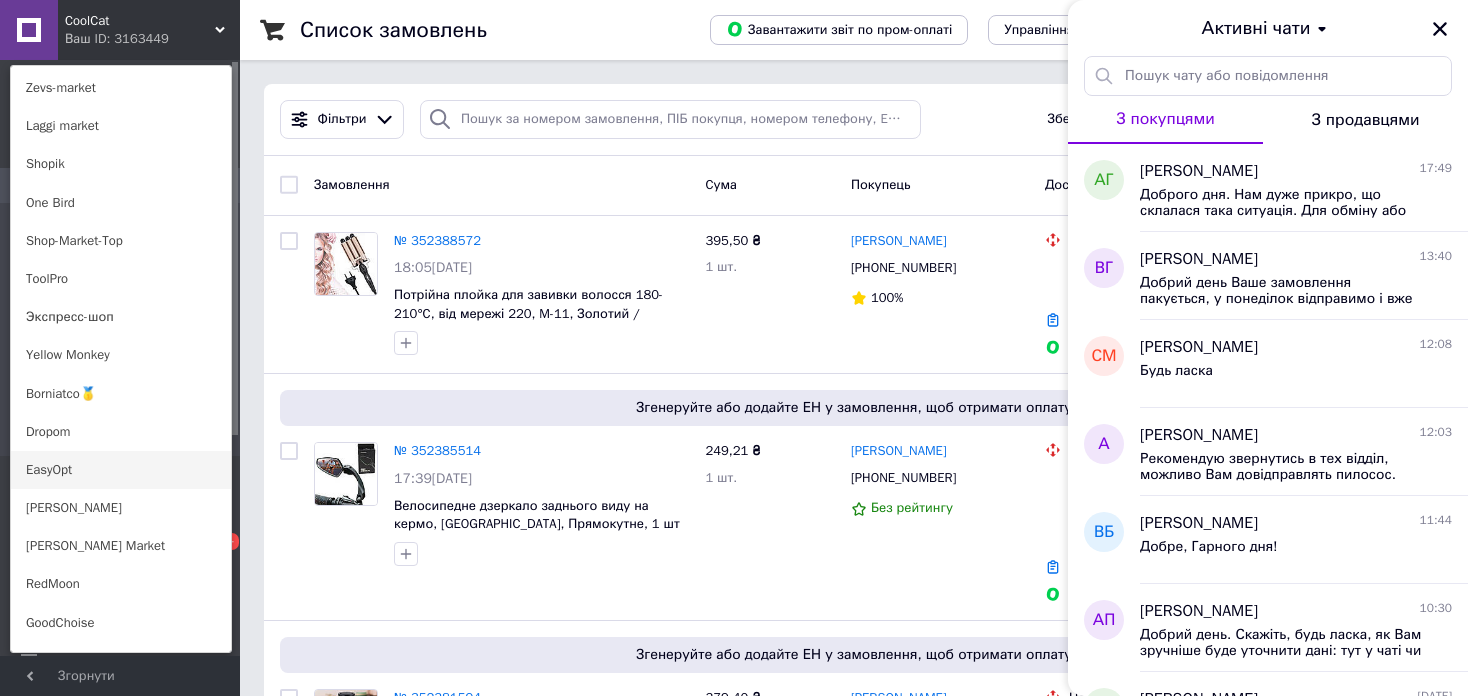 scroll, scrollTop: 1400, scrollLeft: 0, axis: vertical 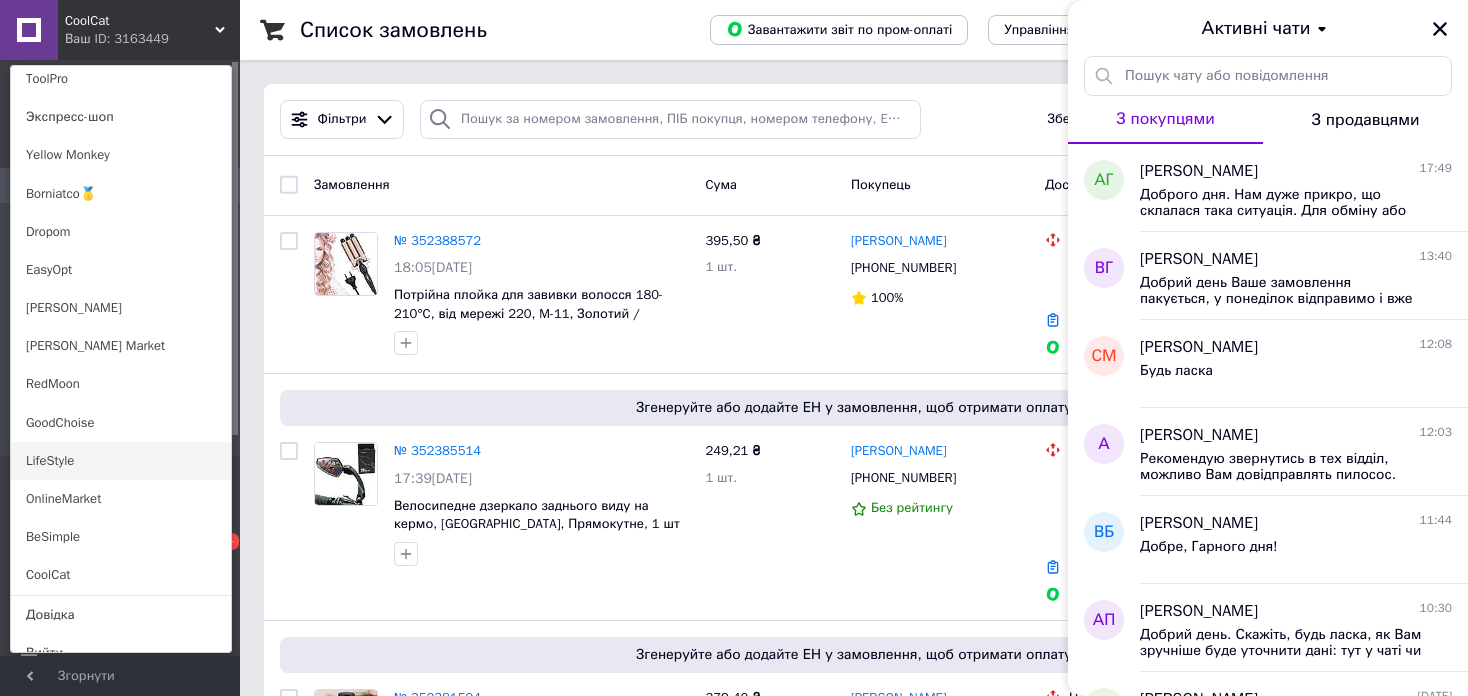 click on "LifeStyle" at bounding box center (121, 461) 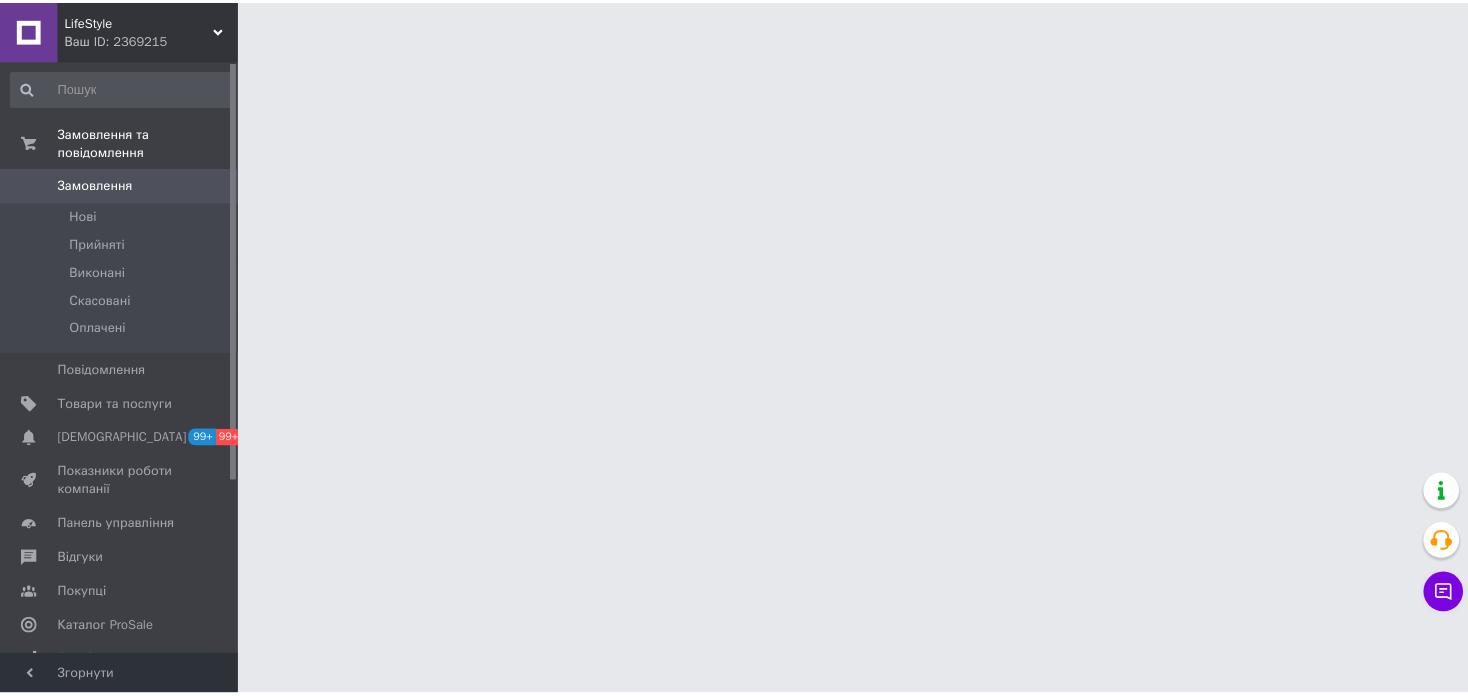 scroll, scrollTop: 0, scrollLeft: 0, axis: both 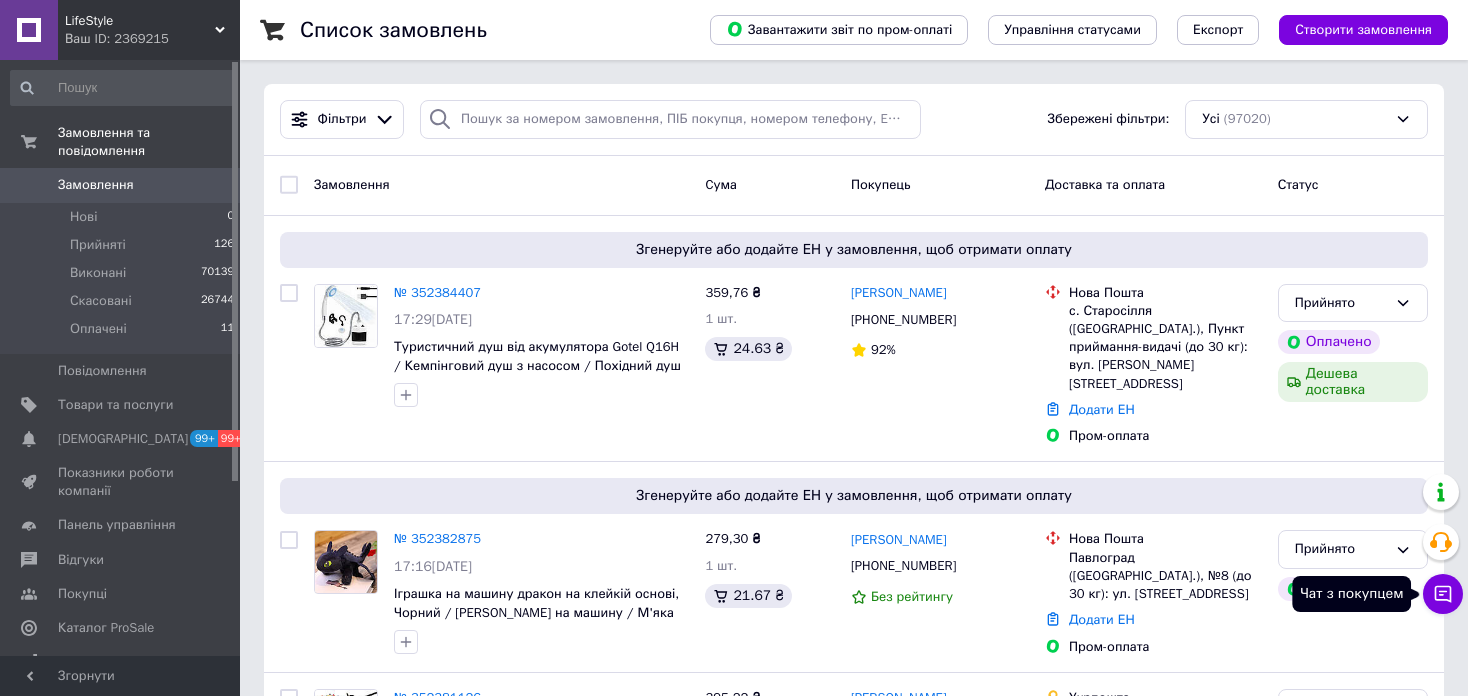 click on "Чат з покупцем" at bounding box center (1443, 594) 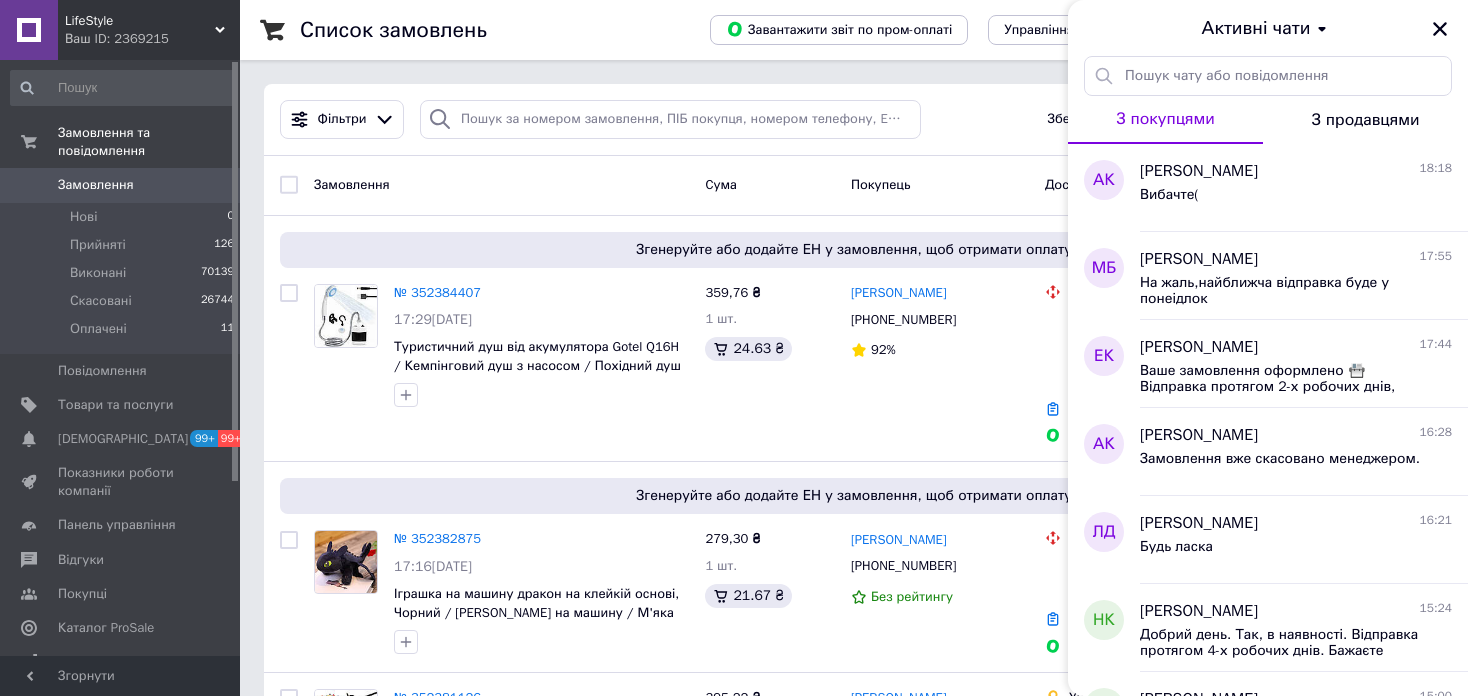 click on "LifeStyle" at bounding box center [140, 21] 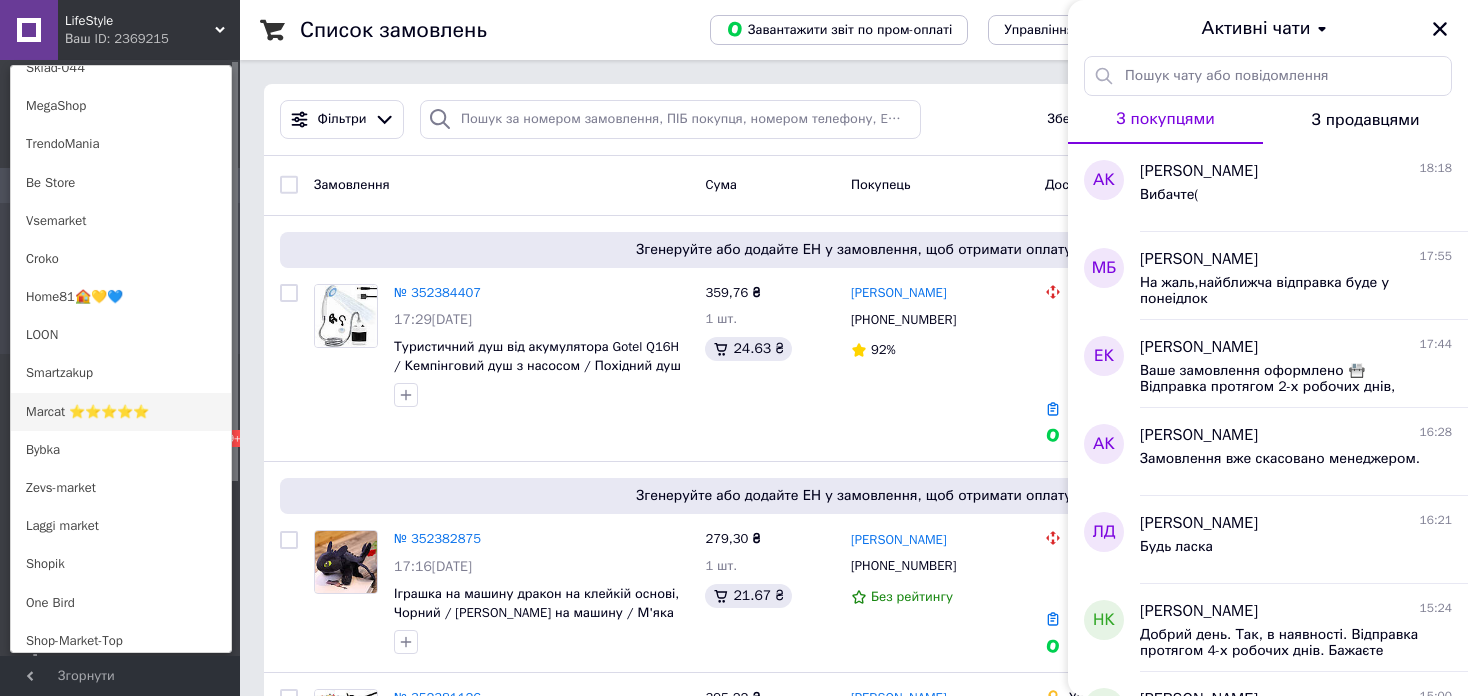 scroll, scrollTop: 1000, scrollLeft: 0, axis: vertical 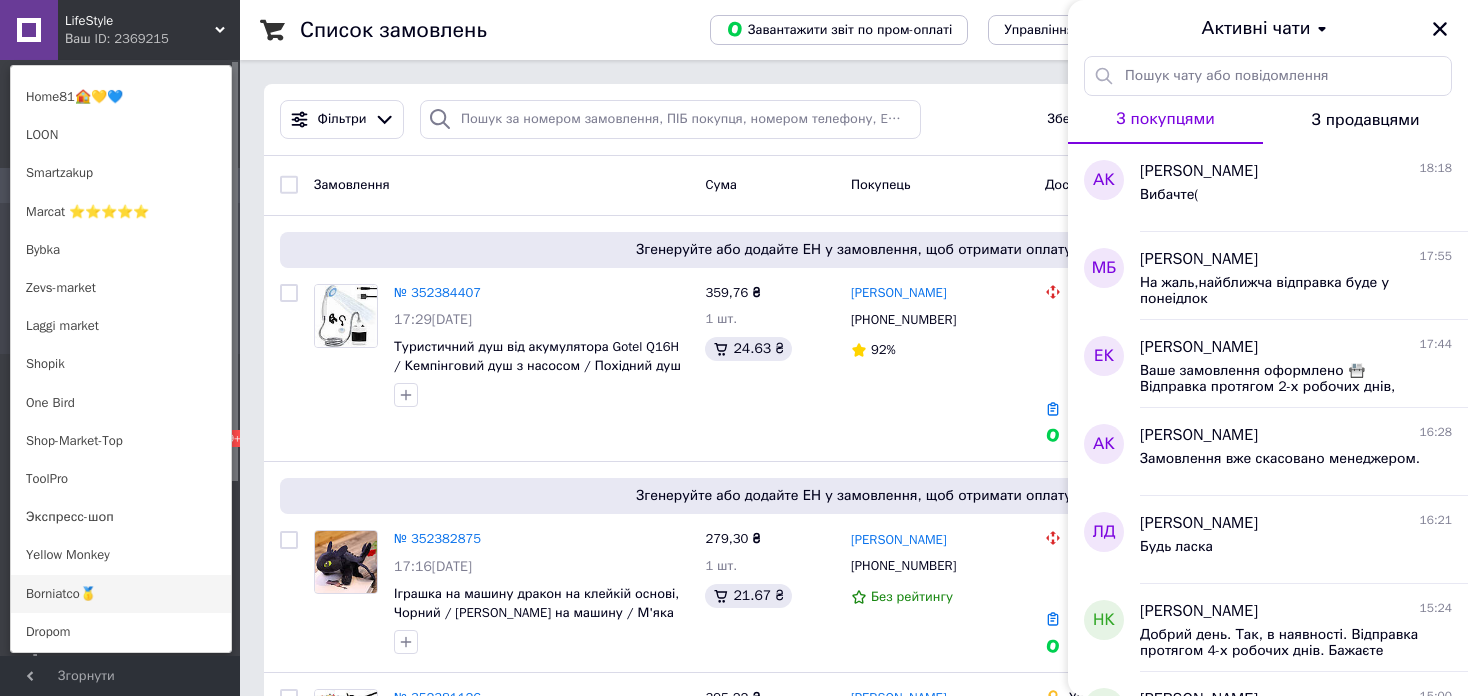 click on "Borniatco🥇" at bounding box center [121, 594] 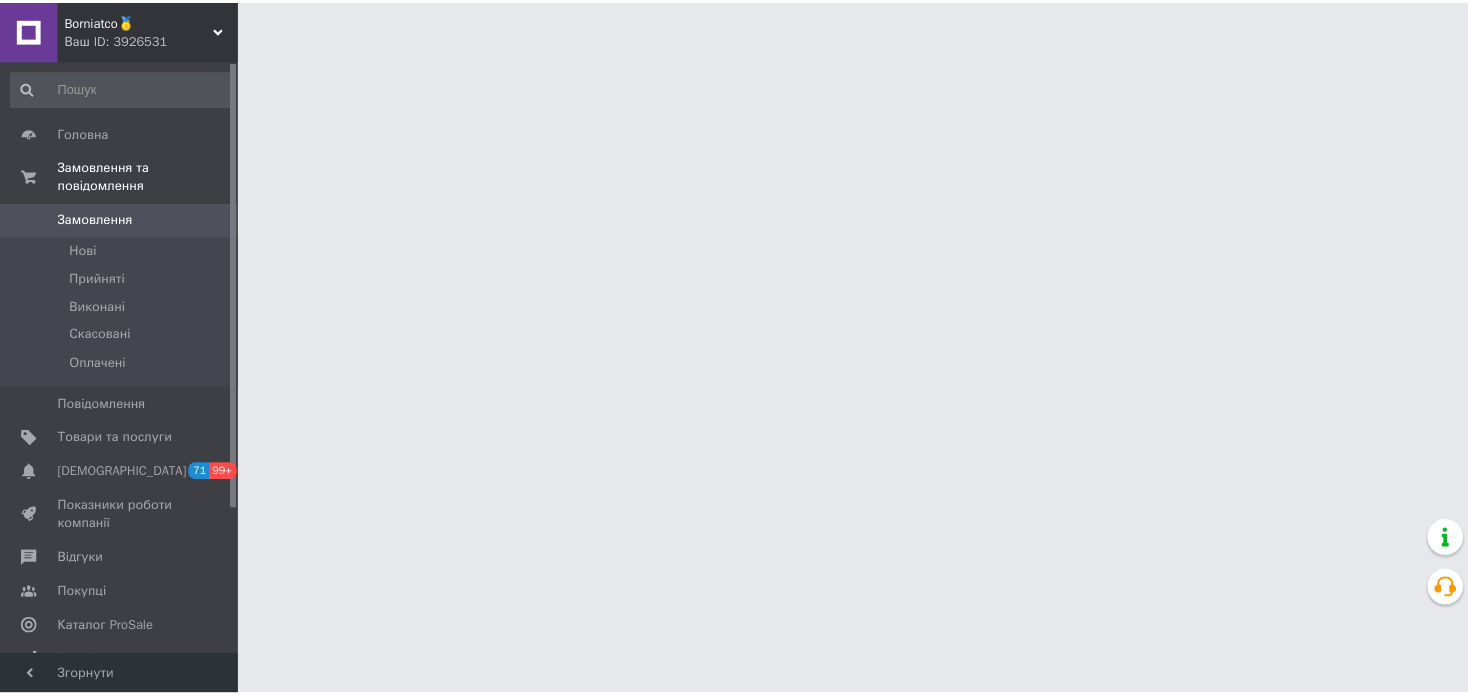 scroll, scrollTop: 0, scrollLeft: 0, axis: both 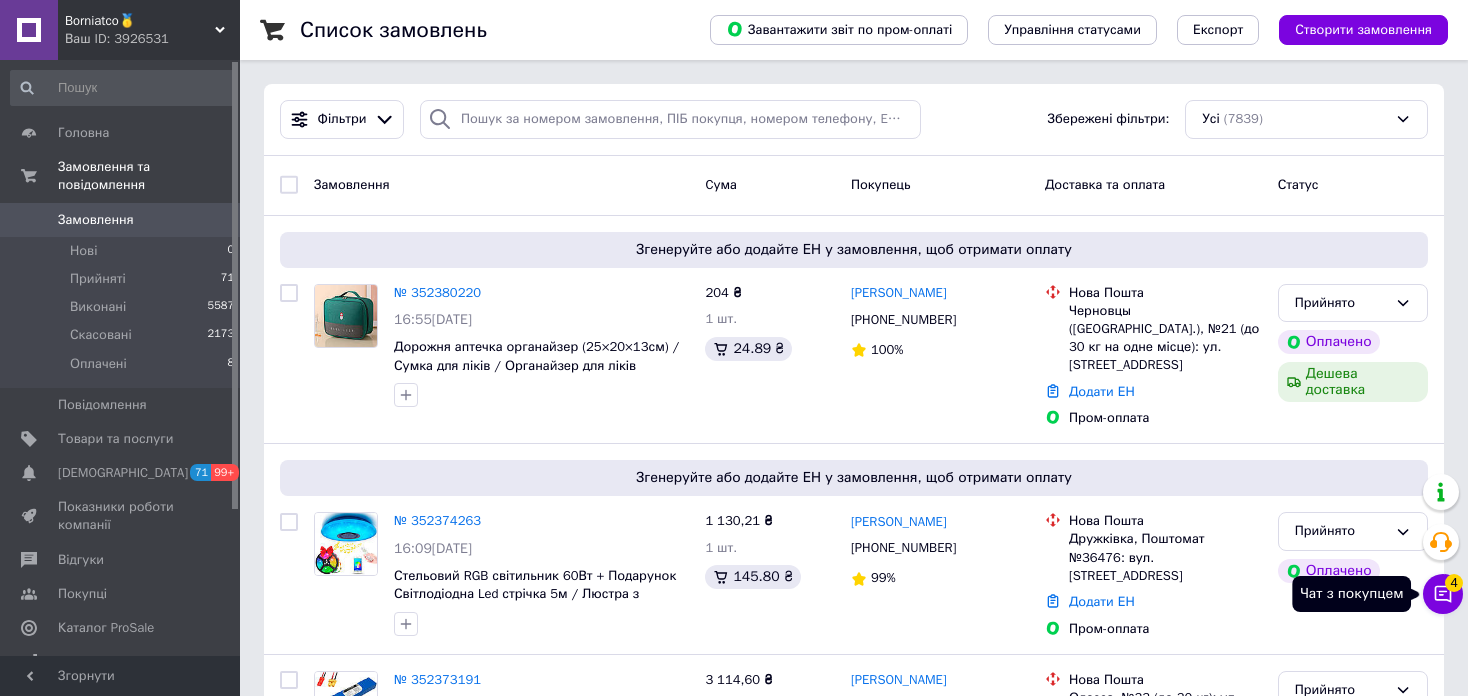 click 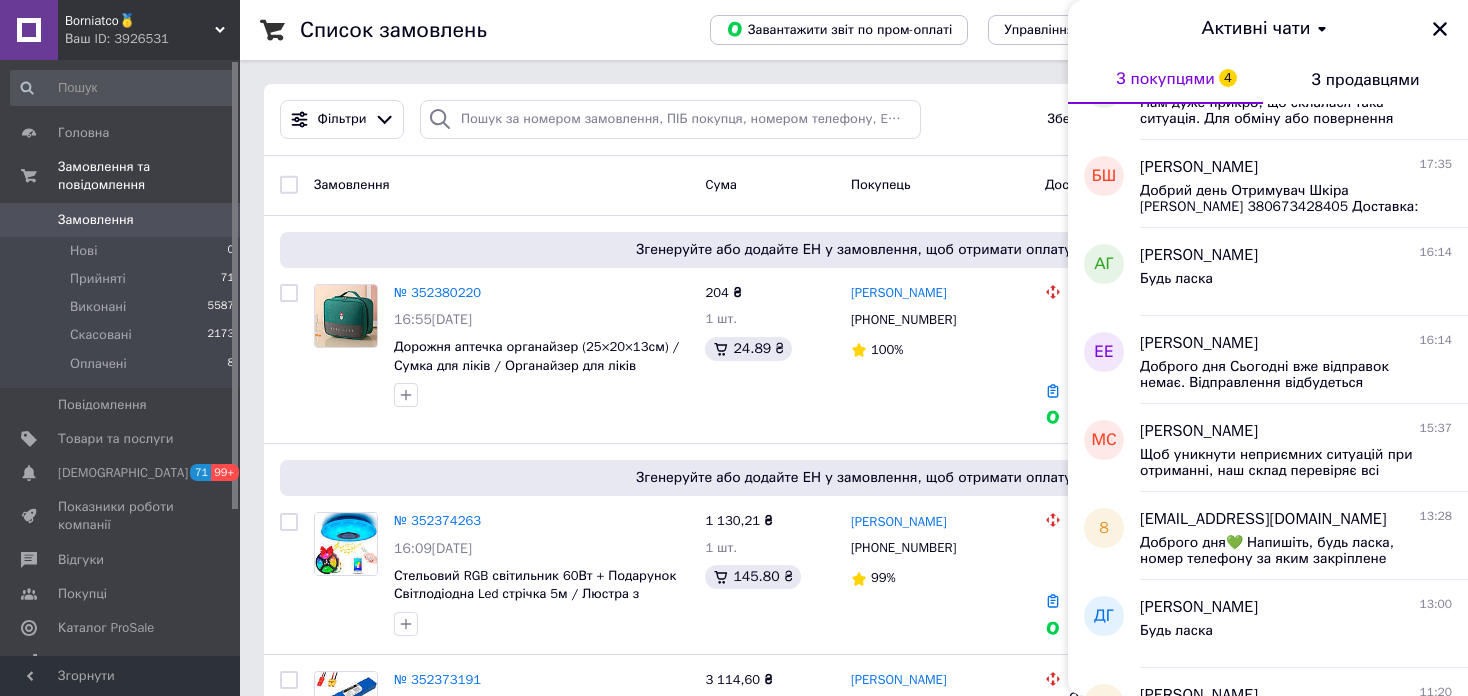 scroll, scrollTop: 0, scrollLeft: 0, axis: both 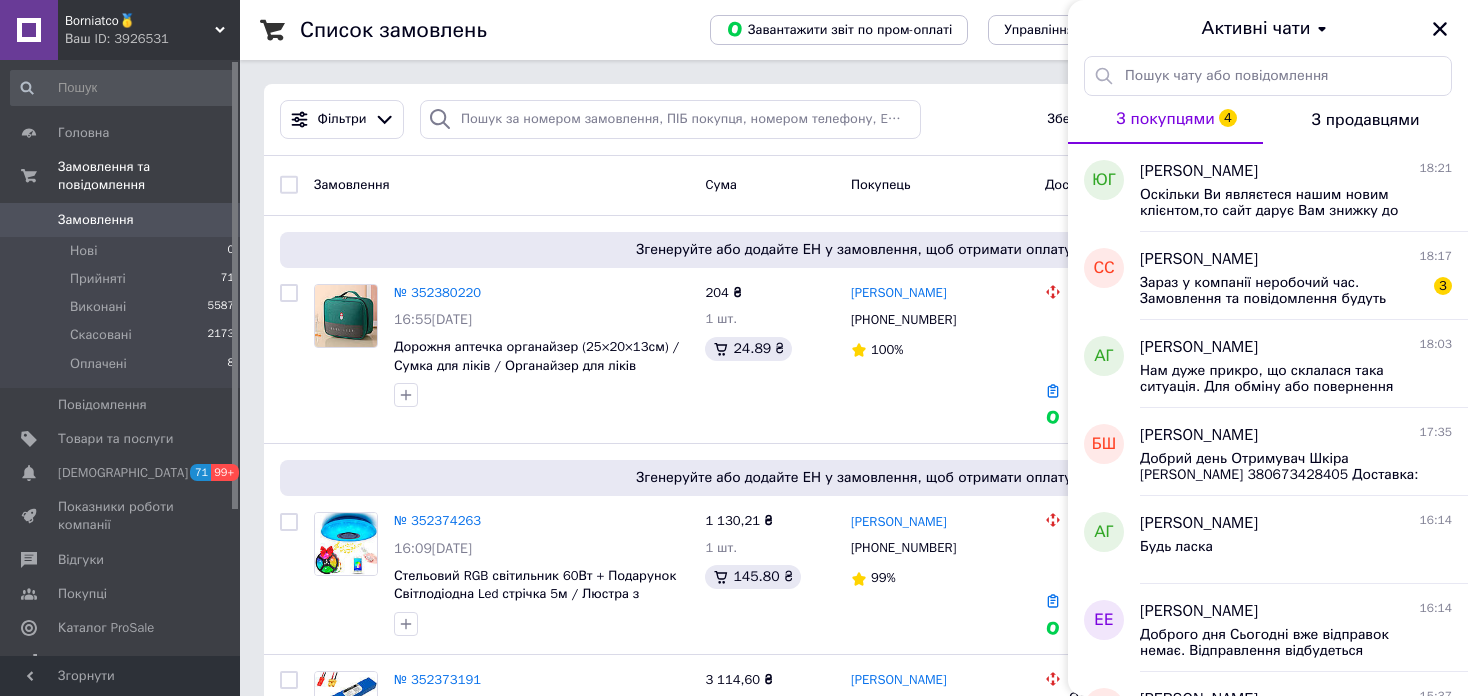 click on "Borniatco🥇" at bounding box center (140, 21) 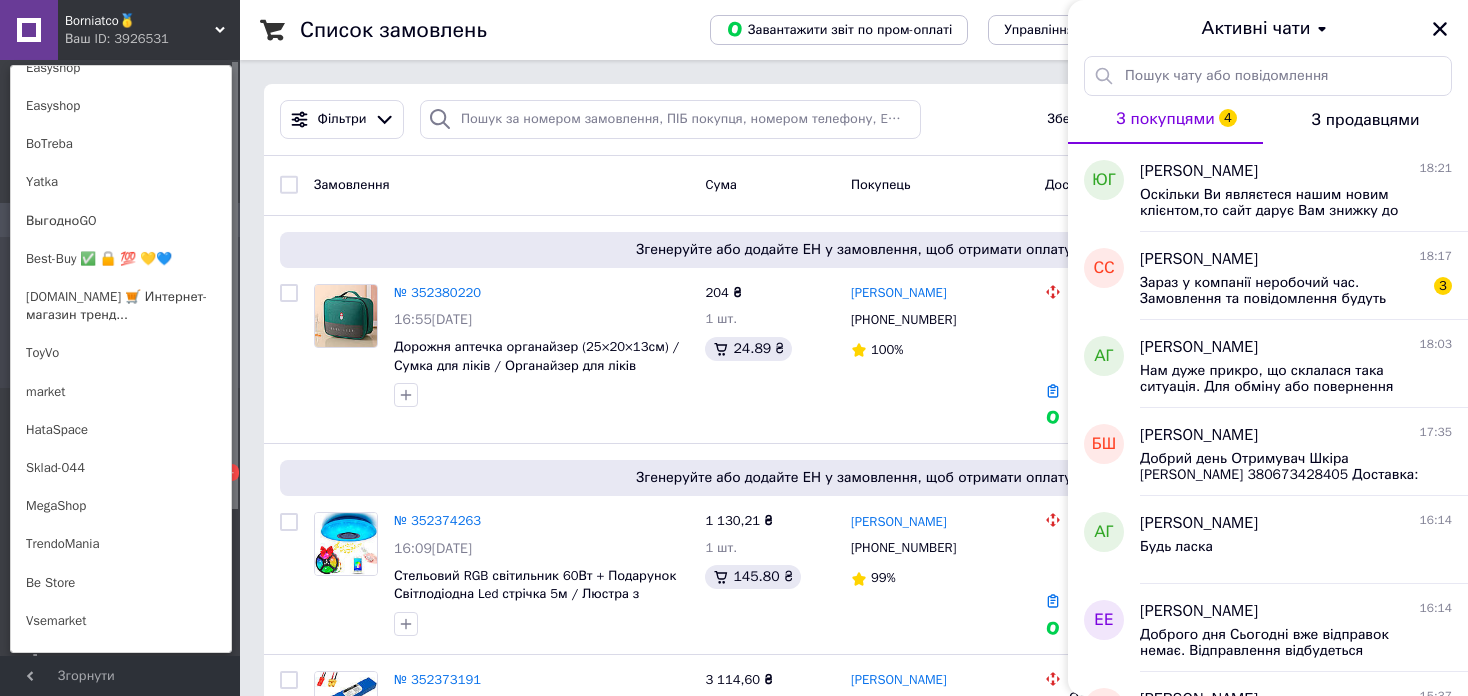 scroll, scrollTop: 900, scrollLeft: 0, axis: vertical 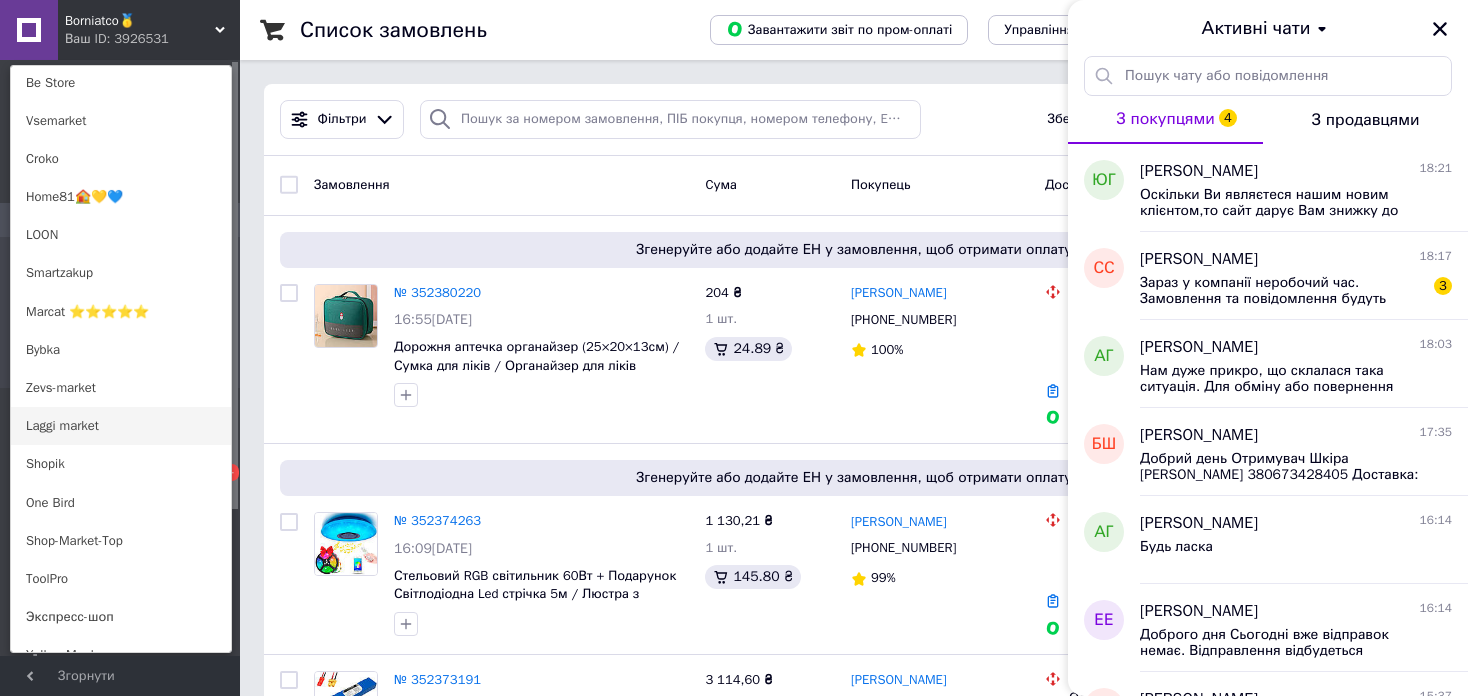 click on "Laggi market" at bounding box center [121, 426] 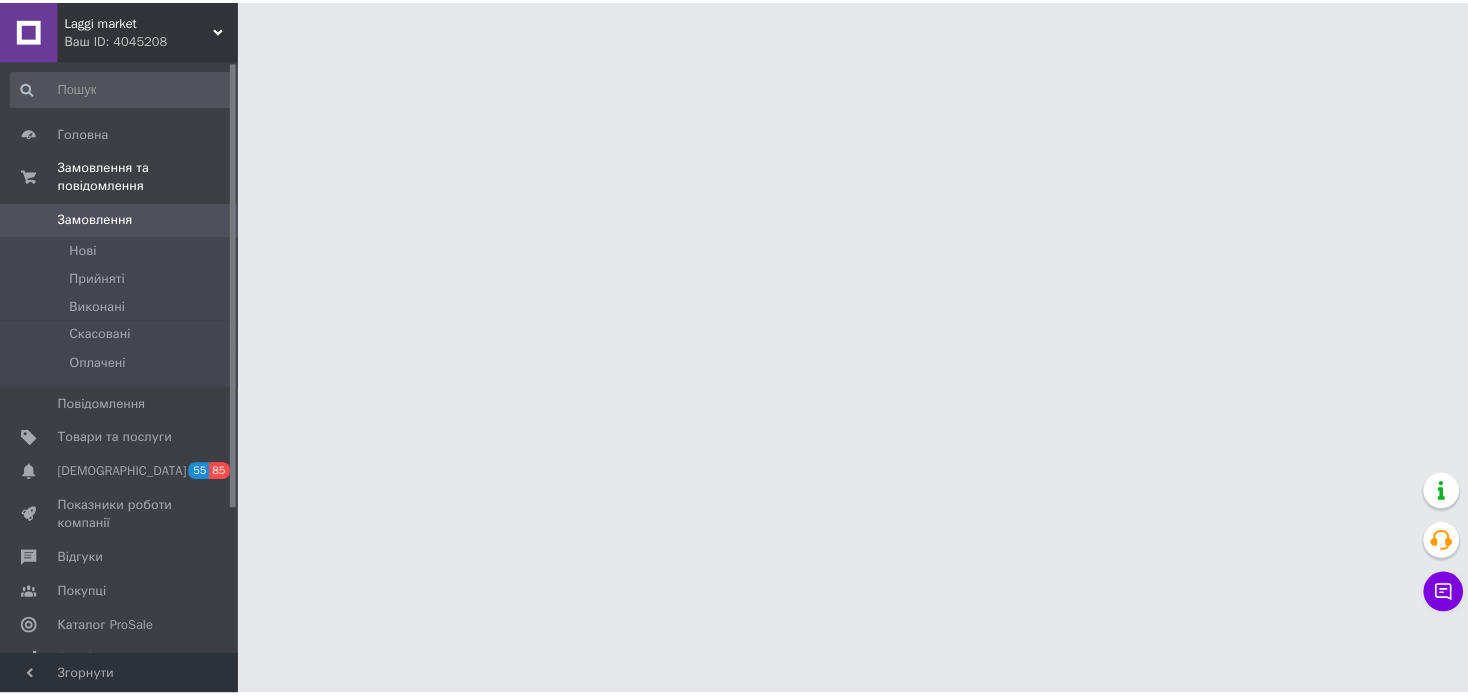 scroll, scrollTop: 0, scrollLeft: 0, axis: both 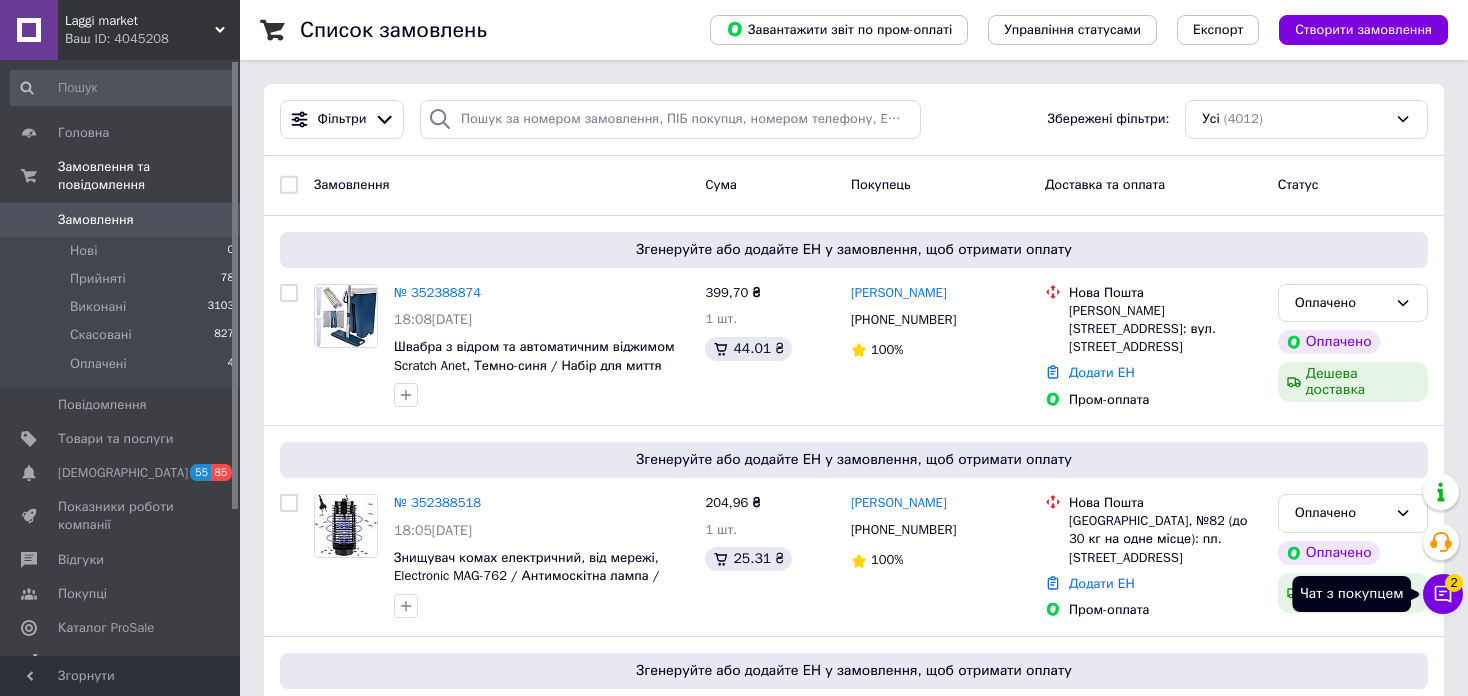 click 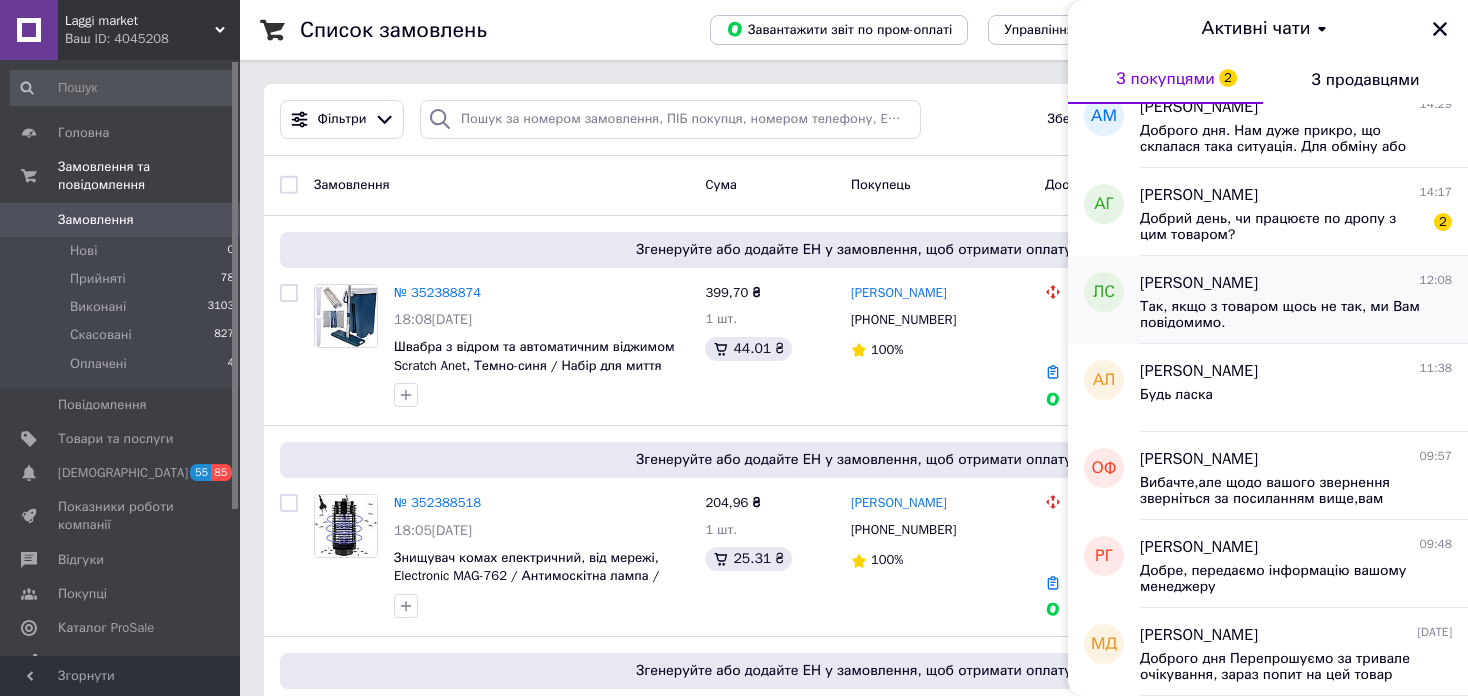 scroll, scrollTop: 100, scrollLeft: 0, axis: vertical 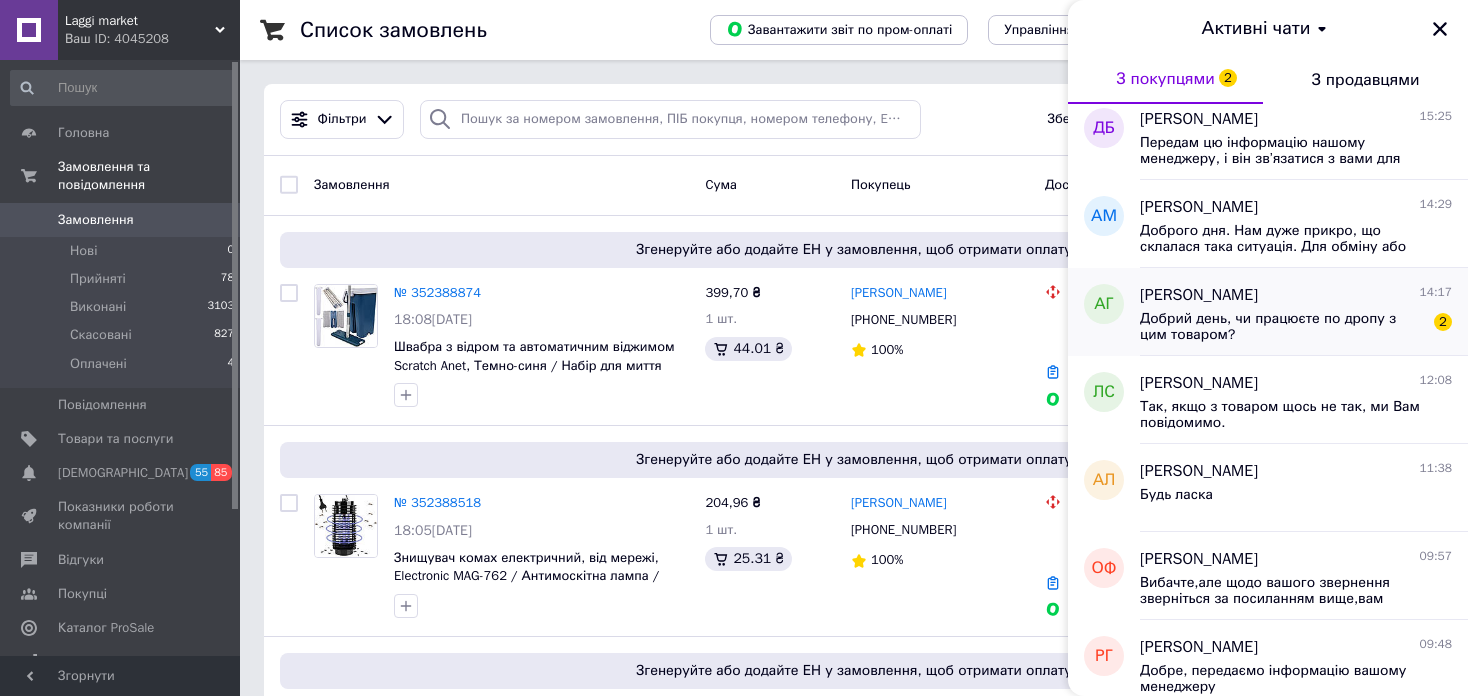 click on "Добрий день, чи працюєте по дропу з цим товаром?" at bounding box center [1282, 327] 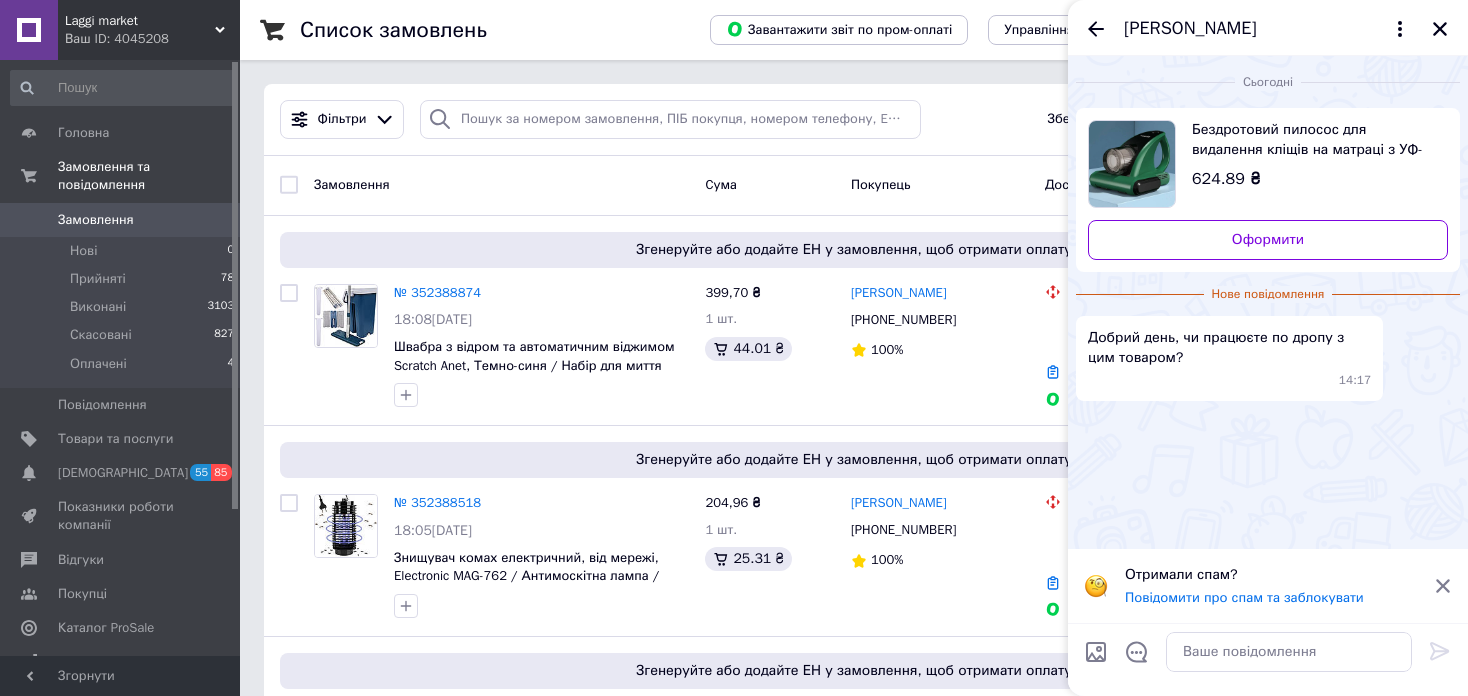 click at bounding box center [1289, 652] 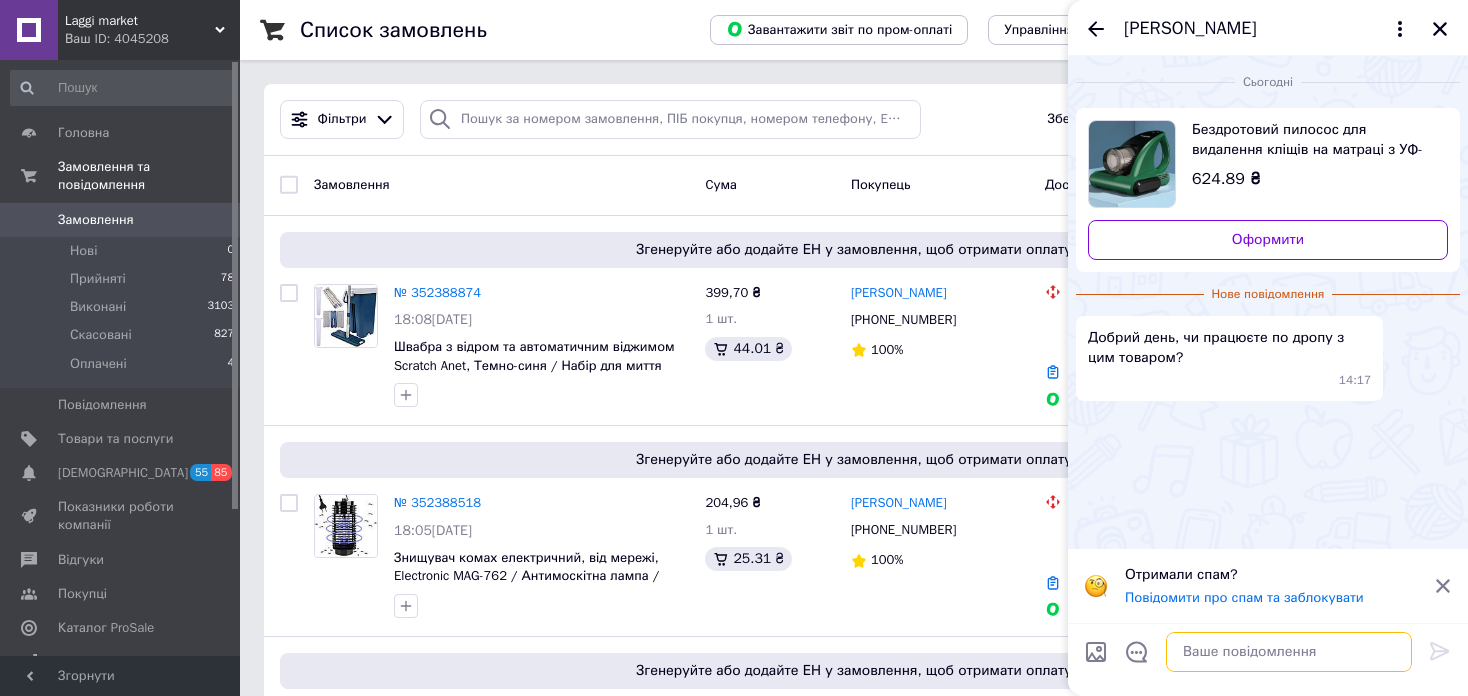 click at bounding box center [1289, 652] 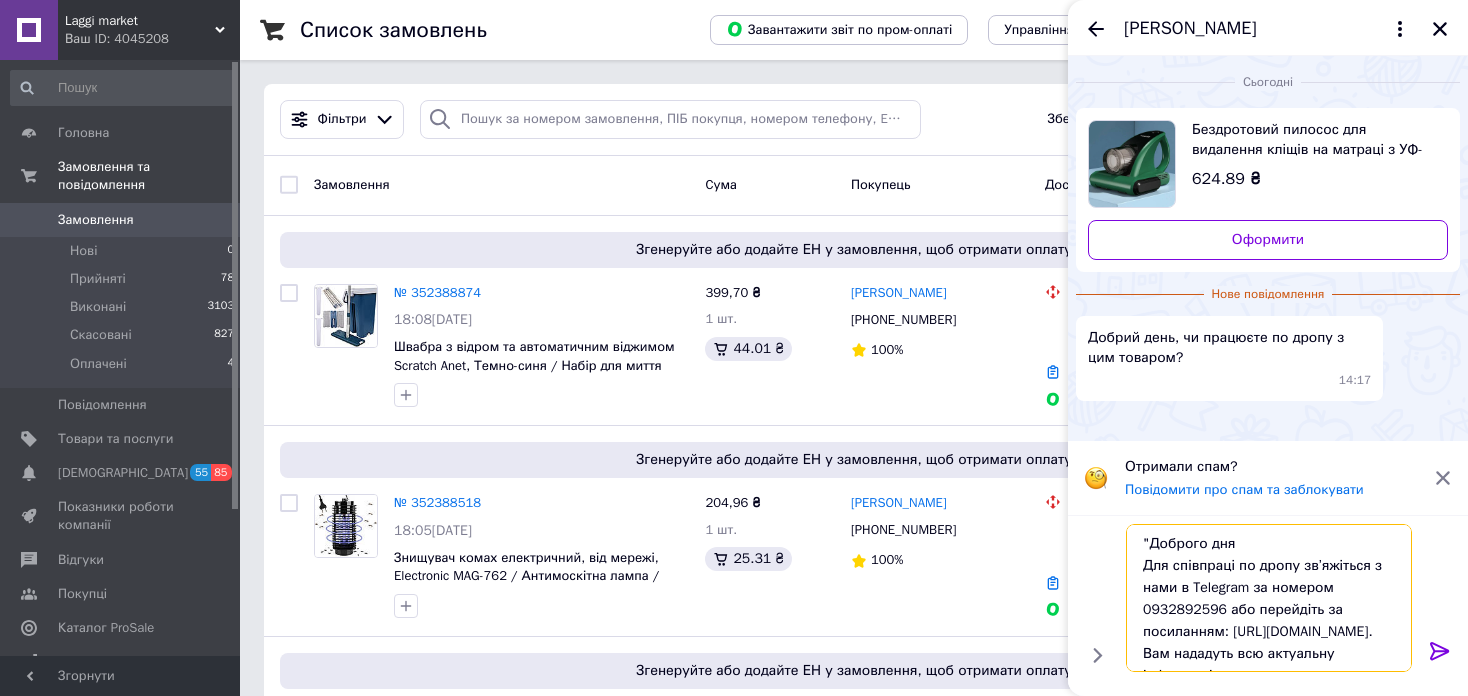 scroll, scrollTop: 13, scrollLeft: 0, axis: vertical 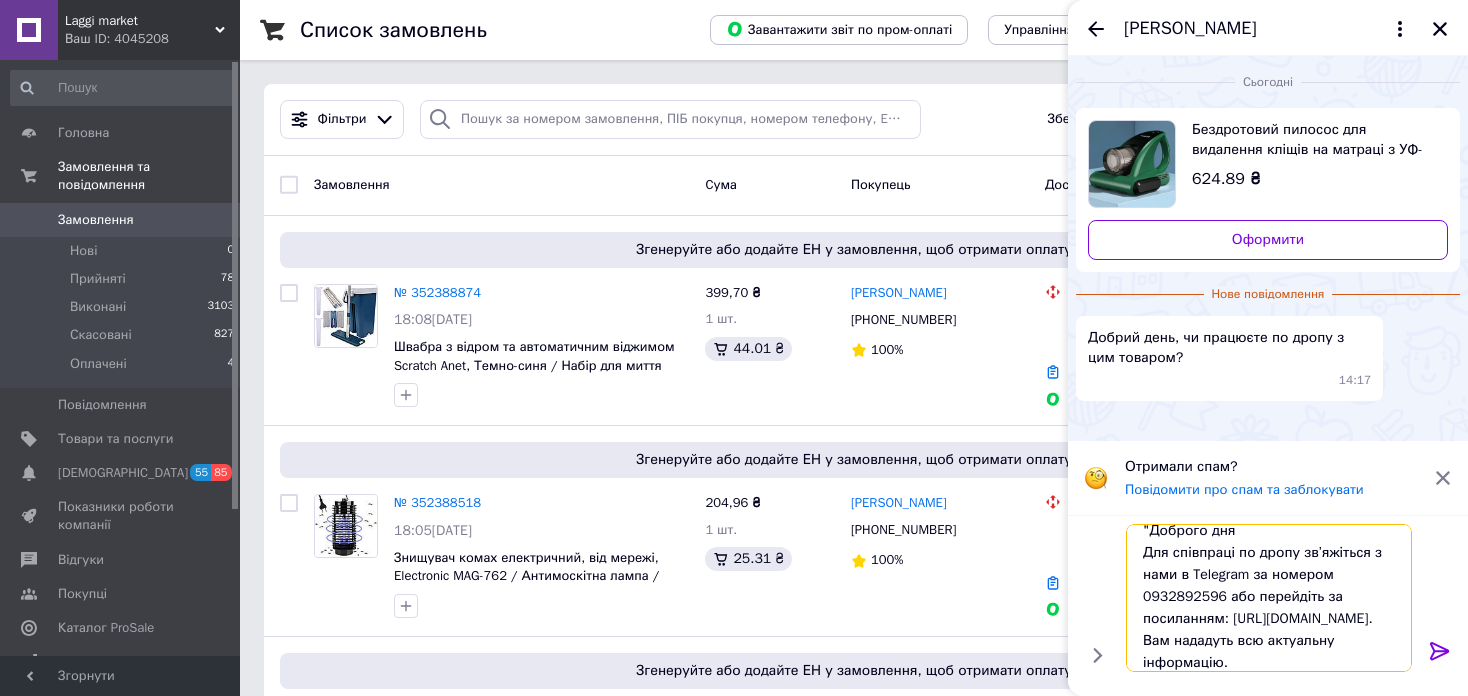 click on ""Доброго дня
Для співпраці по дропу зв’яжіться з нами в Telegram за номером 0932892596 або перейдіть за посиланням: https://t.me/drophugo. Вам нададуть всю актуальну інформацію." at bounding box center (1269, 598) 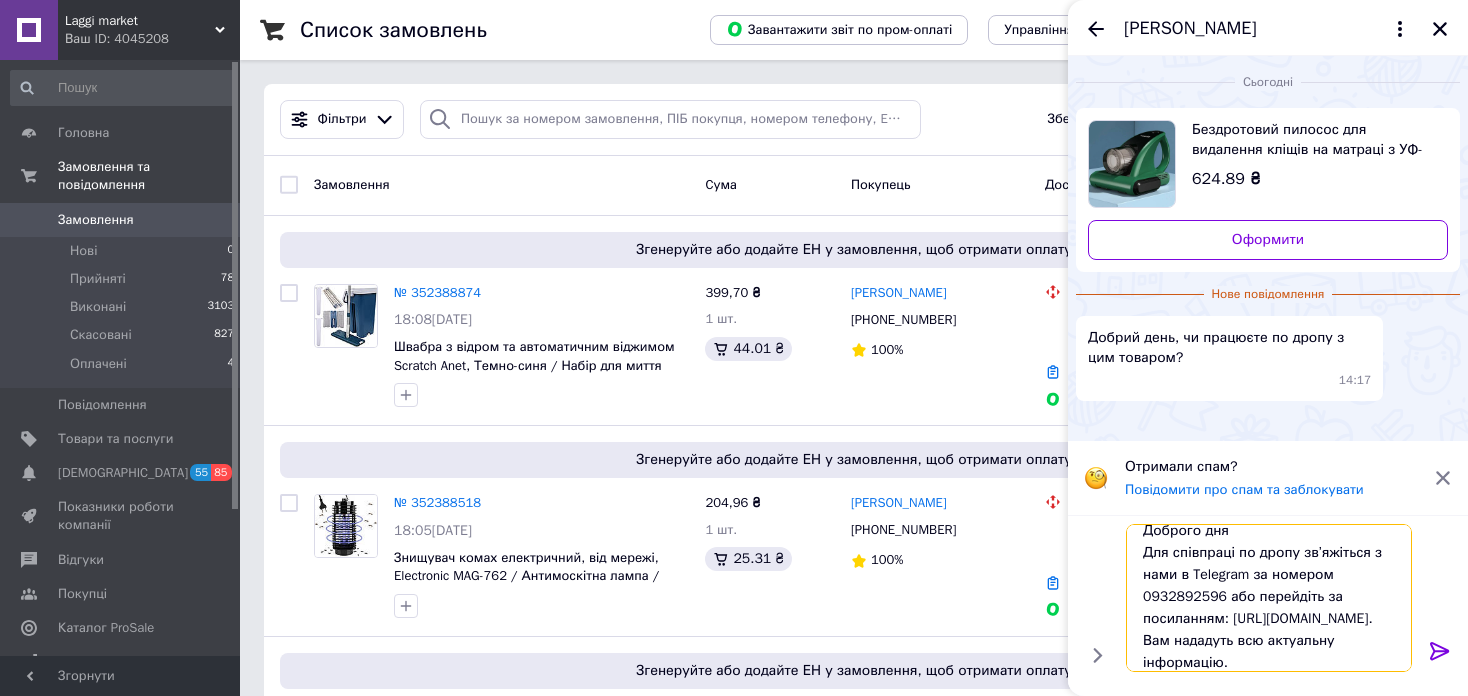scroll, scrollTop: 9, scrollLeft: 0, axis: vertical 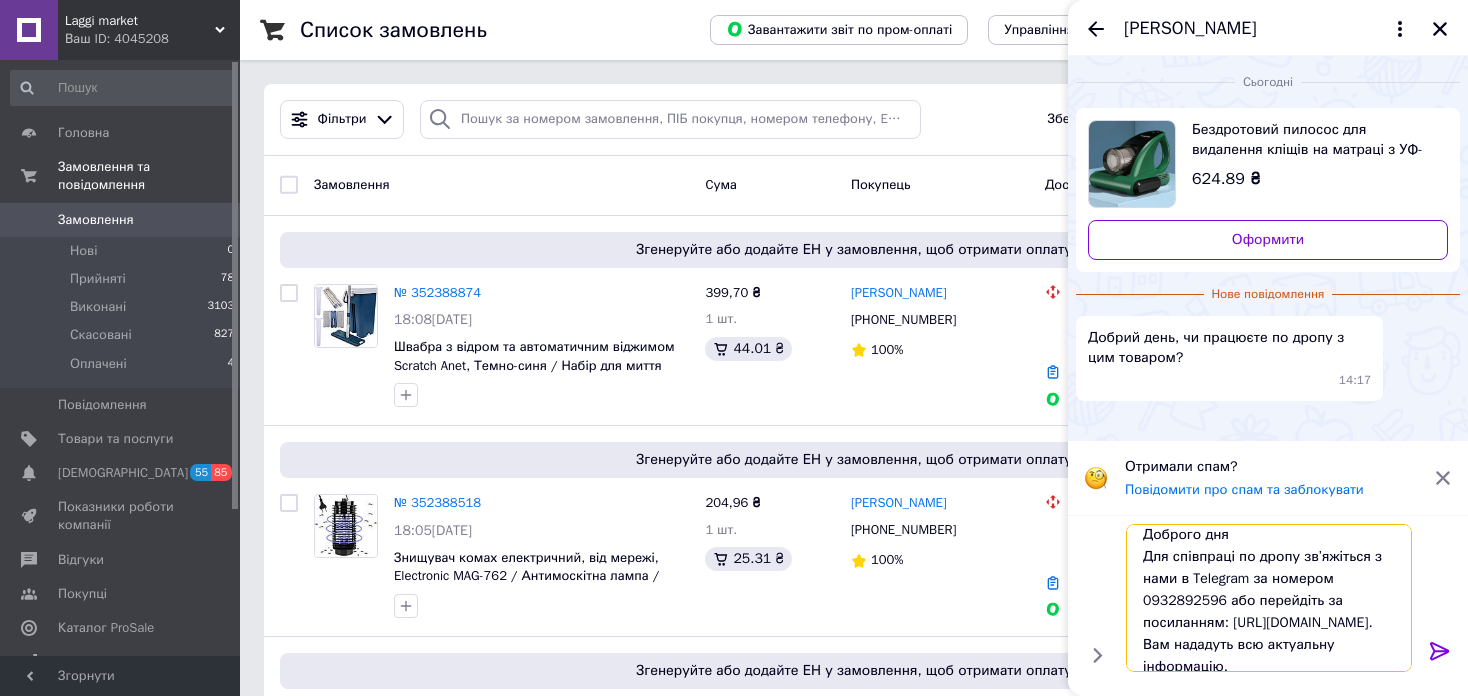 type 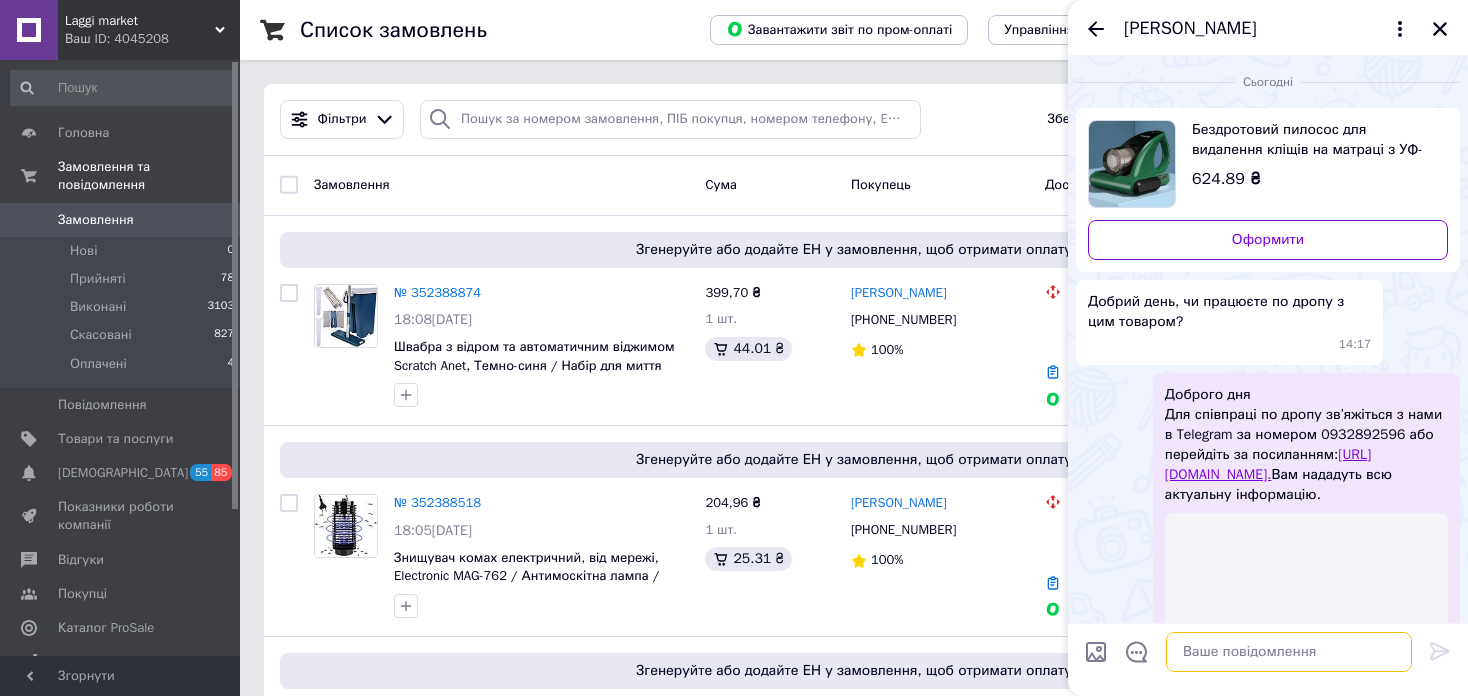 scroll, scrollTop: 0, scrollLeft: 0, axis: both 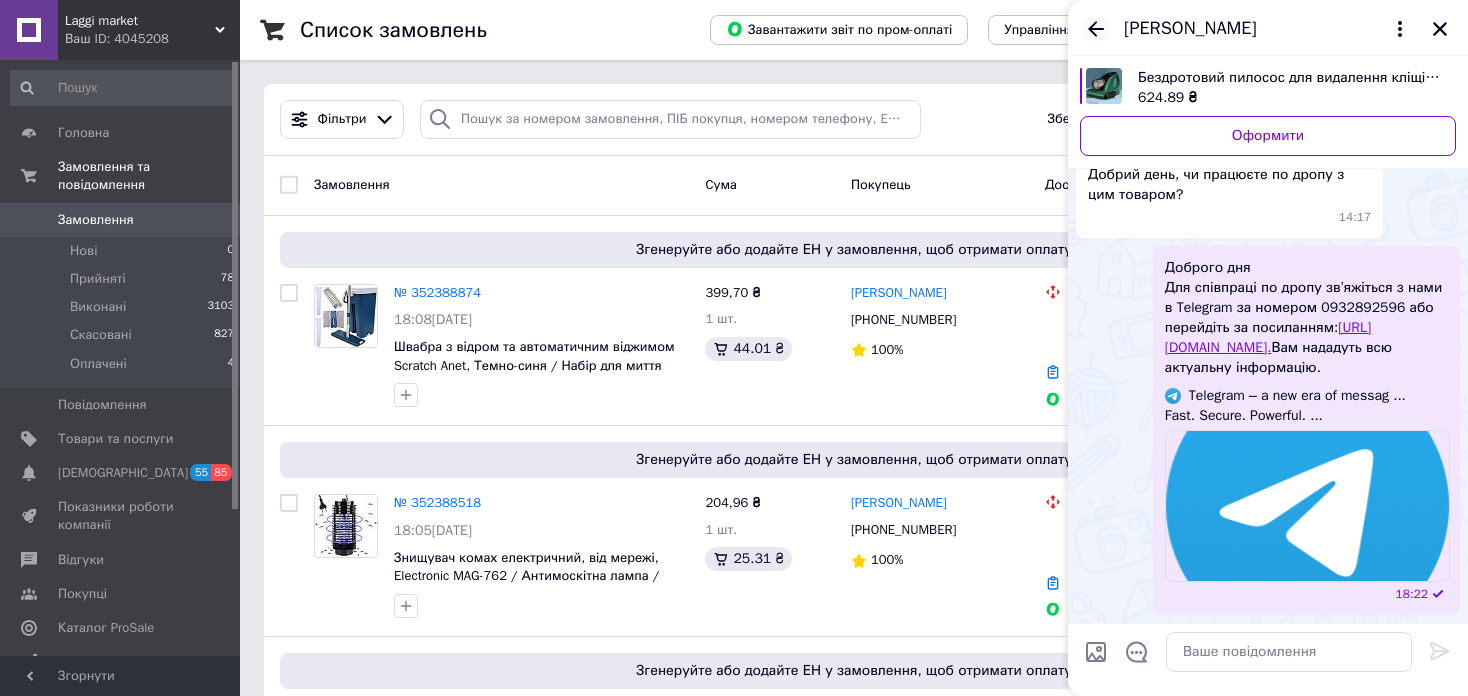 click 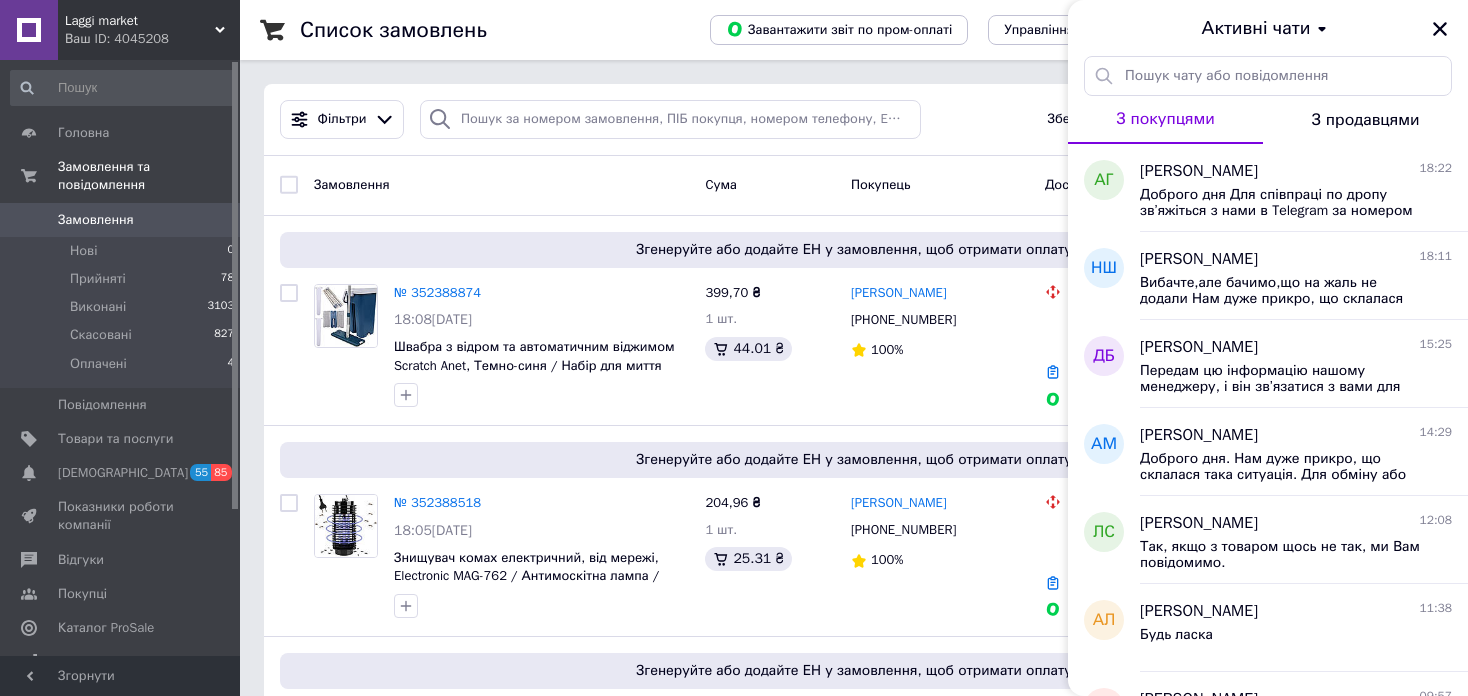 click on "Laggi market" at bounding box center [140, 21] 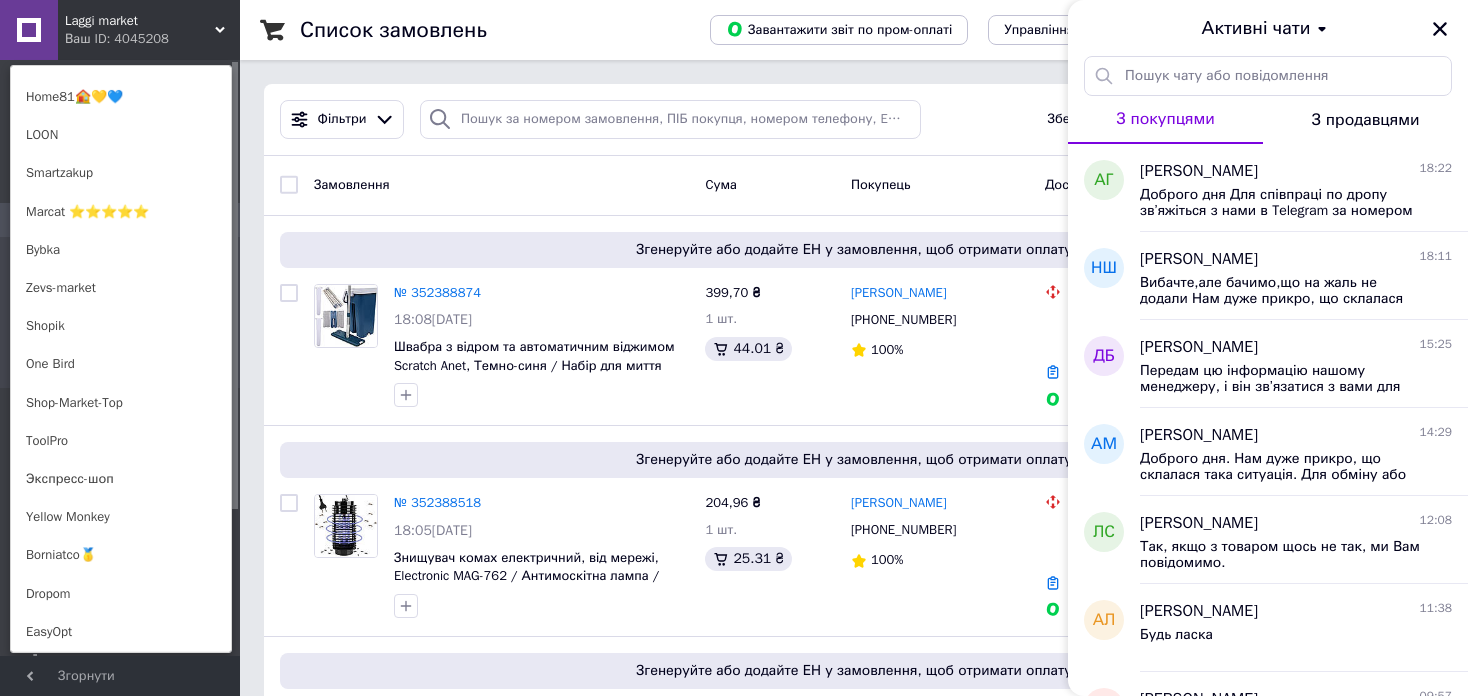 scroll, scrollTop: 1200, scrollLeft: 0, axis: vertical 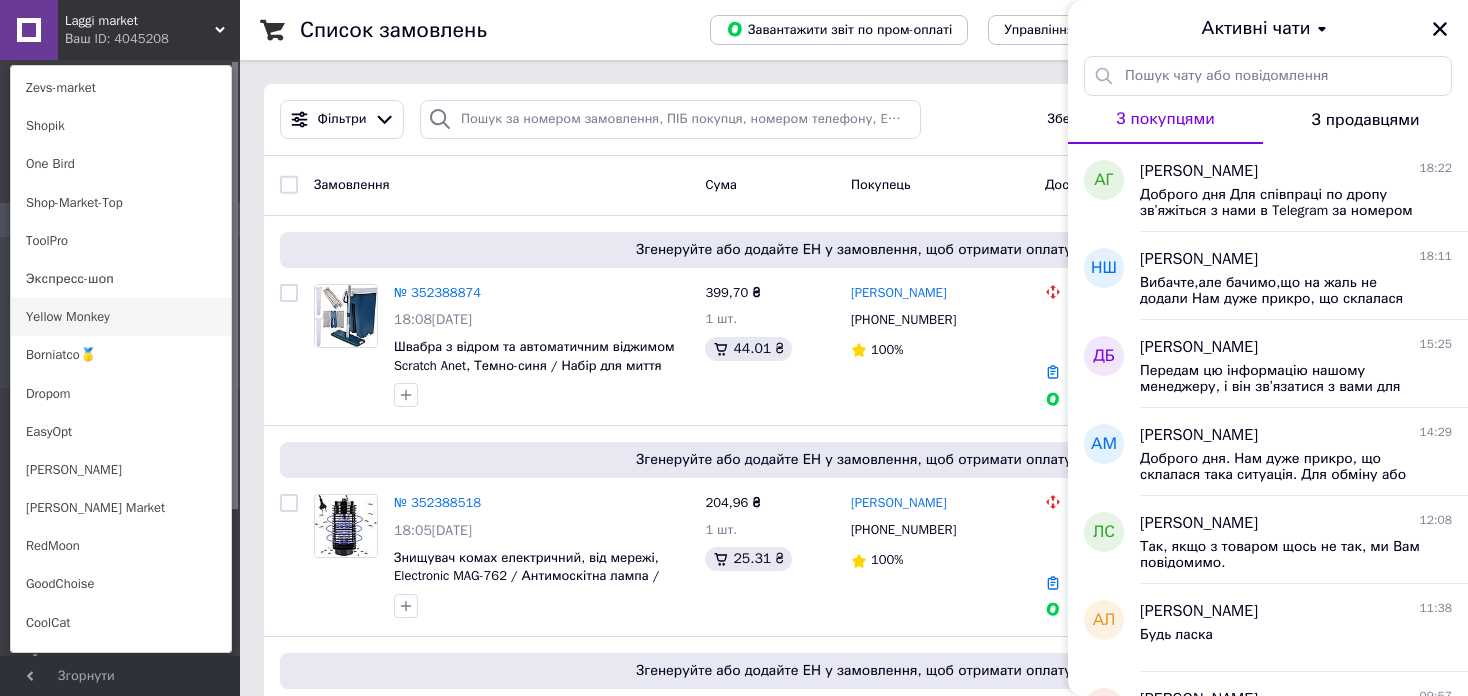 click on "Yellow Monkey" at bounding box center (121, 317) 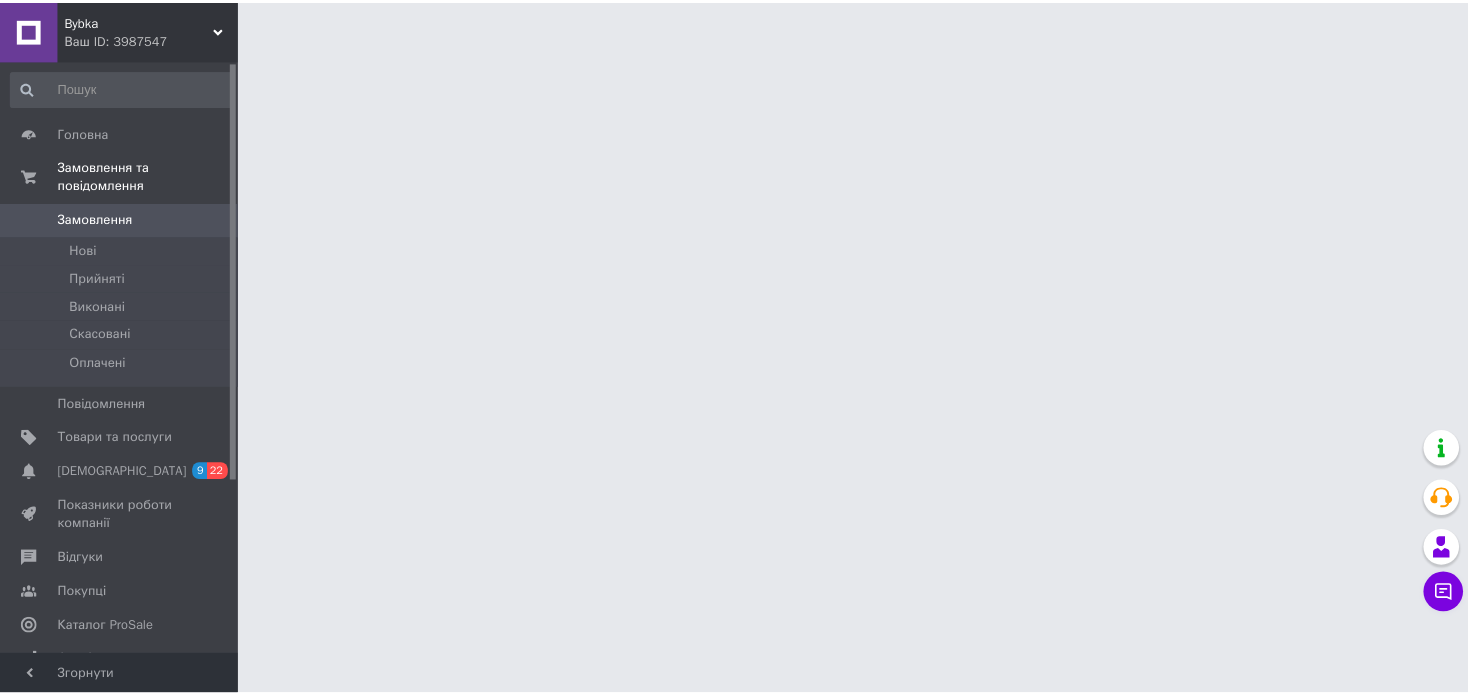 scroll, scrollTop: 0, scrollLeft: 0, axis: both 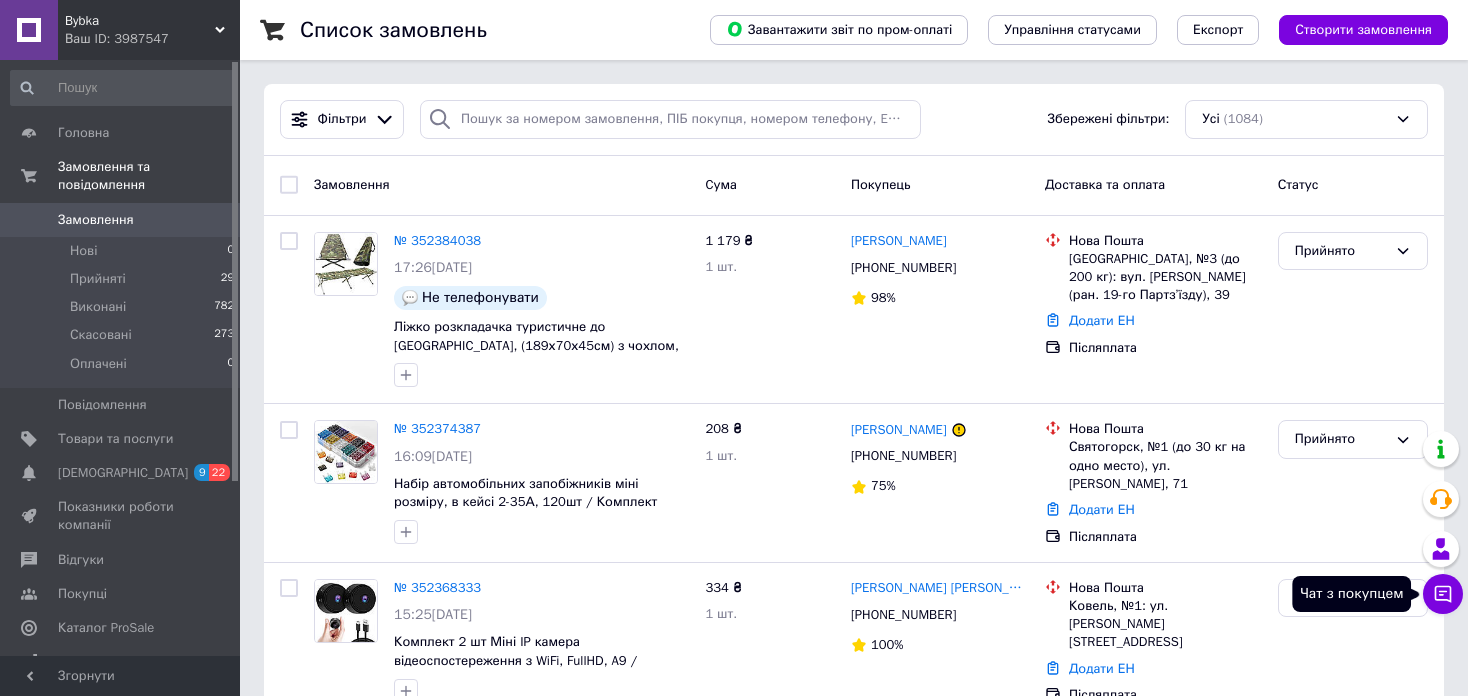 click 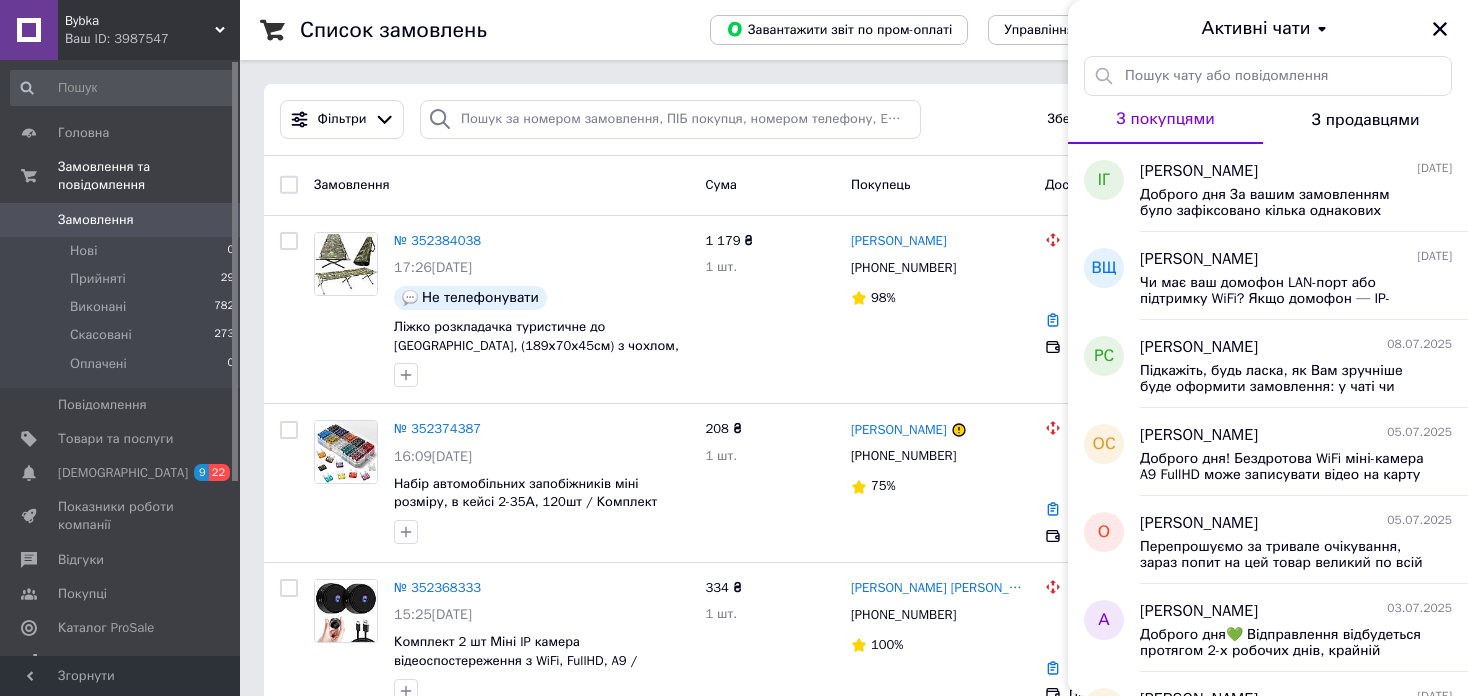 click on "Ваш ID: 3987547" at bounding box center [152, 39] 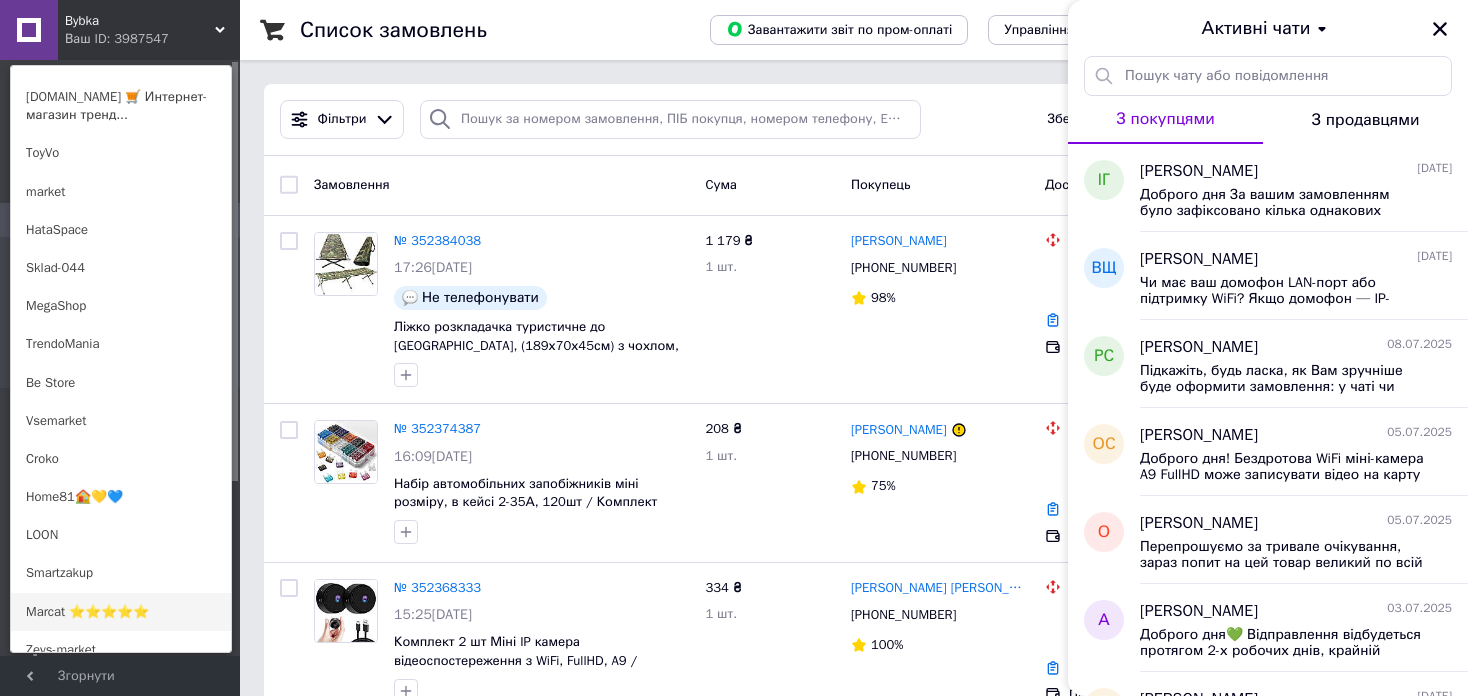 scroll, scrollTop: 800, scrollLeft: 0, axis: vertical 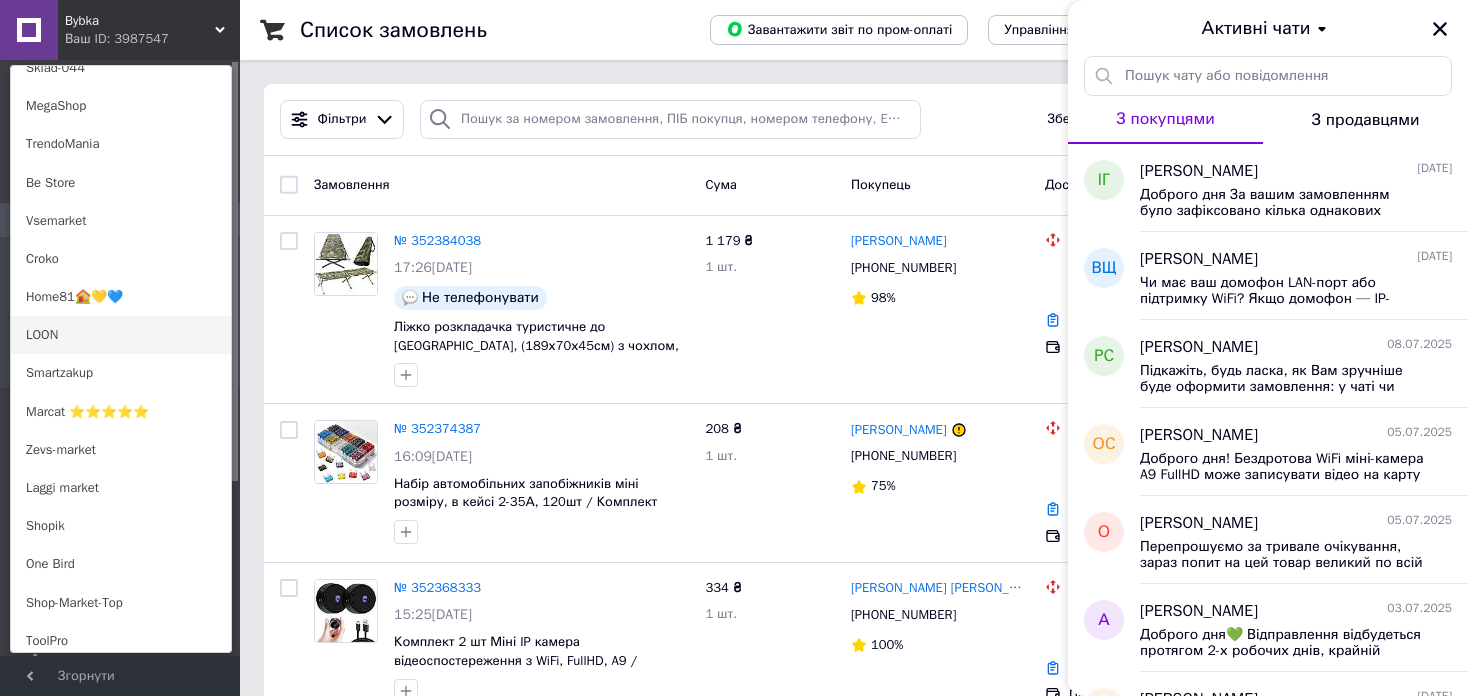 click on "LOON" at bounding box center [121, 335] 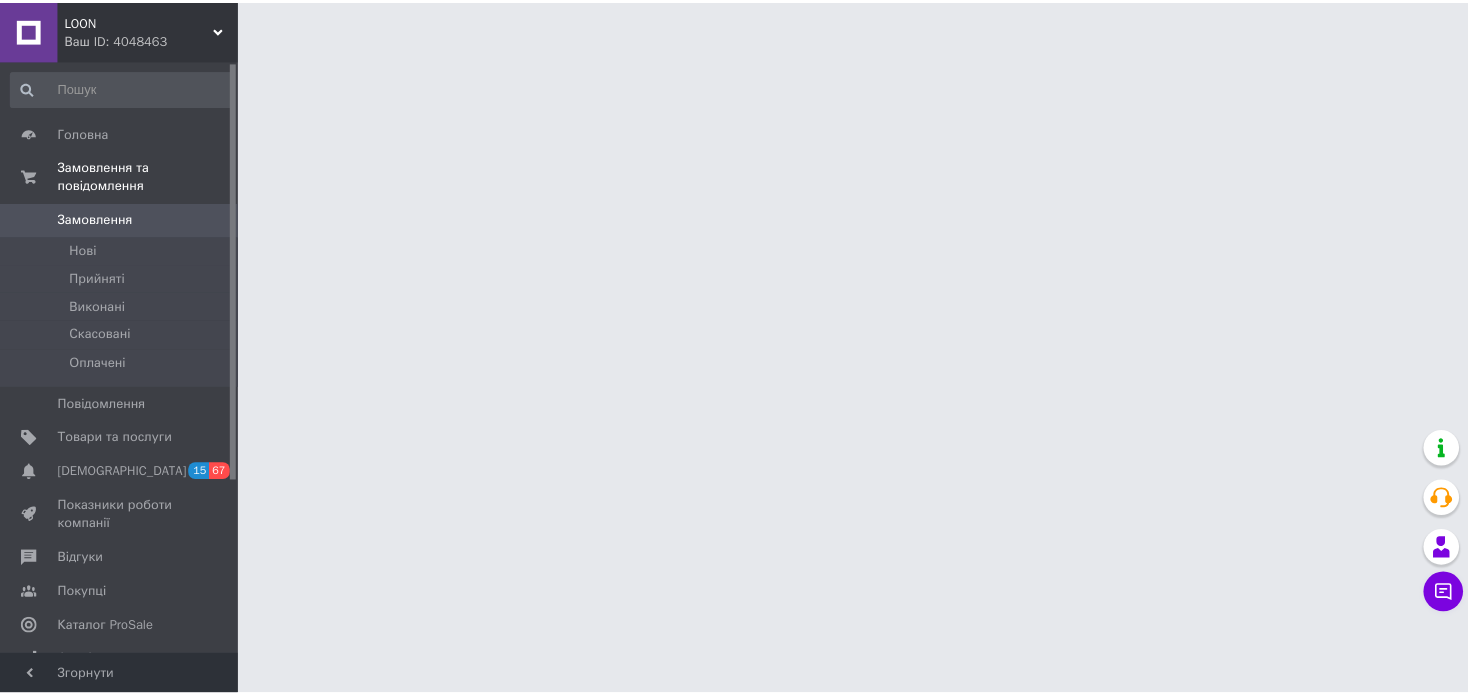 scroll, scrollTop: 0, scrollLeft: 0, axis: both 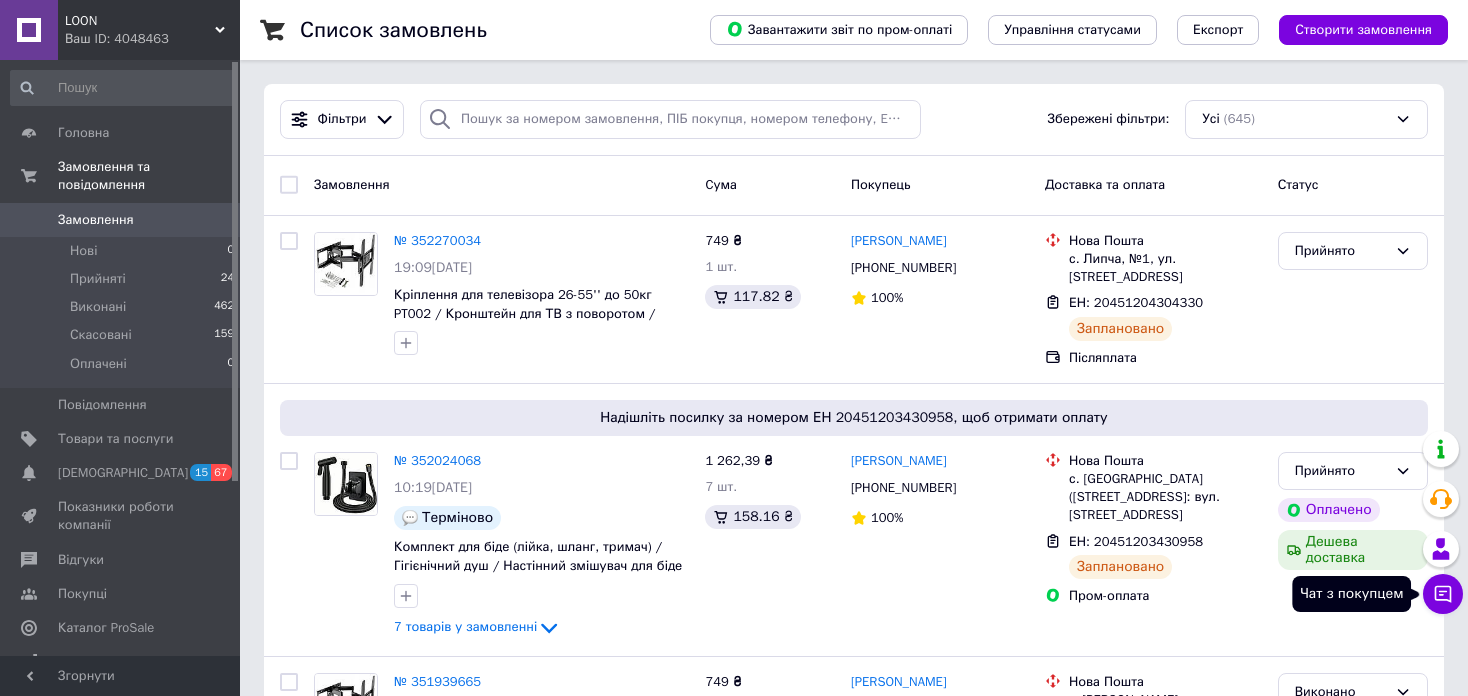 click 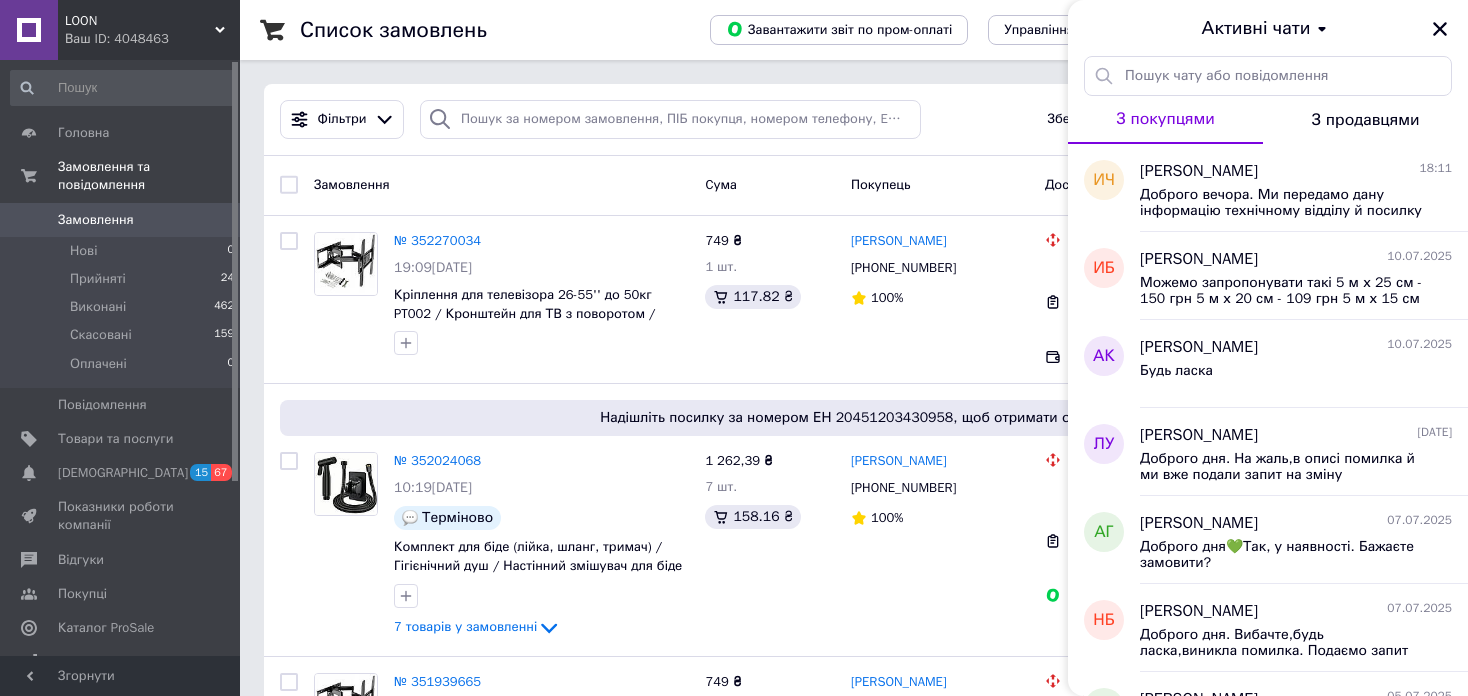 click on "Ваш ID: 4048463" at bounding box center (152, 39) 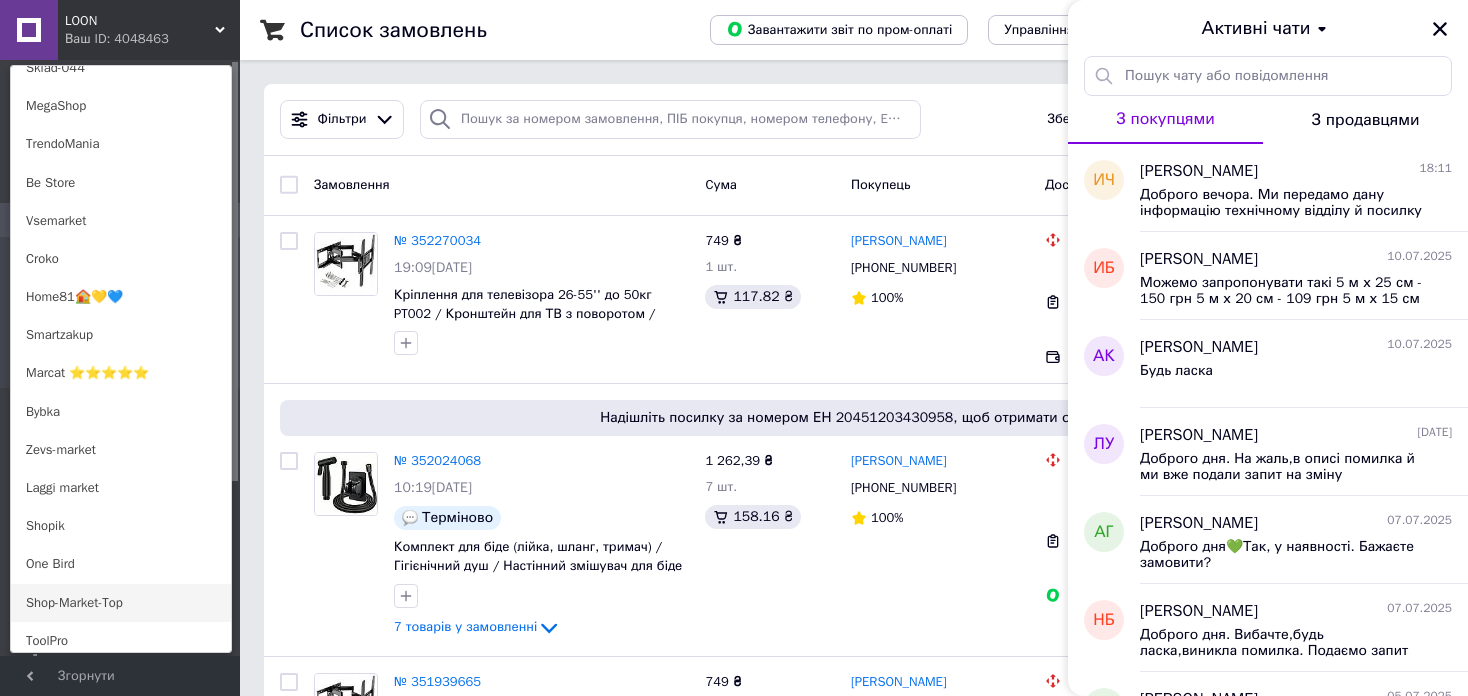 scroll, scrollTop: 1000, scrollLeft: 0, axis: vertical 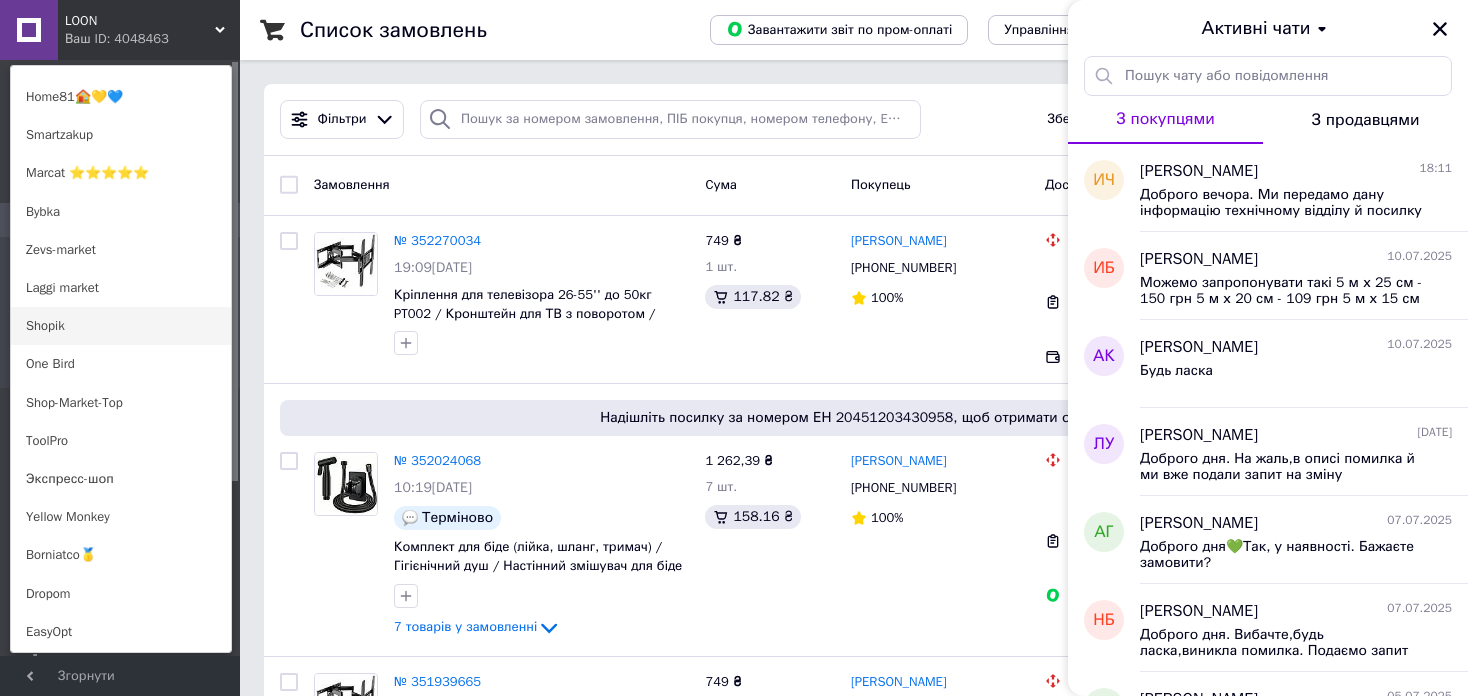 click on "Shopik" at bounding box center [121, 326] 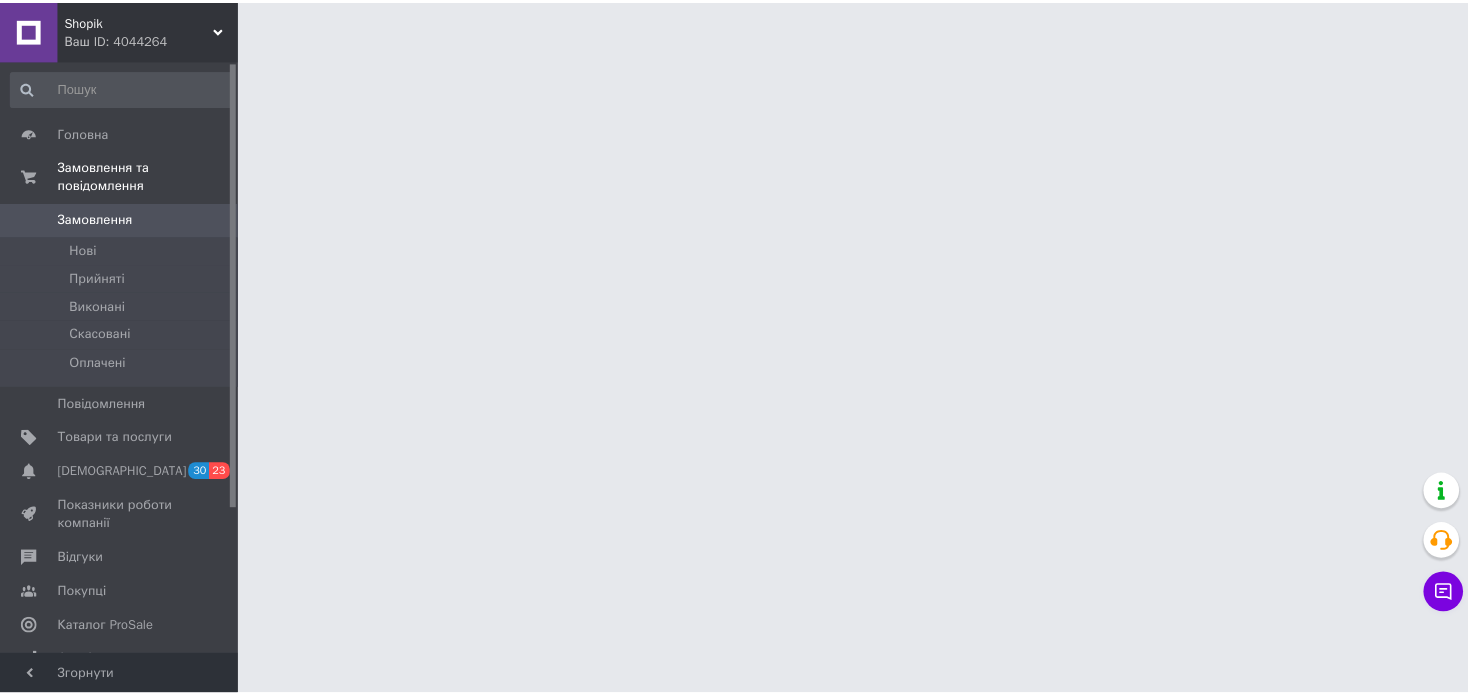 scroll, scrollTop: 0, scrollLeft: 0, axis: both 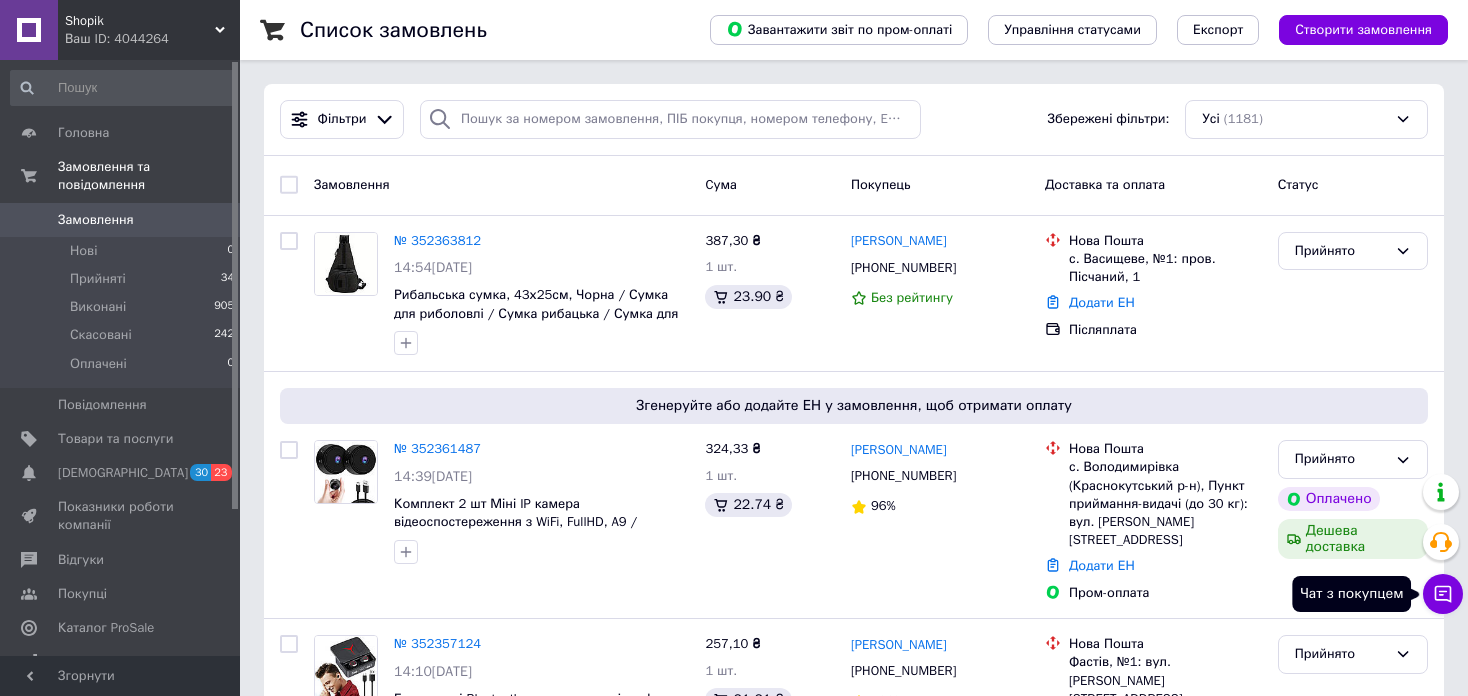 click 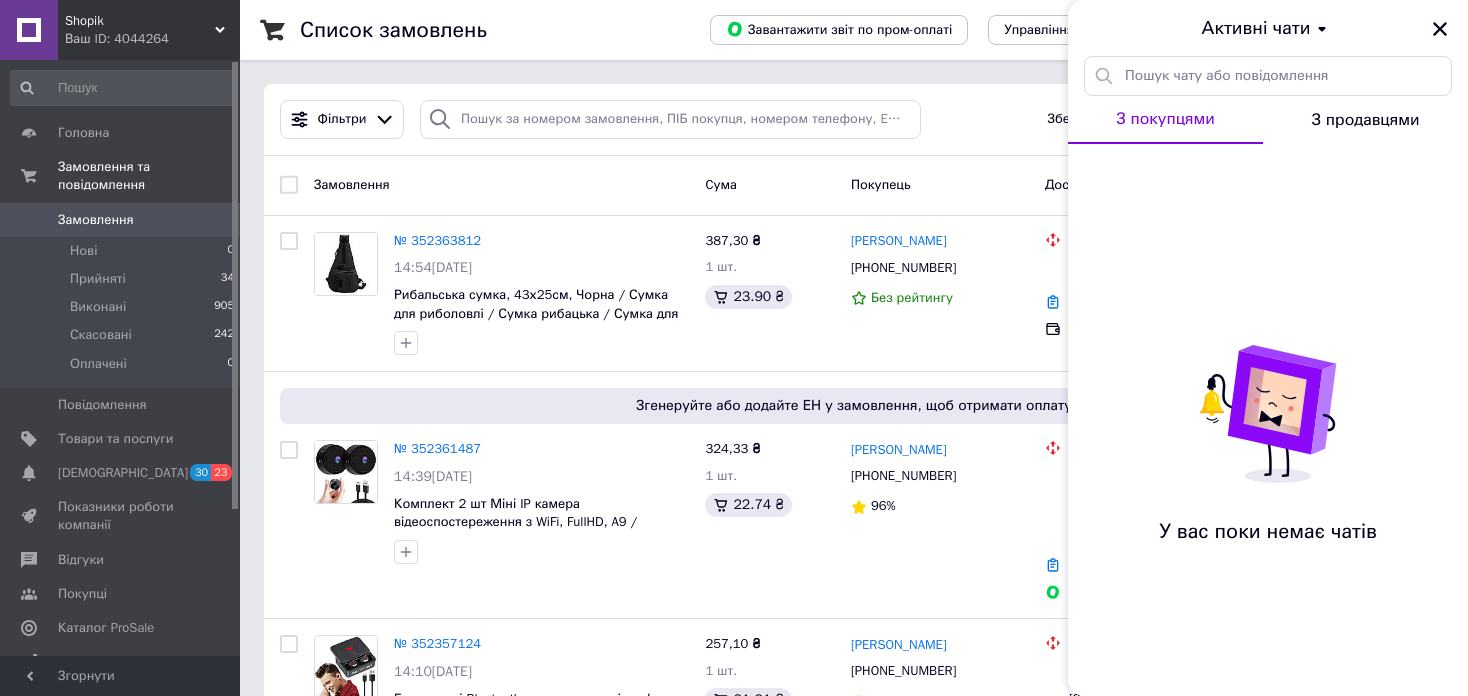 click on "Shopik Ваш ID: 4044264" at bounding box center (149, 30) 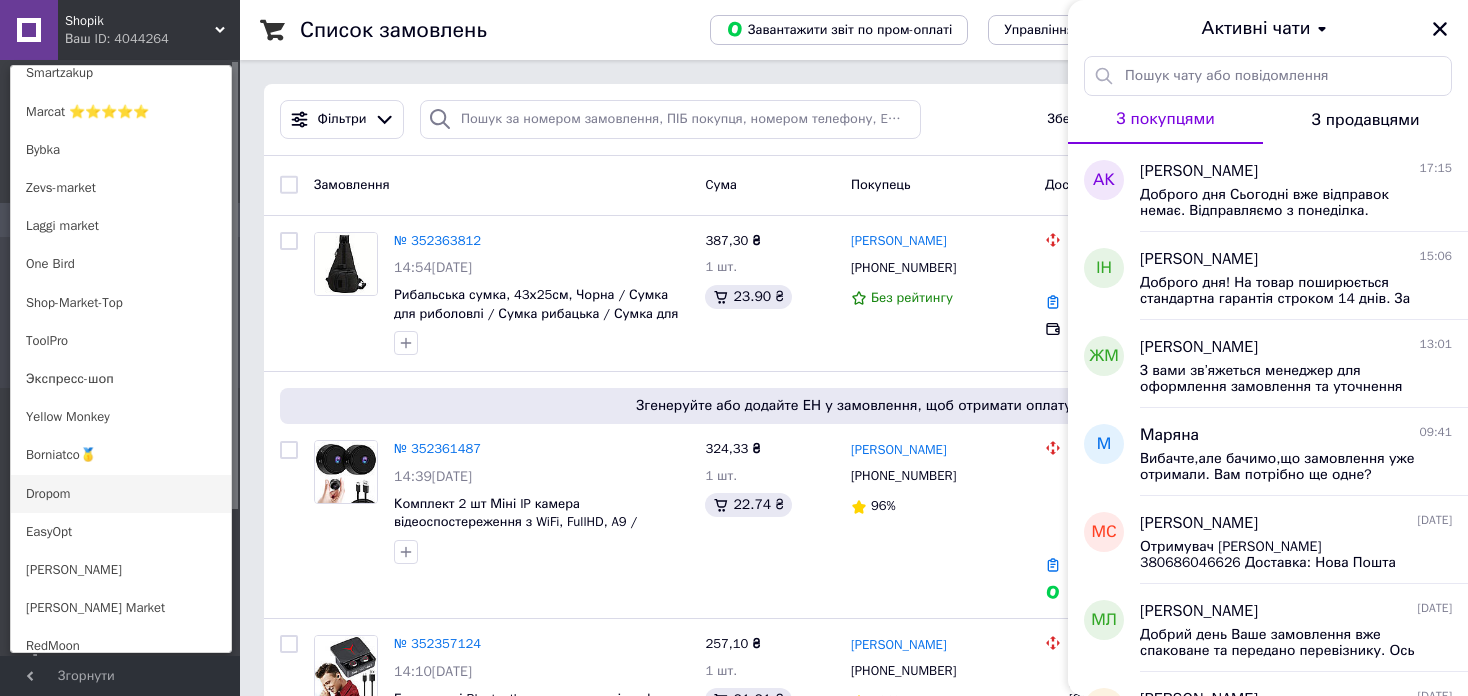 scroll, scrollTop: 1200, scrollLeft: 0, axis: vertical 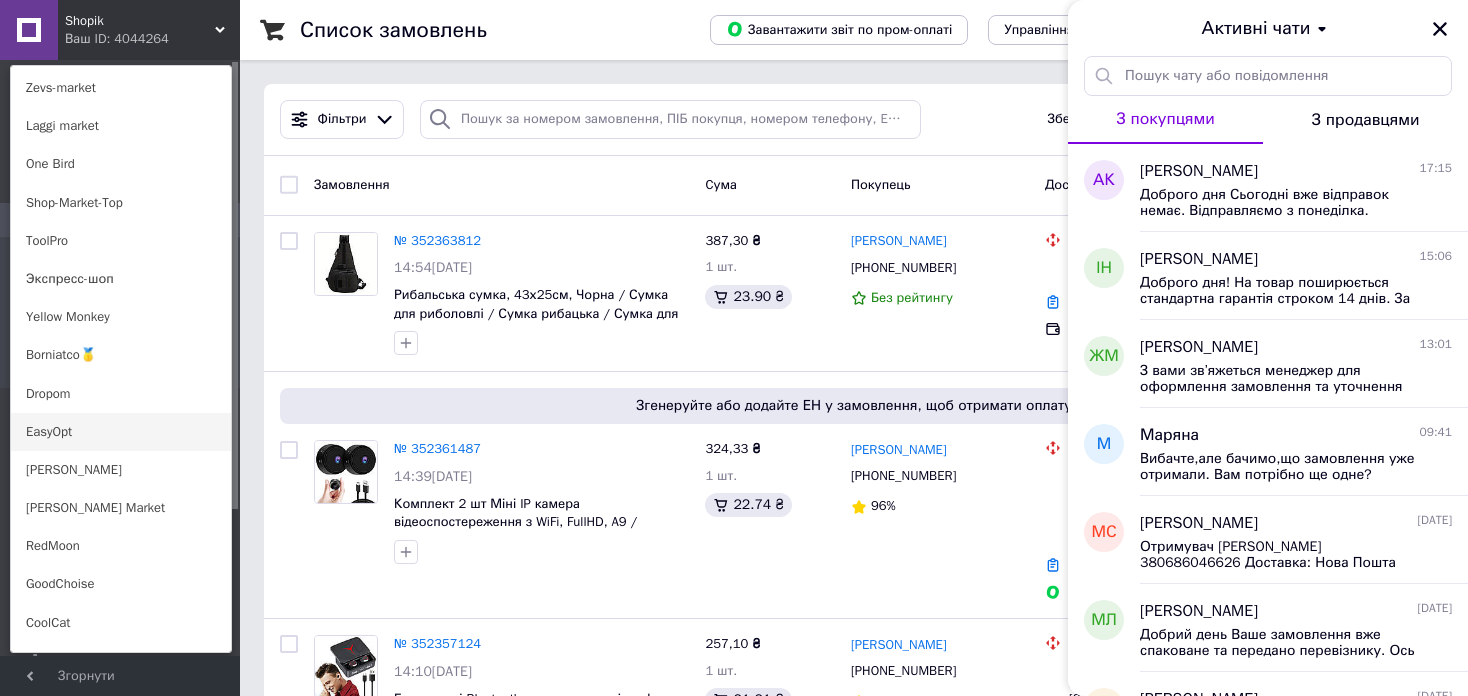 click on "EasyOpt" at bounding box center (121, 432) 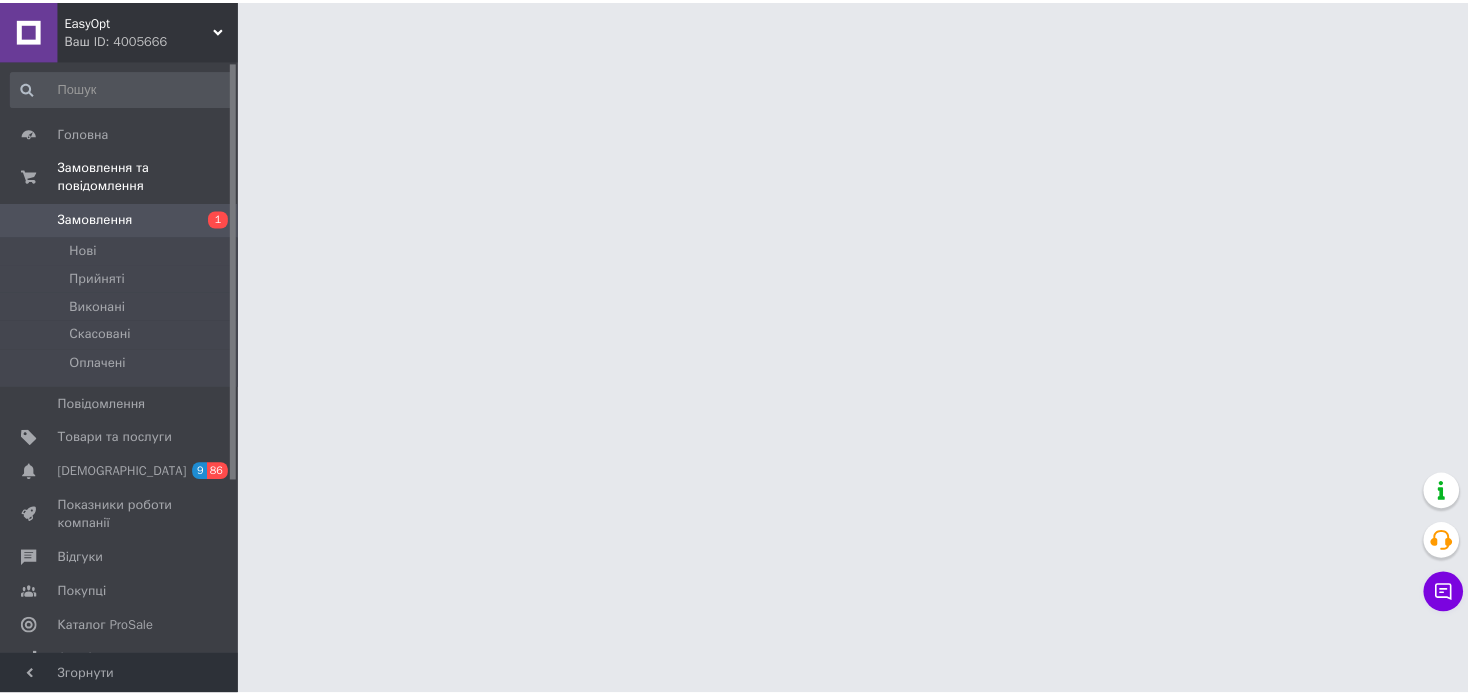 scroll, scrollTop: 0, scrollLeft: 0, axis: both 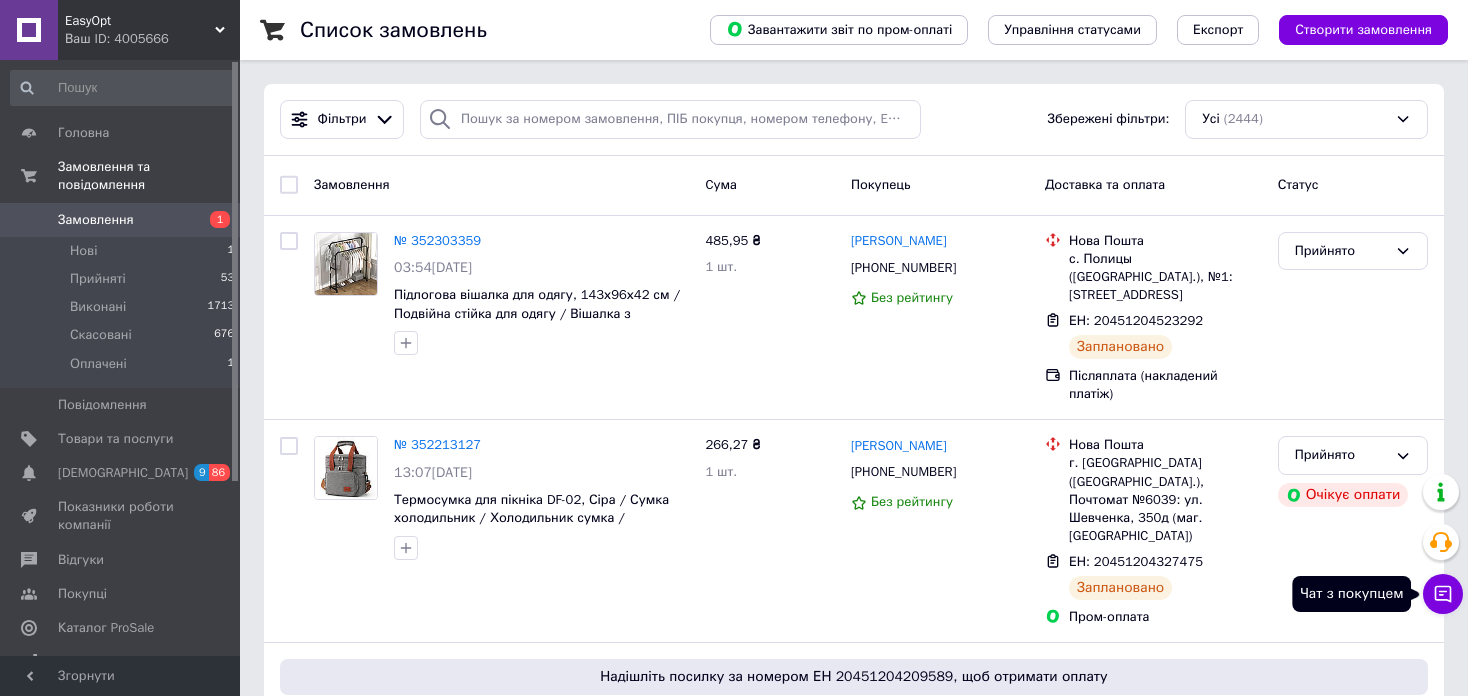 click 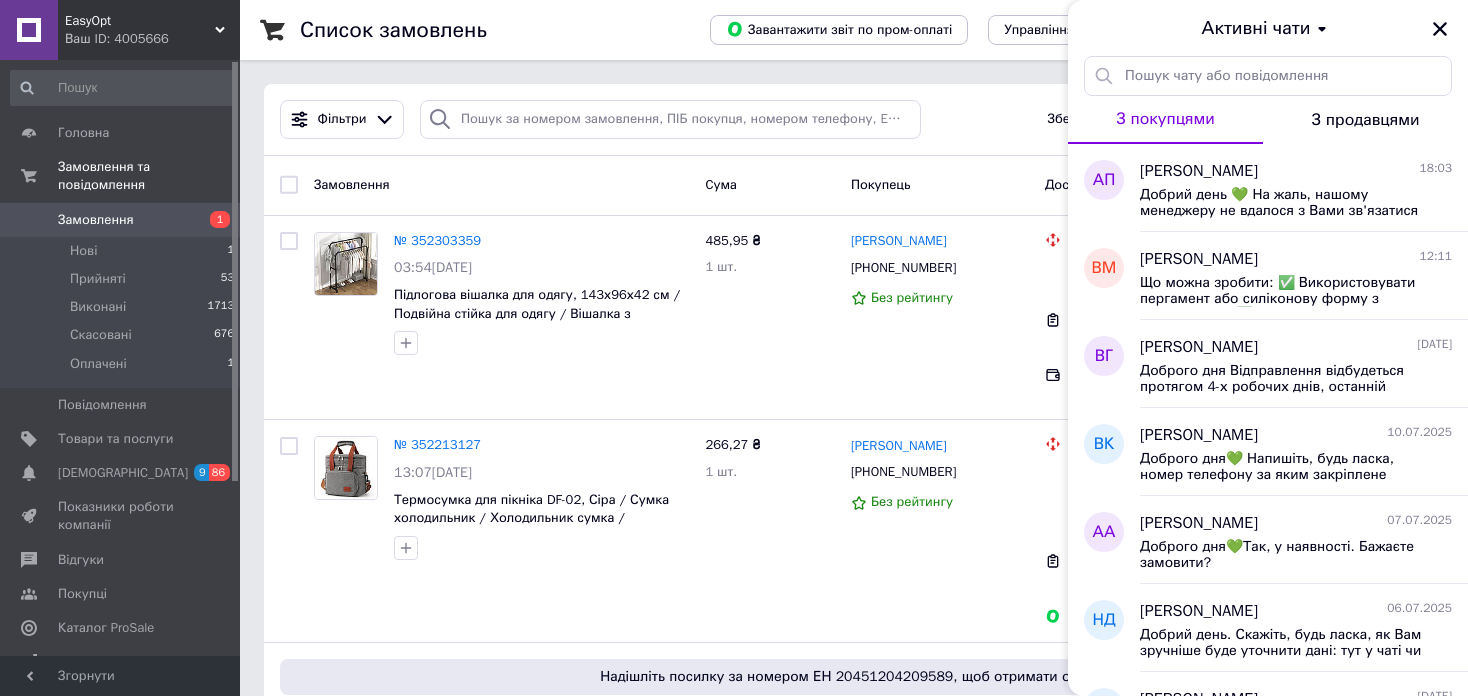 click on "Ваш ID: 4005666" at bounding box center (152, 39) 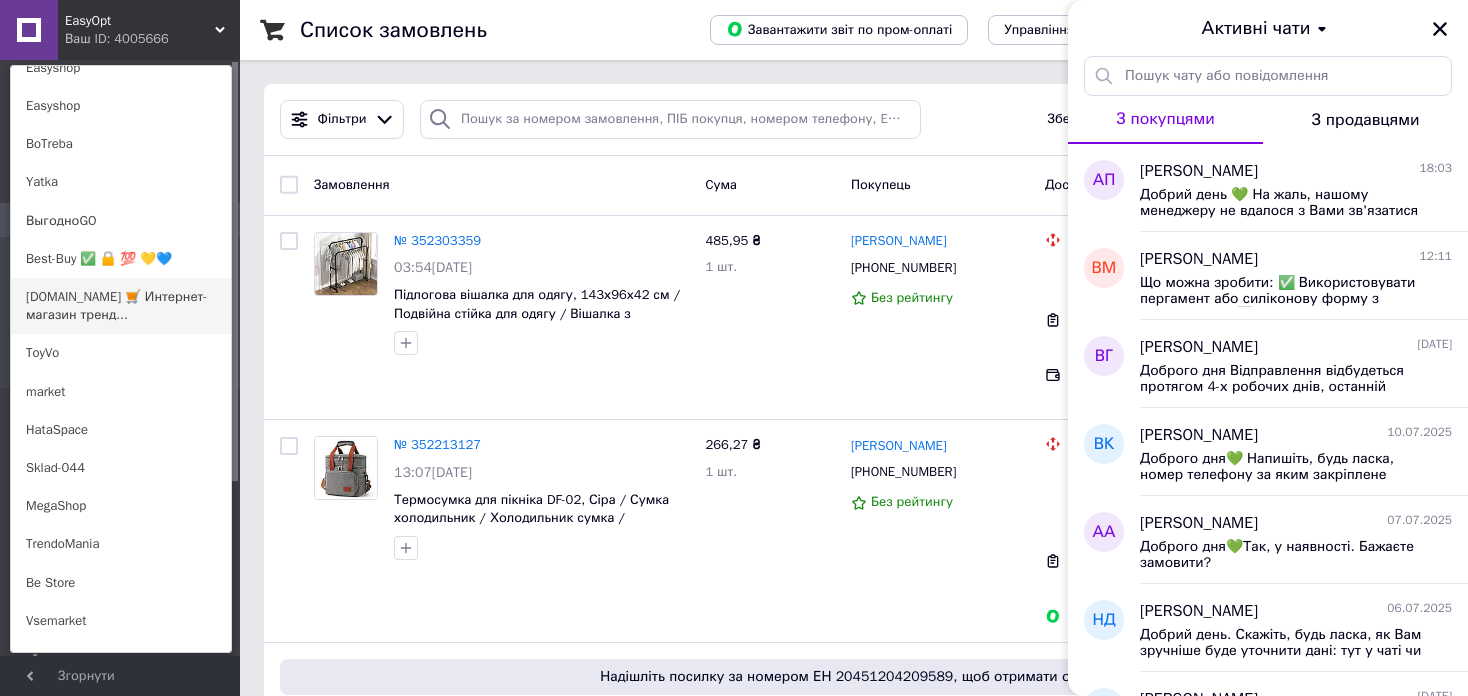 scroll, scrollTop: 700, scrollLeft: 0, axis: vertical 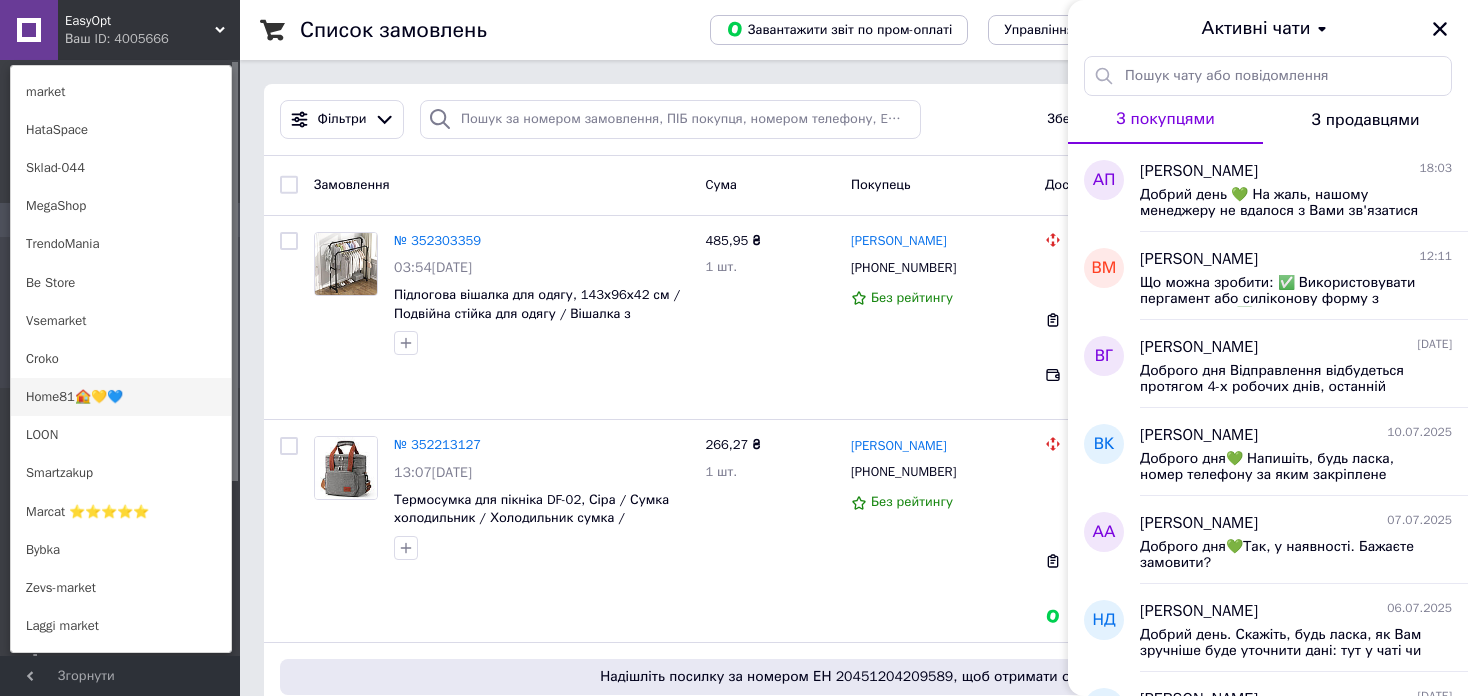 click on "Home81🏠💛💙" at bounding box center (121, 397) 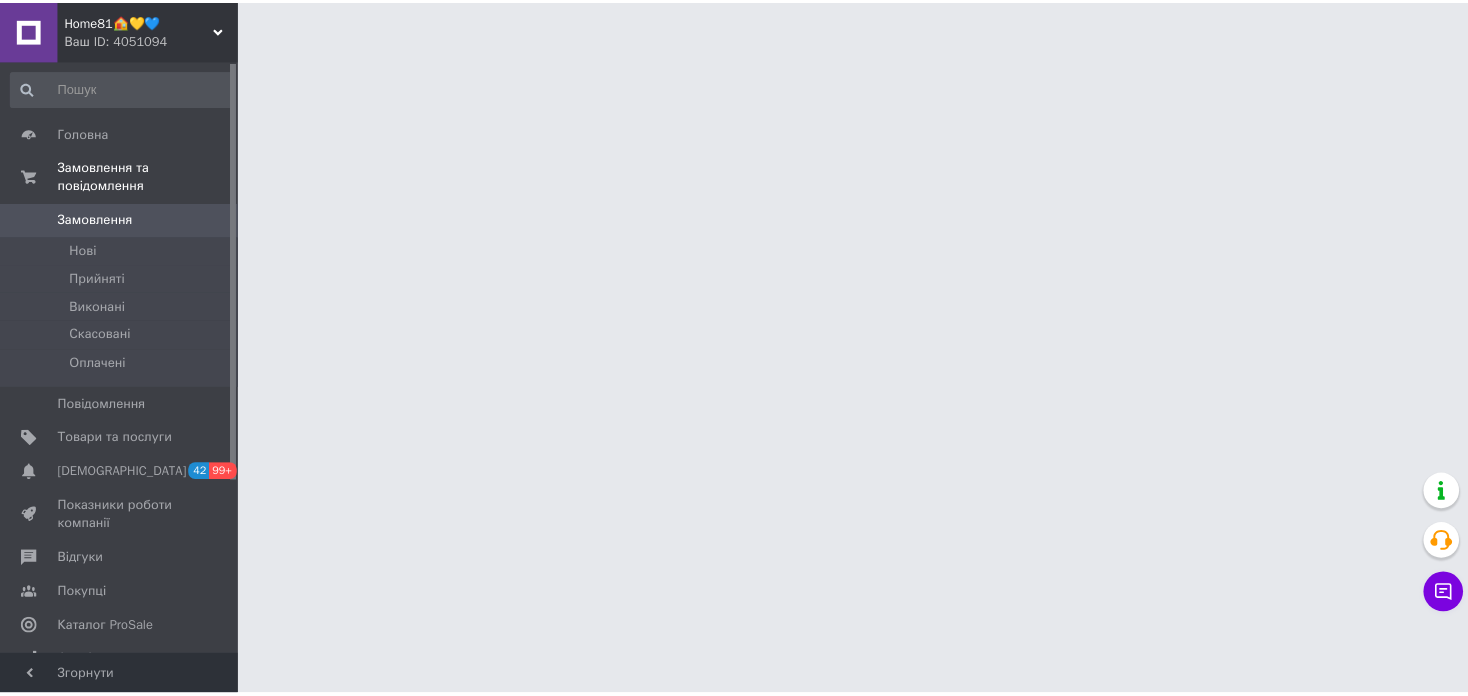scroll, scrollTop: 0, scrollLeft: 0, axis: both 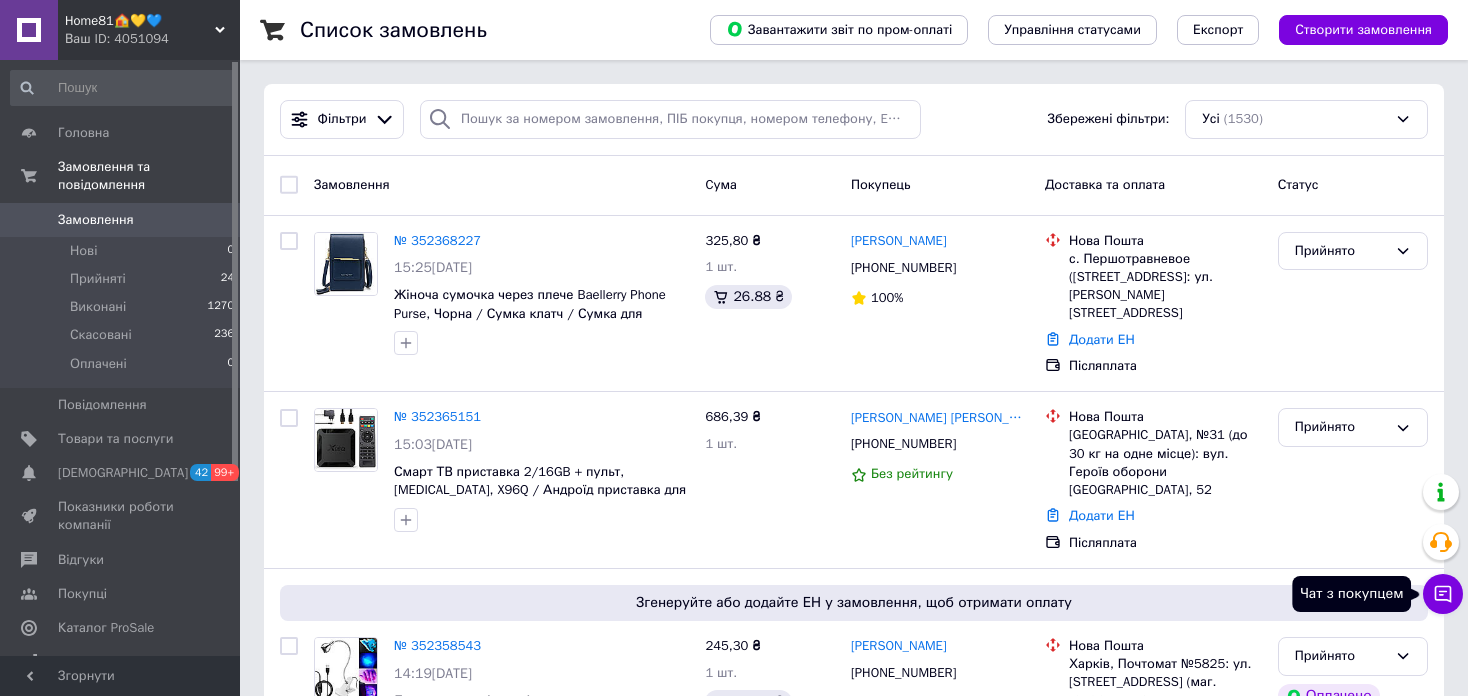 click on "Чат з покупцем" at bounding box center (1443, 594) 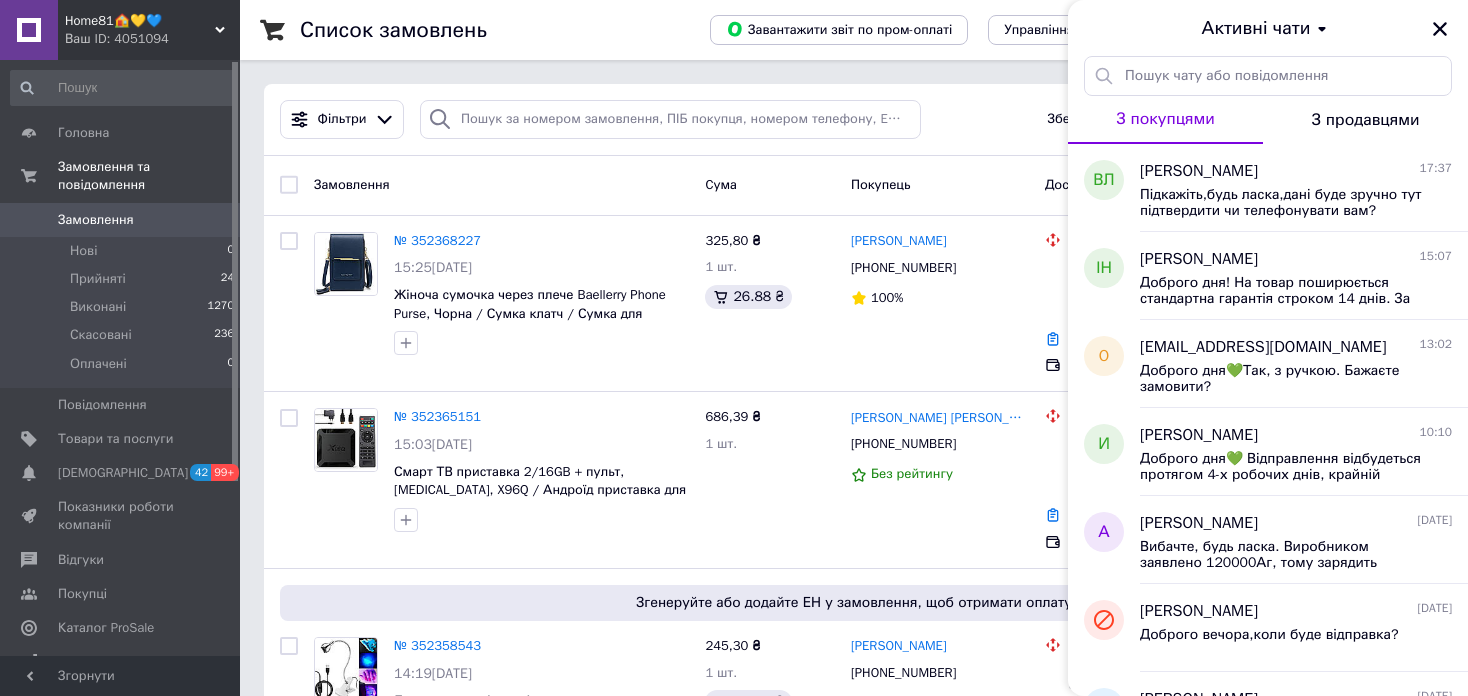 click on "Home81🏠💛💙 Ваш ID: 4051094" at bounding box center [149, 30] 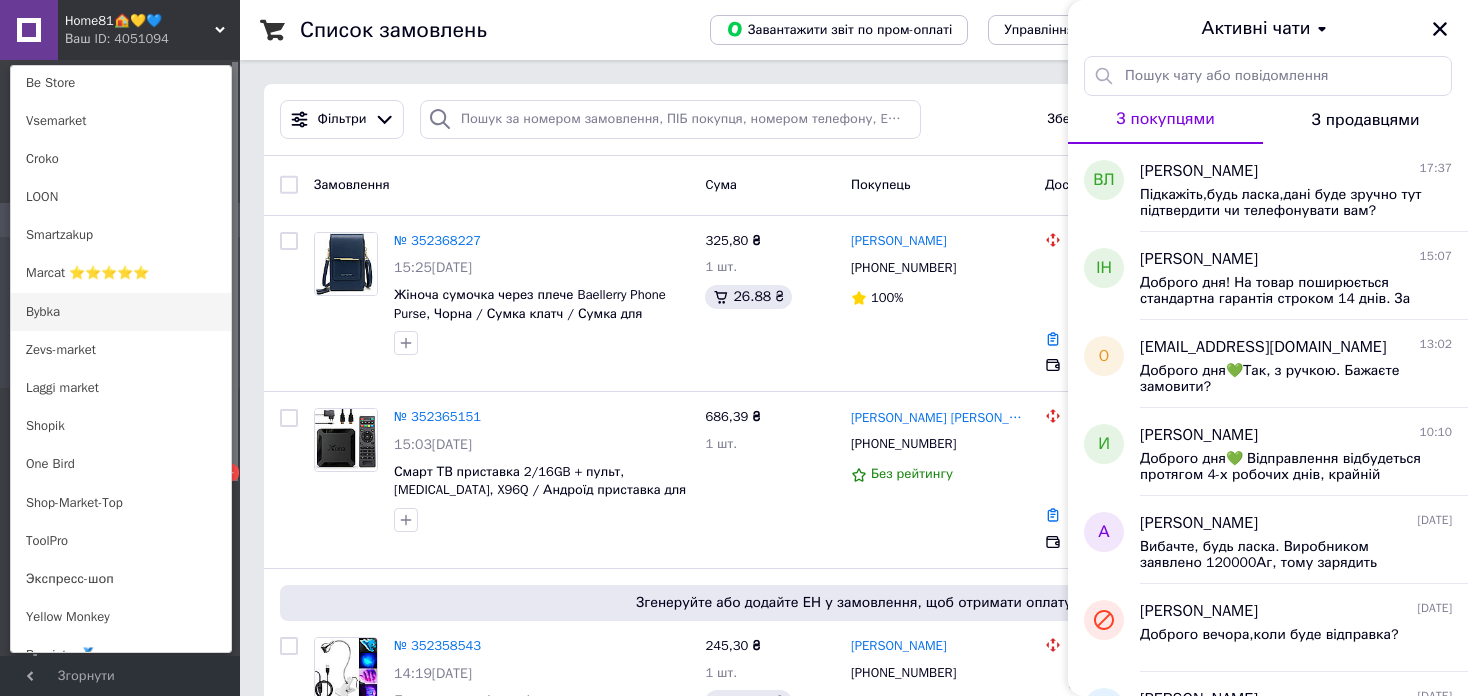 scroll, scrollTop: 1100, scrollLeft: 0, axis: vertical 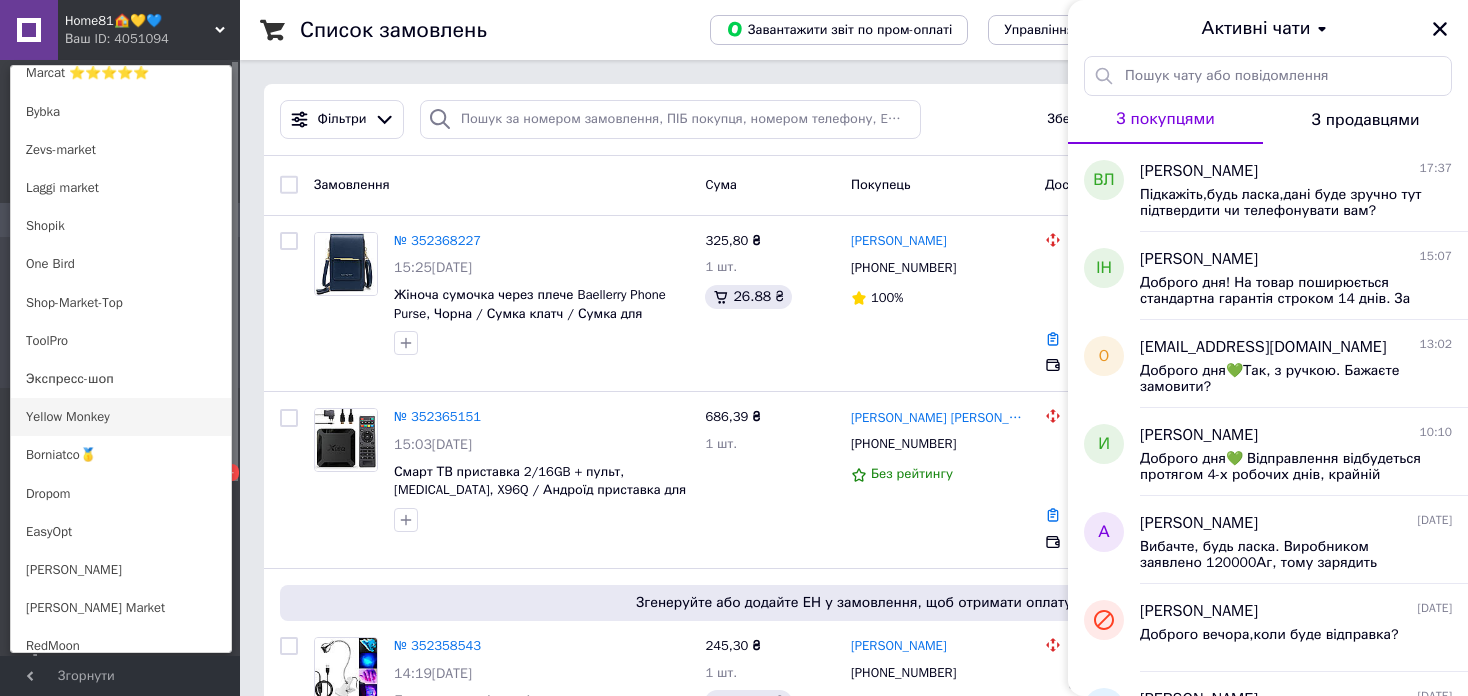 click on "Yellow Monkey" at bounding box center [121, 417] 